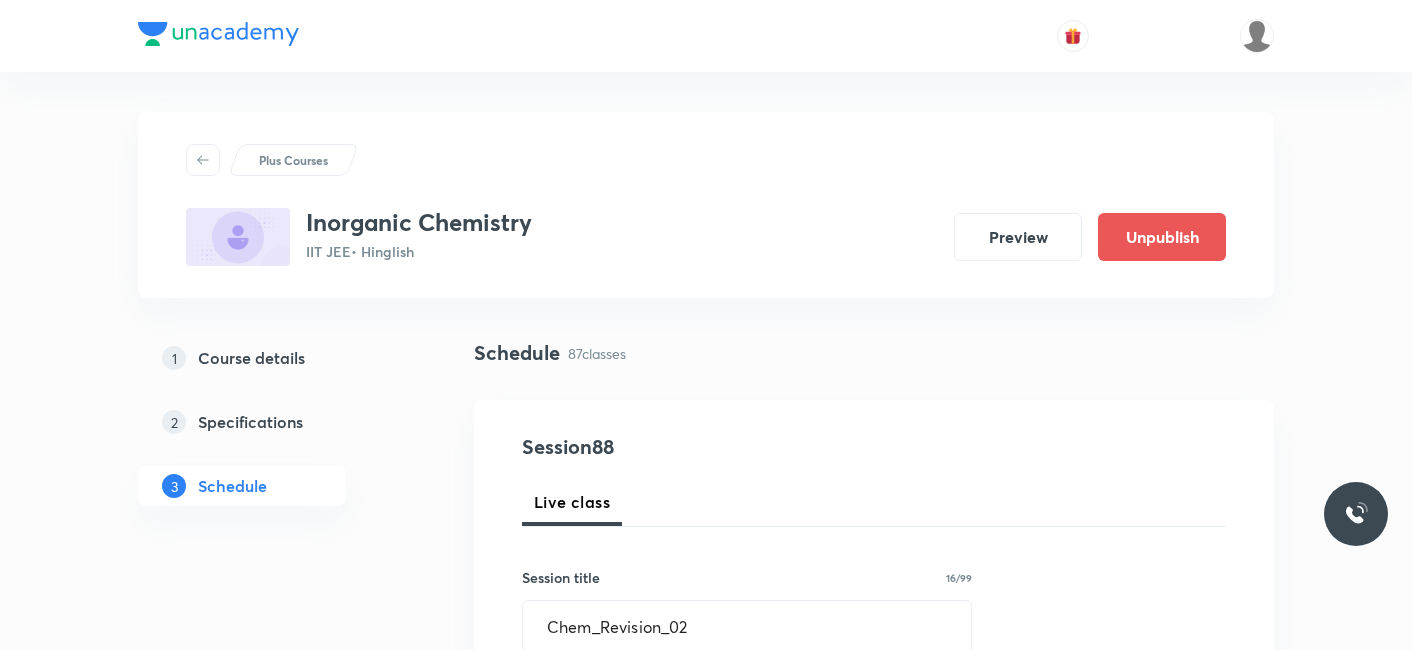 scroll, scrollTop: 222, scrollLeft: 0, axis: vertical 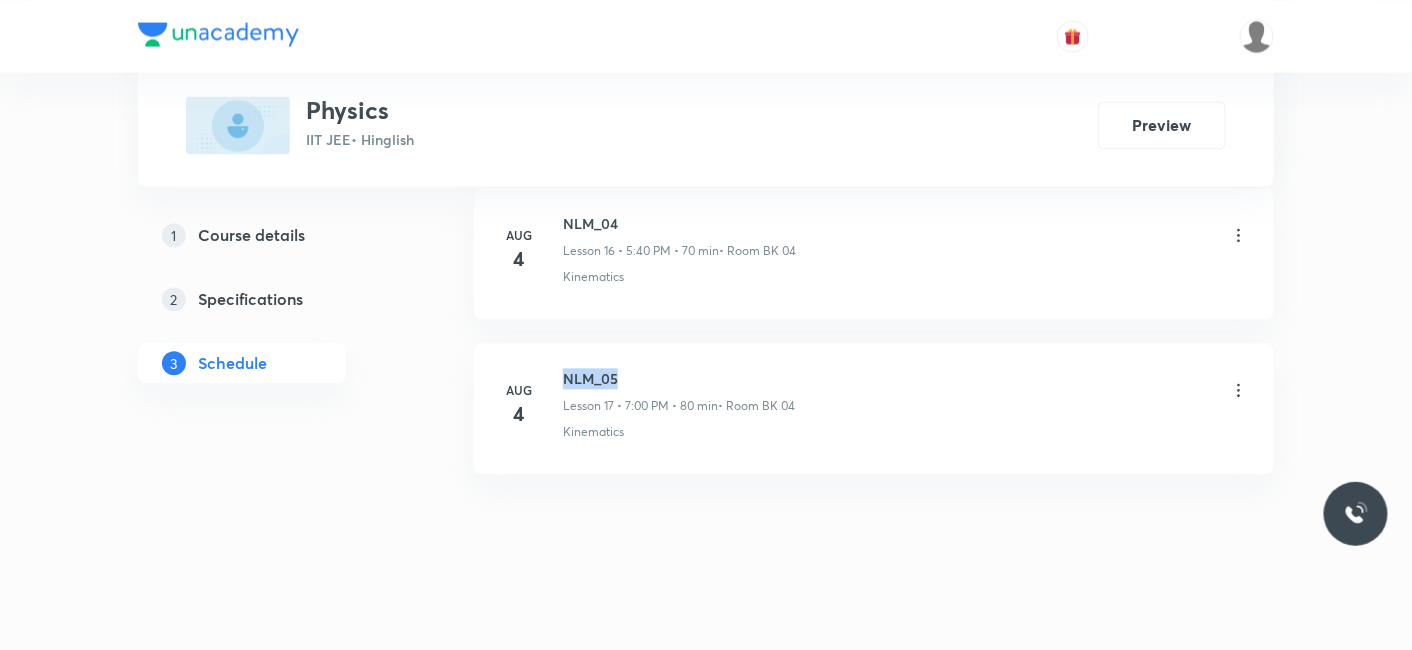 drag, startPoint x: 562, startPoint y: 364, endPoint x: 654, endPoint y: 356, distance: 92.34717 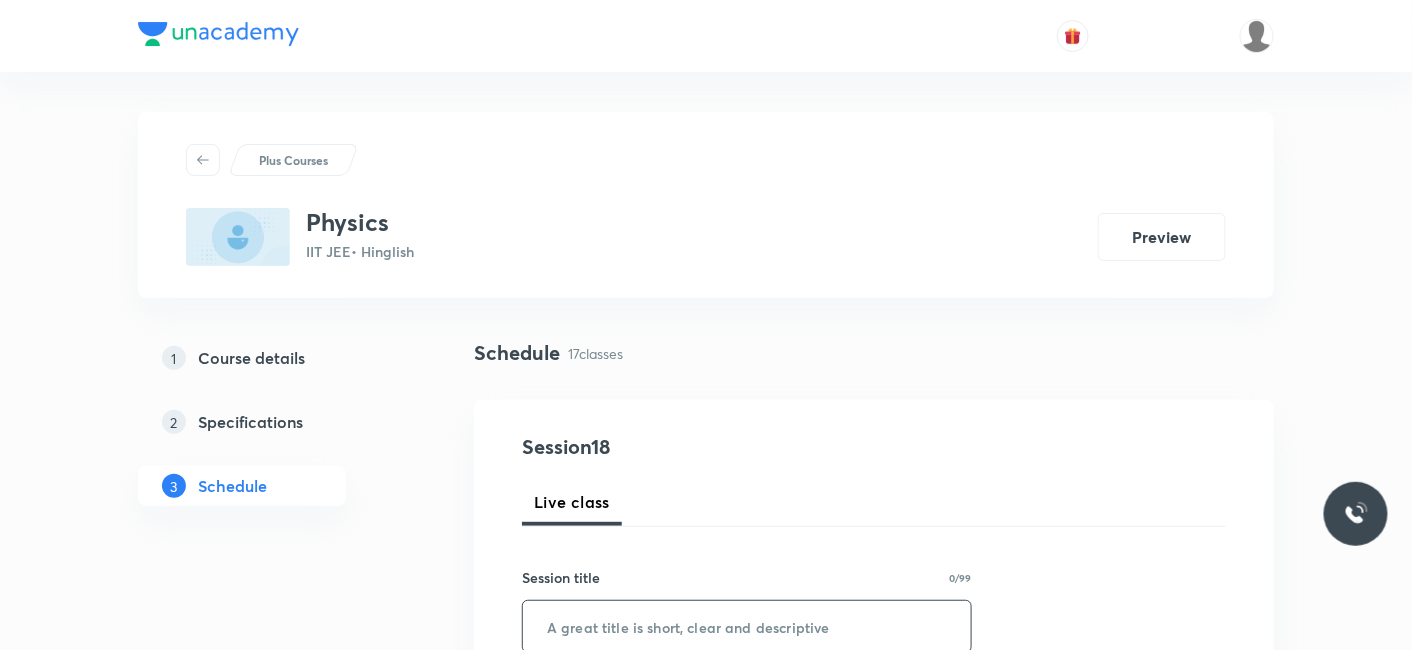 click at bounding box center (747, 626) 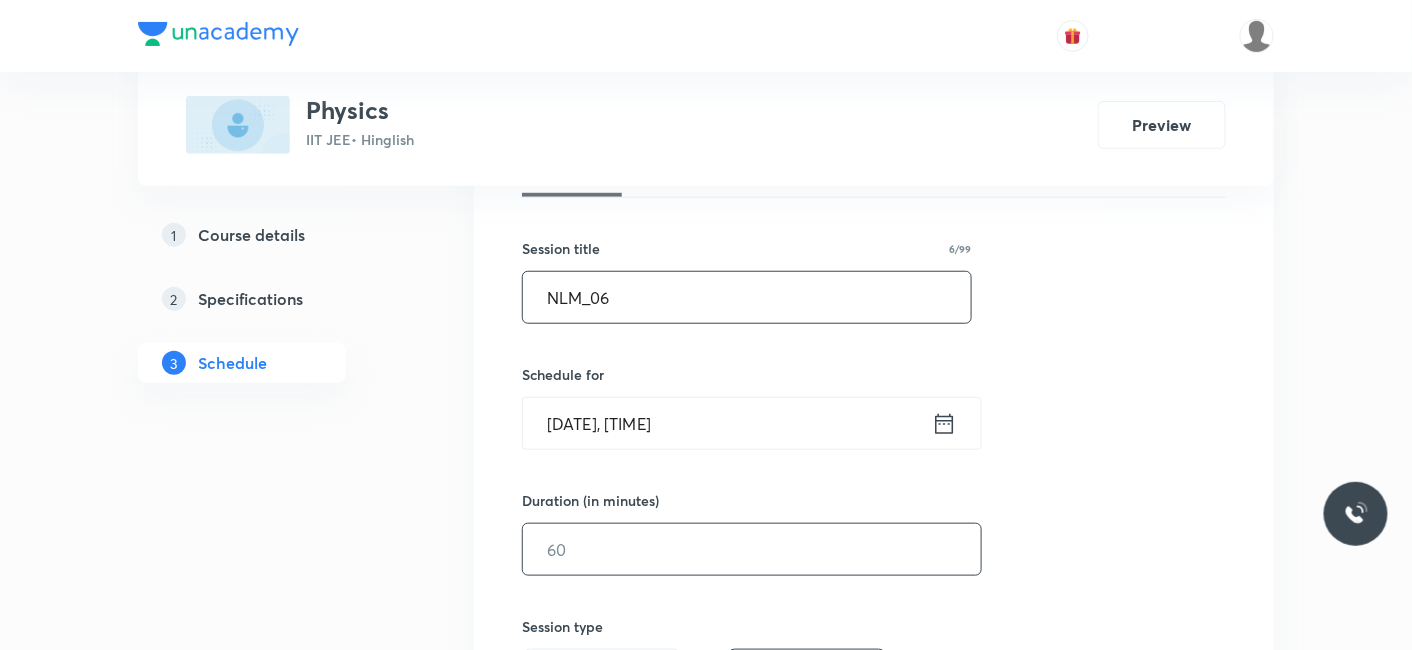 scroll, scrollTop: 333, scrollLeft: 0, axis: vertical 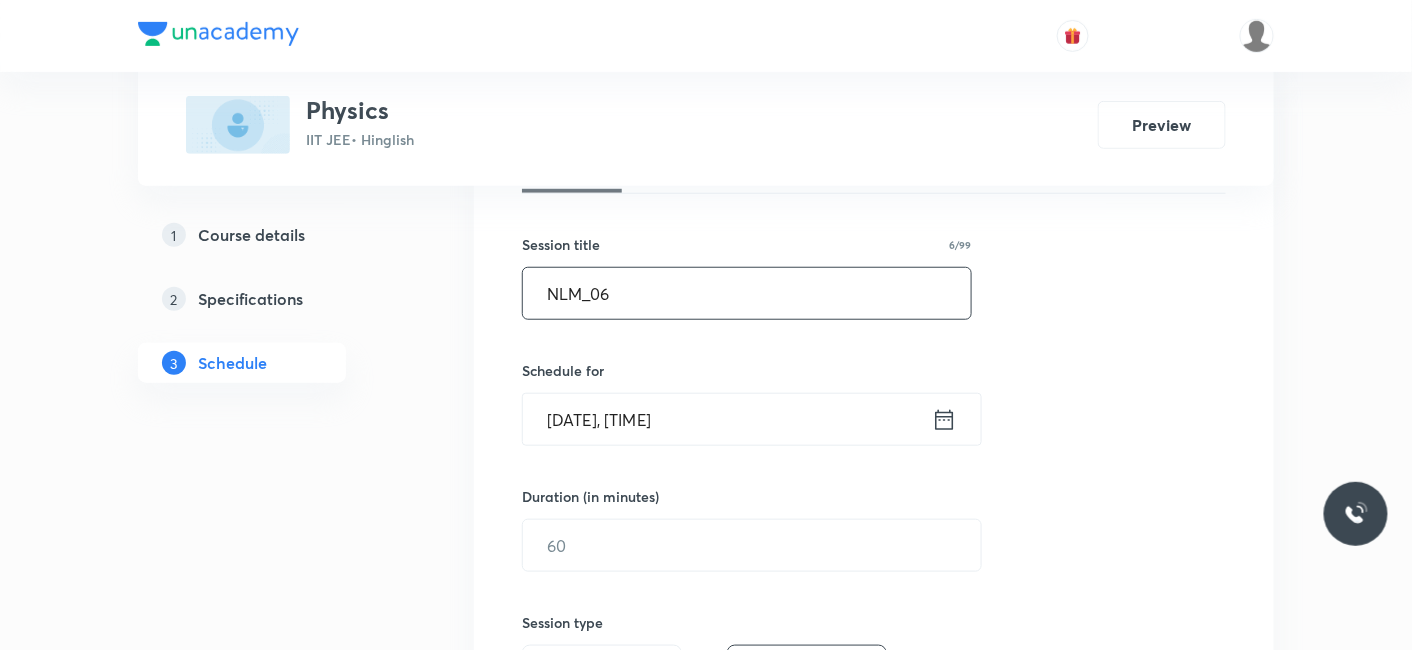 type on "NLM_06" 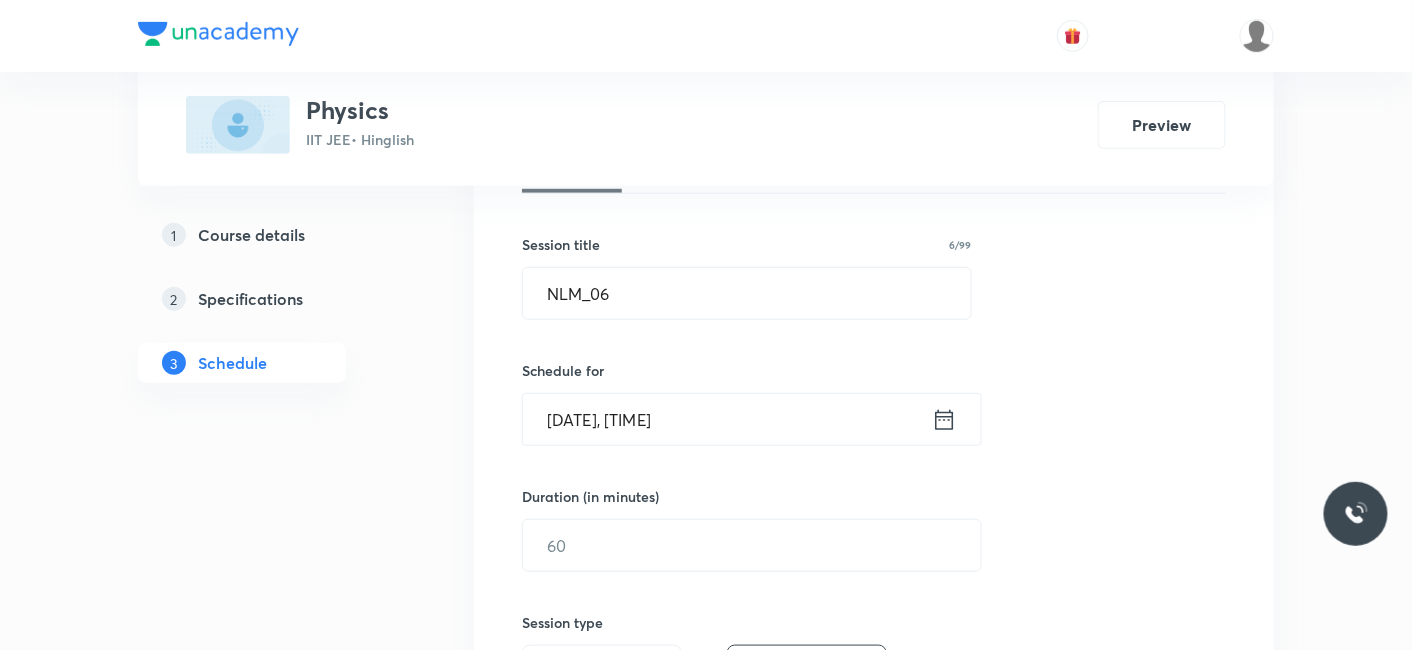 click on "Aug 5, 2025, 3:39 PM" at bounding box center (727, 419) 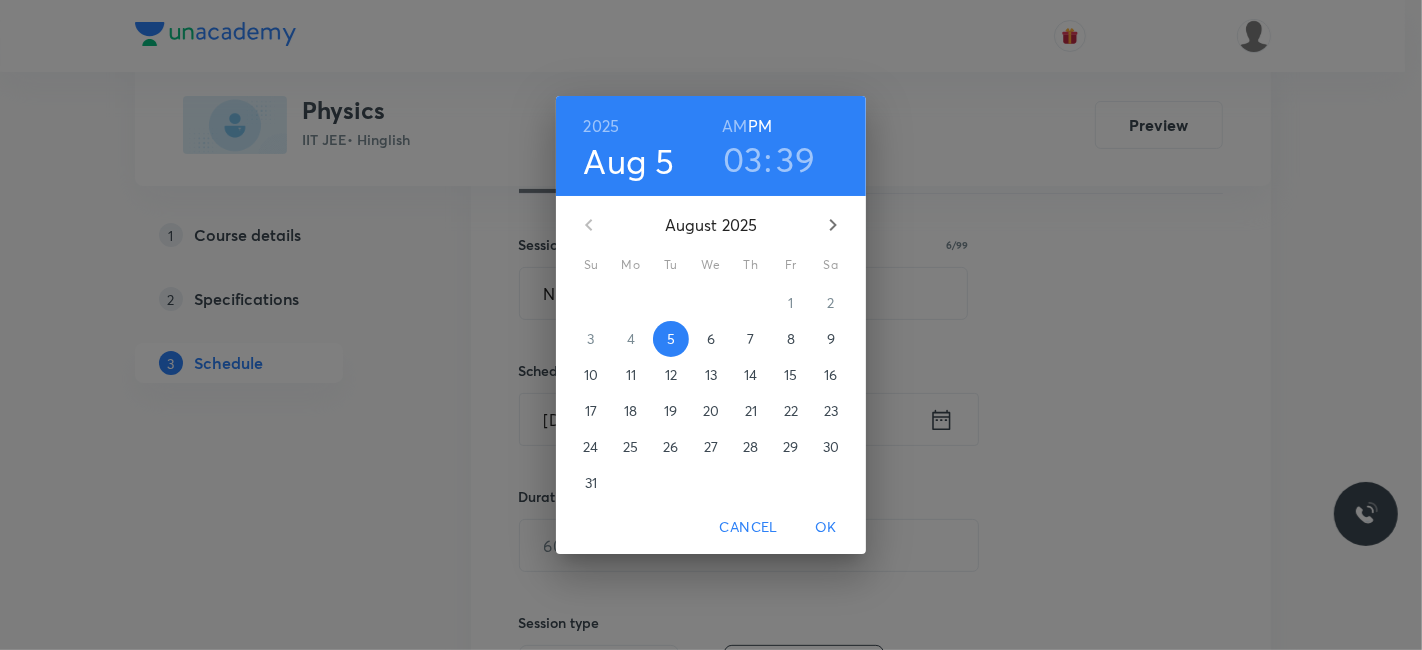 click on "03" at bounding box center [743, 159] 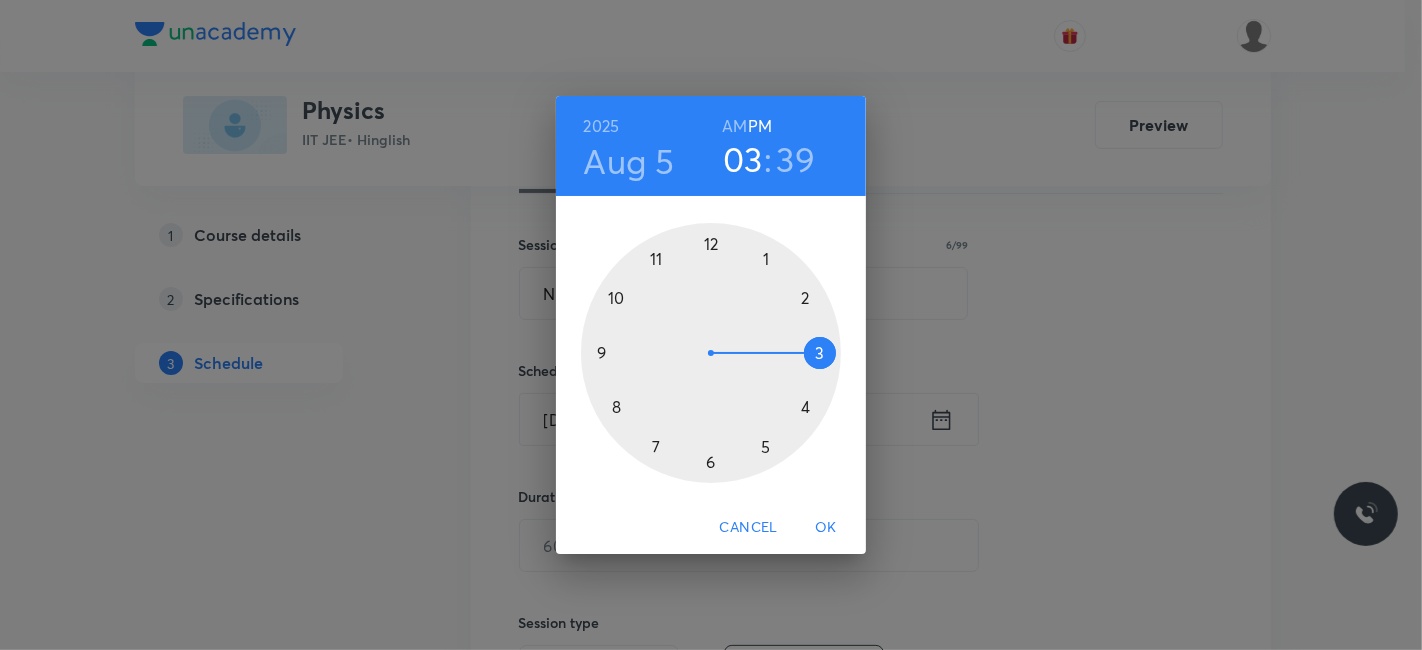 click at bounding box center [711, 353] 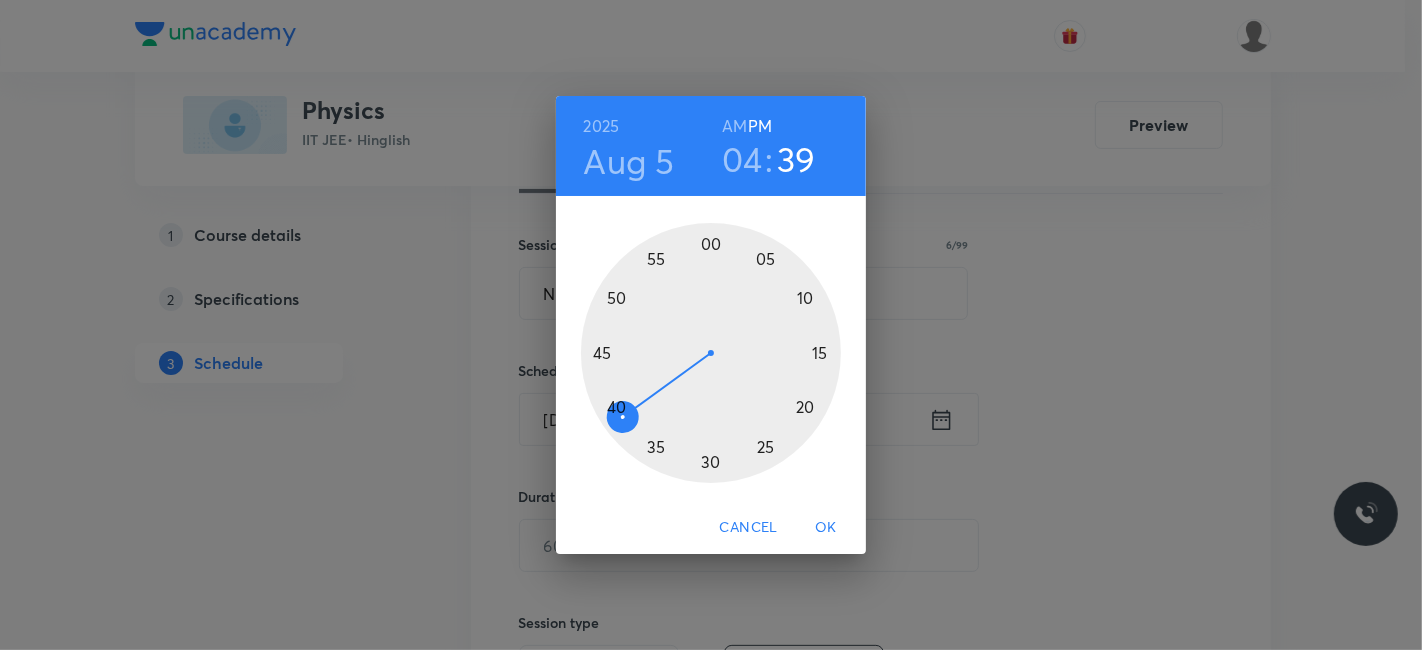 click on "39" at bounding box center [796, 159] 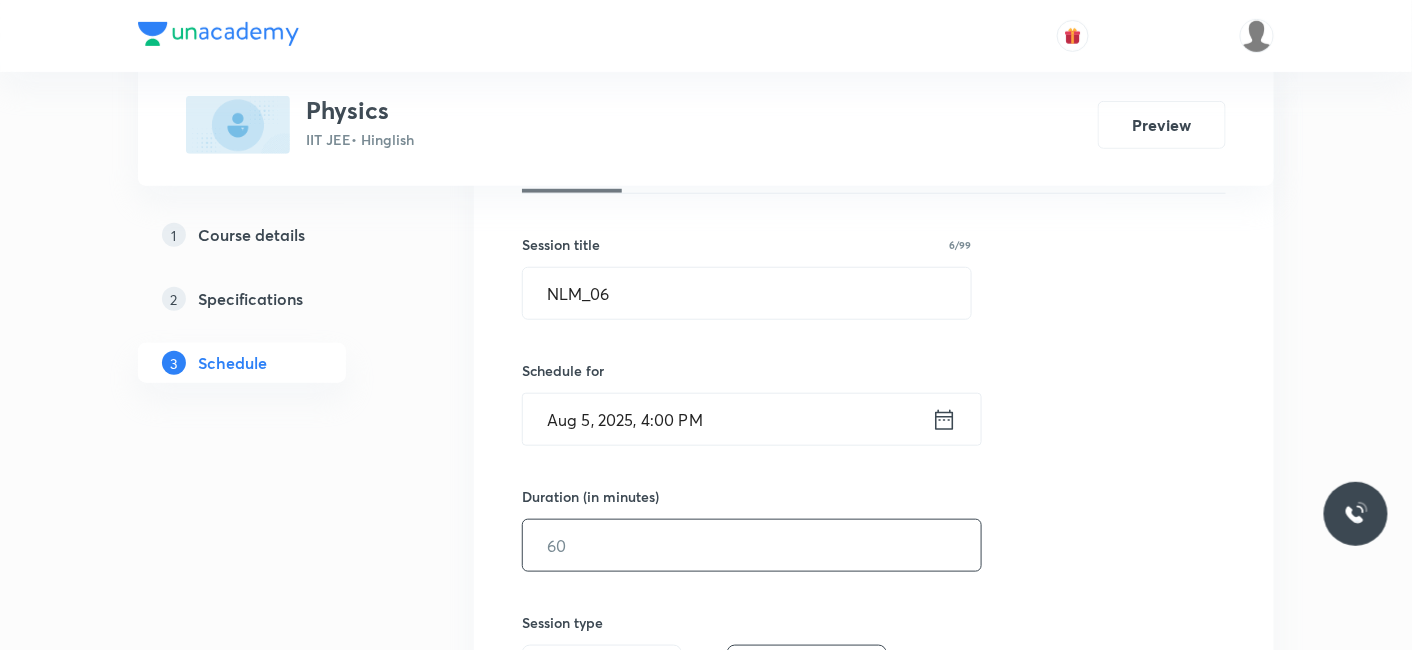 click at bounding box center (752, 545) 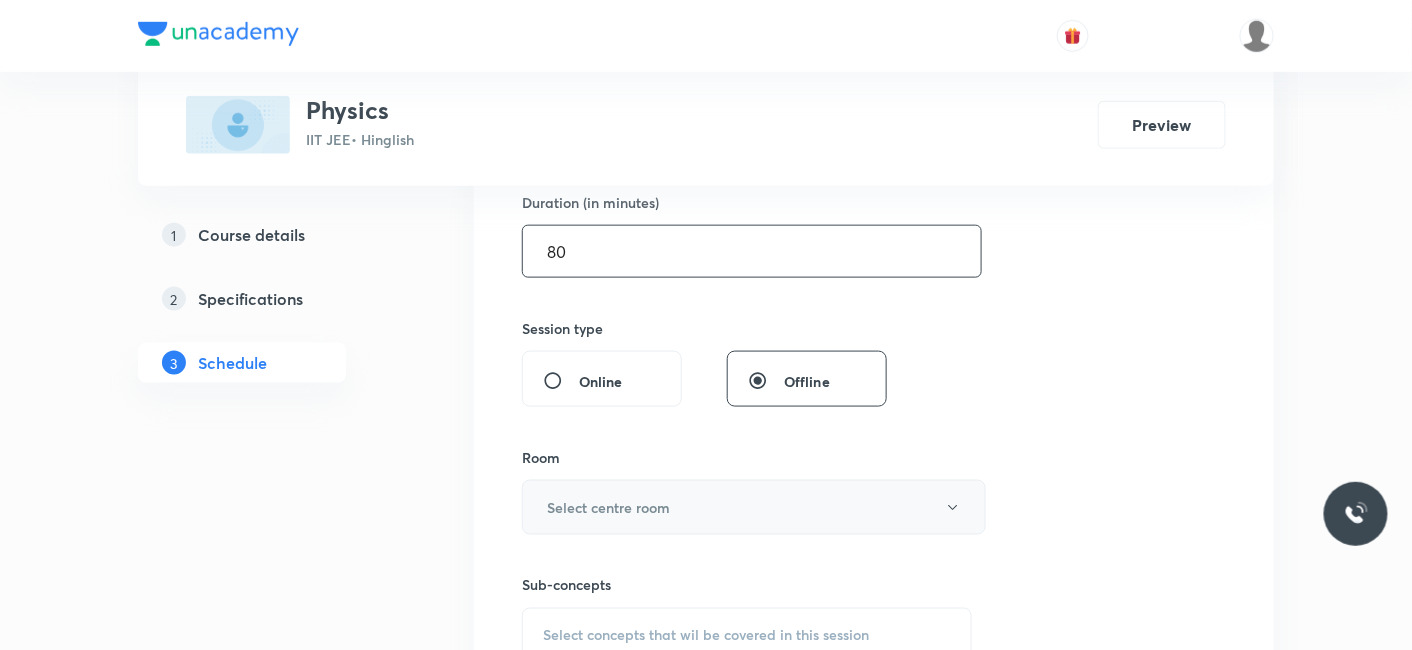 scroll, scrollTop: 666, scrollLeft: 0, axis: vertical 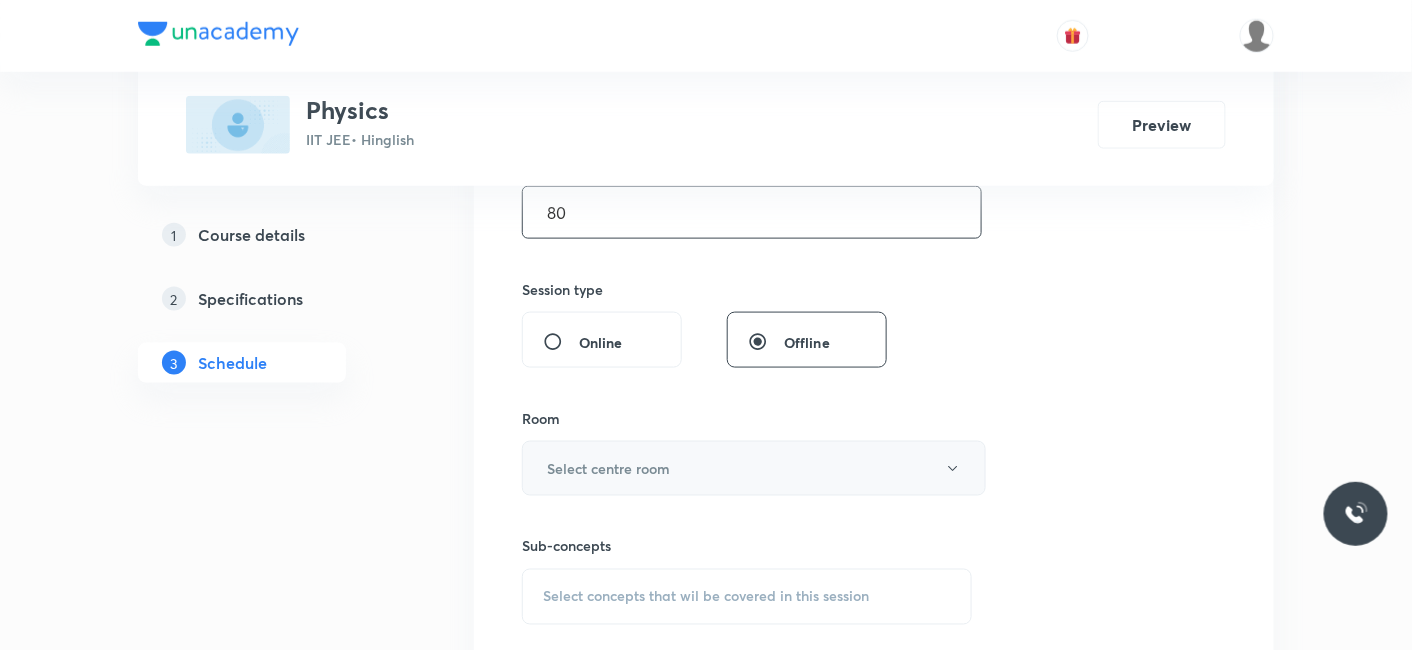 type on "80" 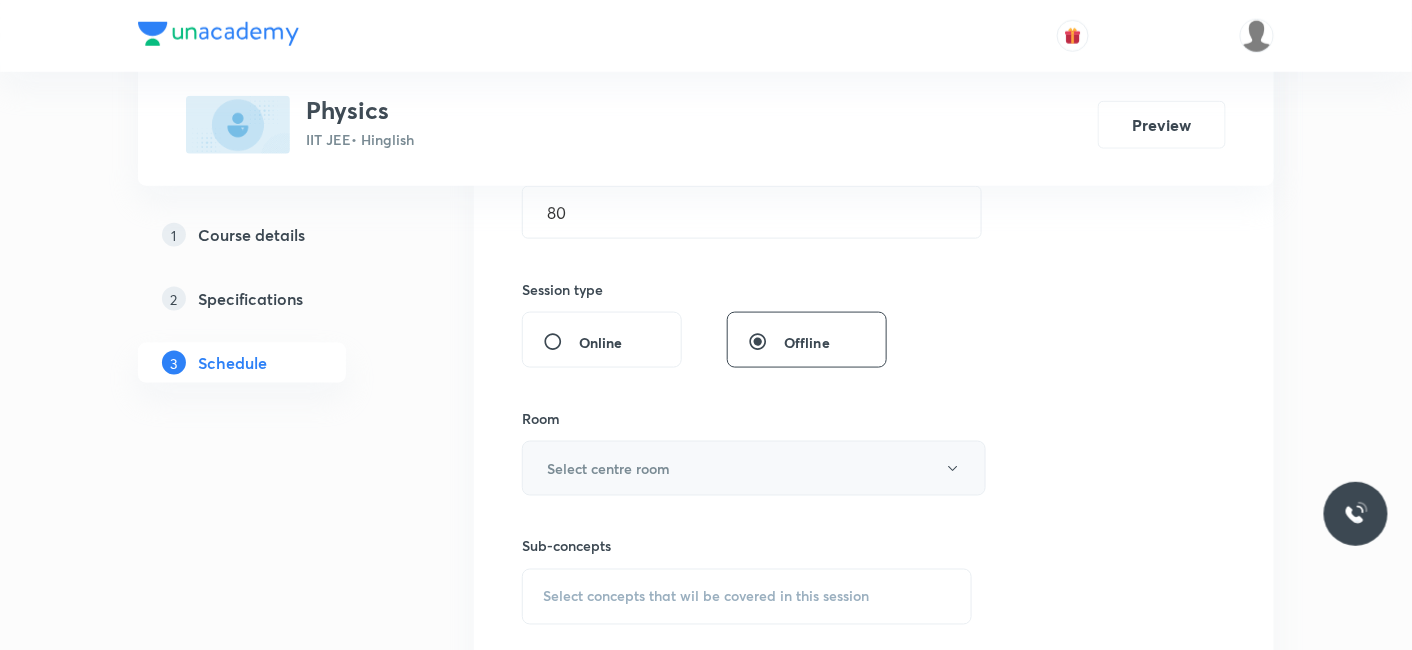 click on "Select centre room" at bounding box center [608, 468] 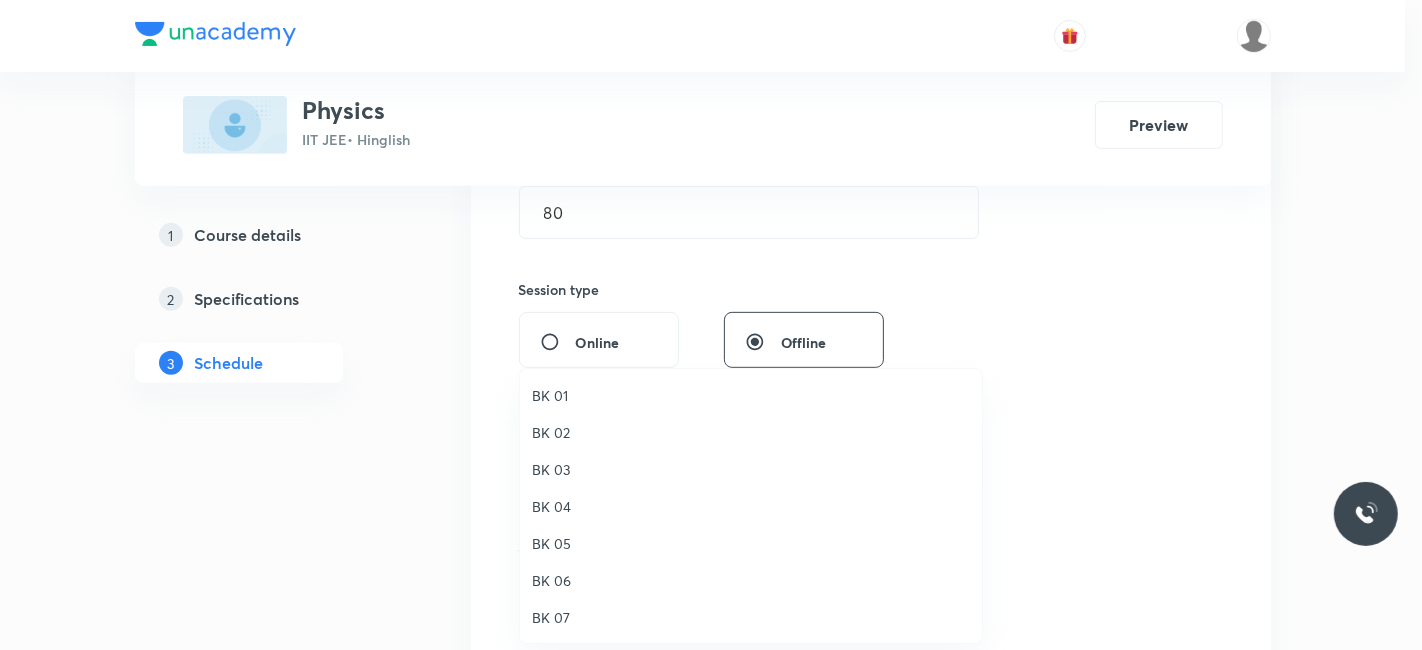 click on "BK 04" at bounding box center [751, 506] 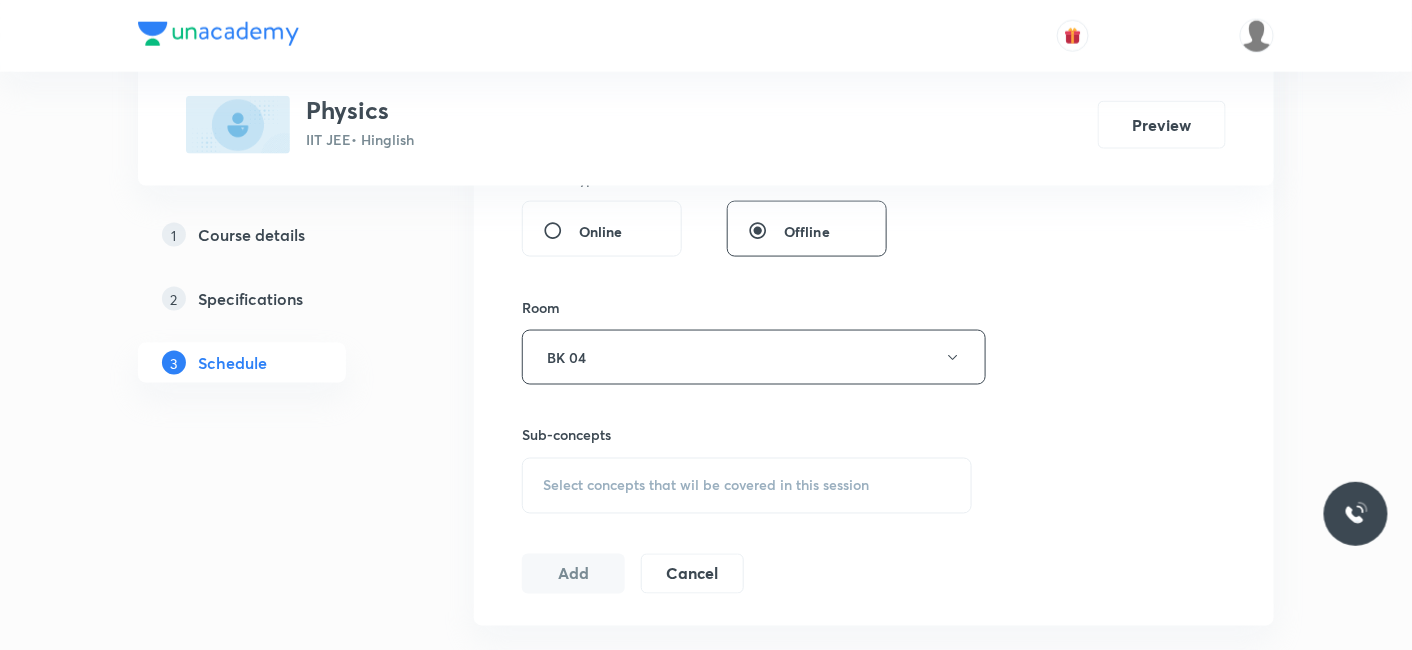 click on "Select concepts that wil be covered in this session" at bounding box center (706, 486) 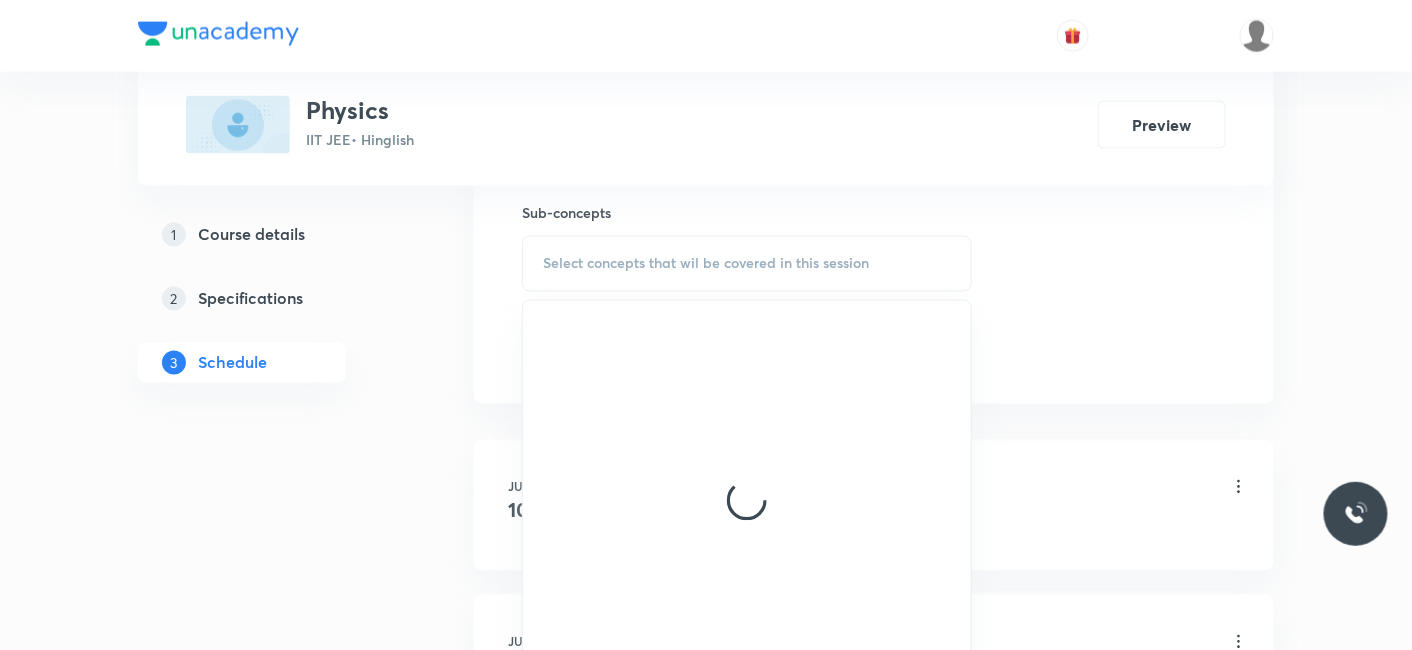 scroll, scrollTop: 1000, scrollLeft: 0, axis: vertical 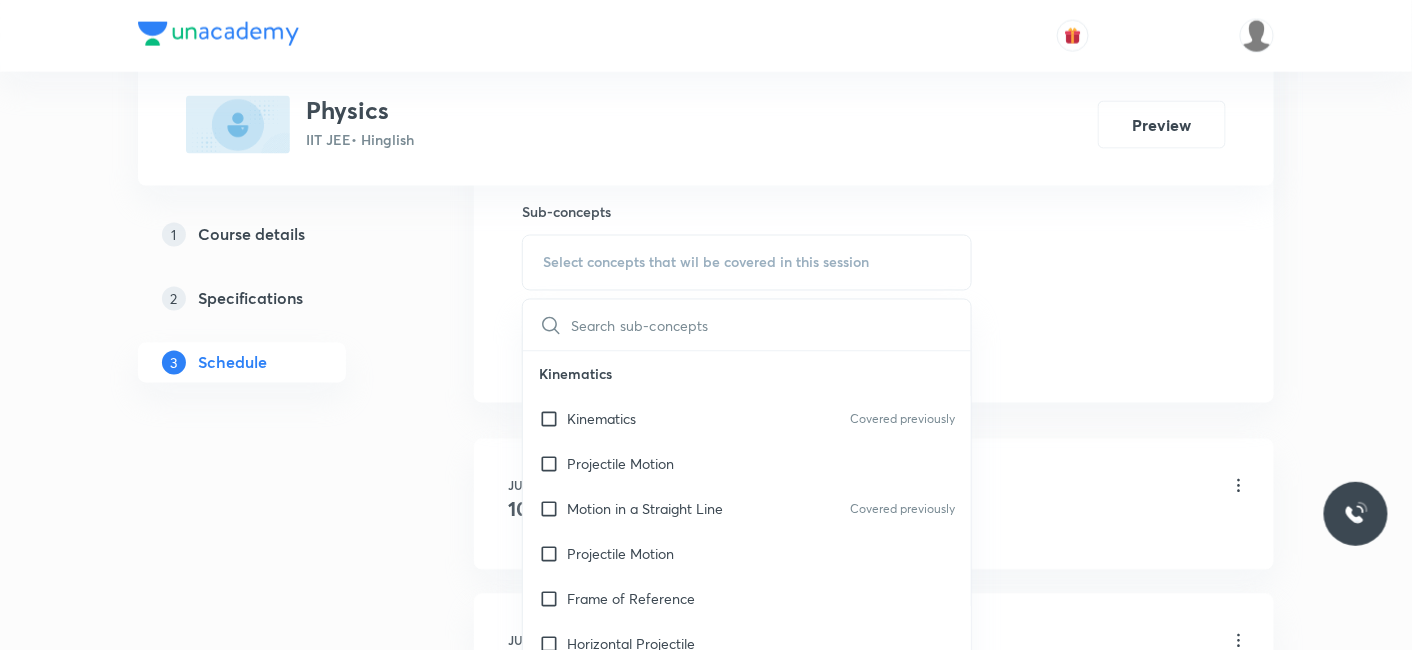 drag, startPoint x: 611, startPoint y: 409, endPoint x: 419, endPoint y: 407, distance: 192.01042 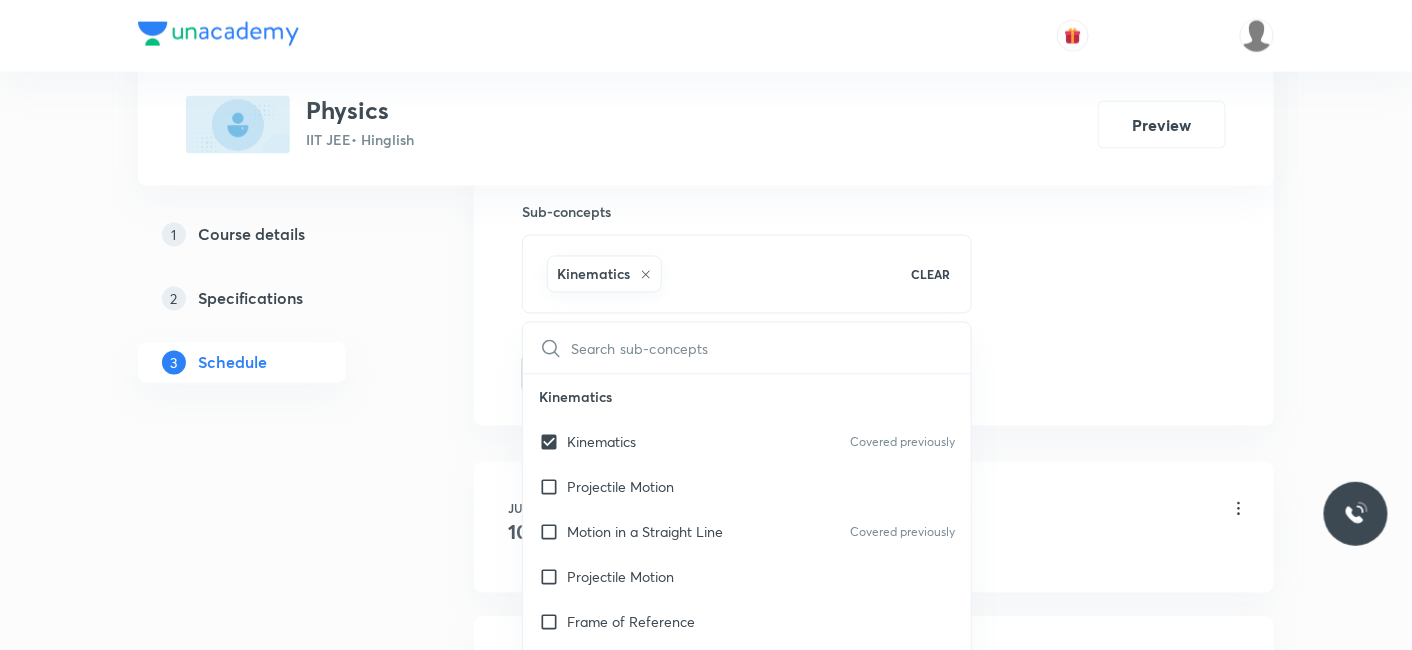 click on "Plus Courses Physics IIT JEE  • Hinglish Preview 1 Course details 2 Specifications 3 Schedule Schedule 17  classes Session  18 Live class Session title 6/99 NLM_06 ​ Schedule for Aug 5, 2025, 4:00 PM ​ Duration (in minutes) 80 ​   Session type Online Offline Room BK 04 Sub-concepts Kinematics CLEAR ​ Kinematics Kinematics Covered previously Projectile Motion Motion in a Straight Line Covered previously Projectile Motion Frame of Reference   Horizontal Projectile Trajectory  Minimum Velocity & angle to hit a Given Point   Relative Motion Displacement and Distance  Velocity and Speed  Acceleration  Motion in a Straight Line  One- Dimensional Motion in a Vertical Line  Motion Upon an Inclined Plane  Relative Motion in One dimension Graphs in Motion in One Dimension Relative Motion Motion in a Plane Position Vector, Velocity, and Acceleration Straight Line Motion and Equation of Motion Straight Line Motion (Graphical Method) Variable Acceleration Motion under Gravity Relative Motion (Basic) Impulse Work" at bounding box center (706, 1168) 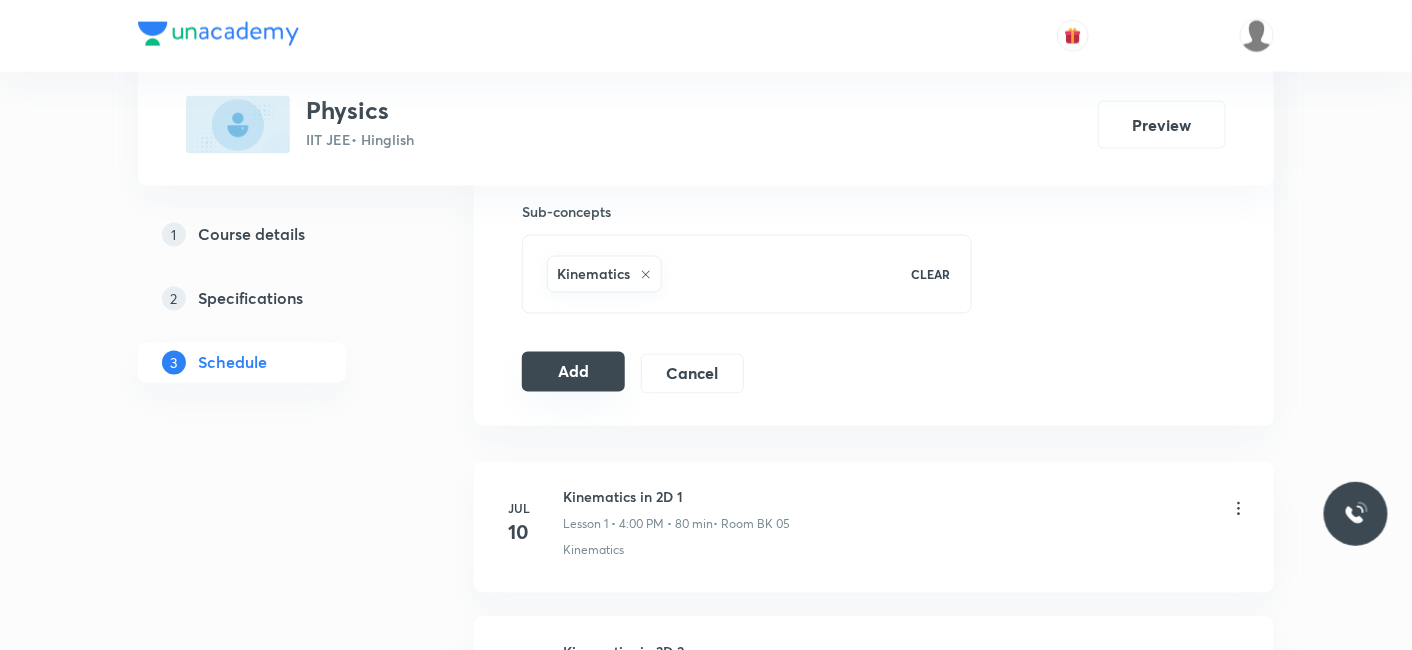 click on "Add" at bounding box center (573, 372) 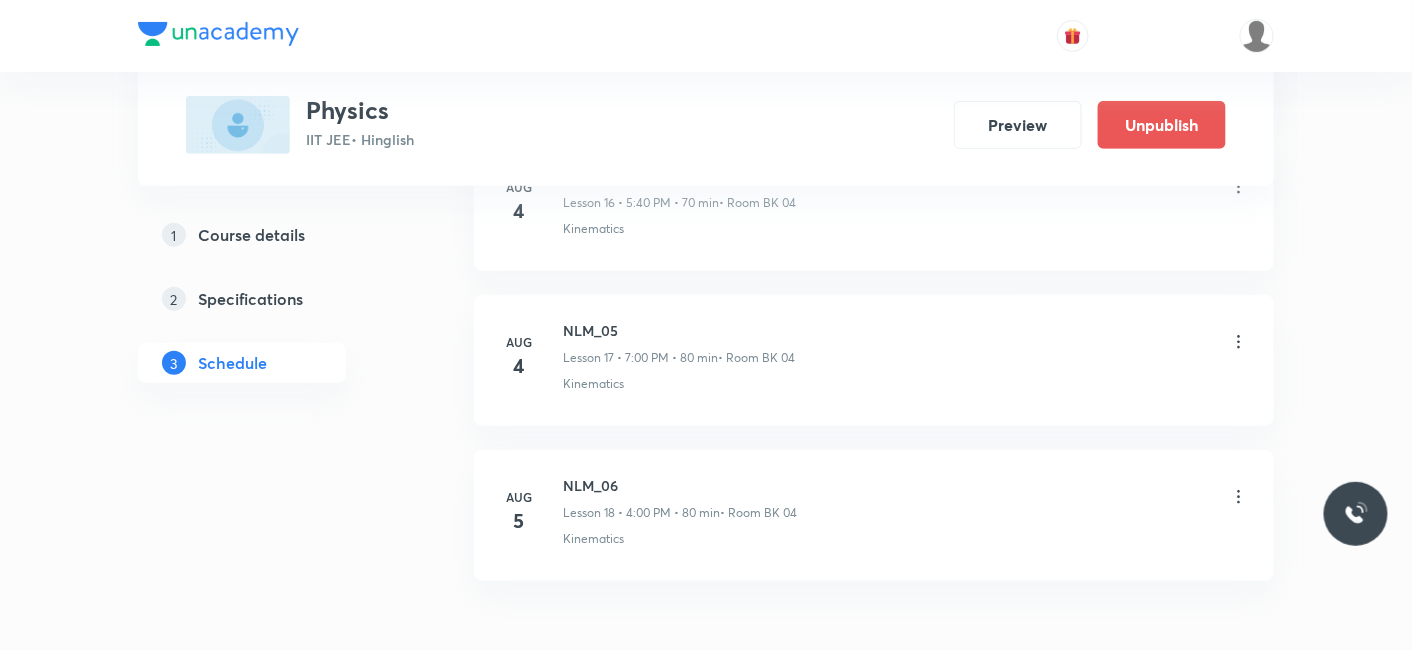 scroll, scrollTop: 2813, scrollLeft: 0, axis: vertical 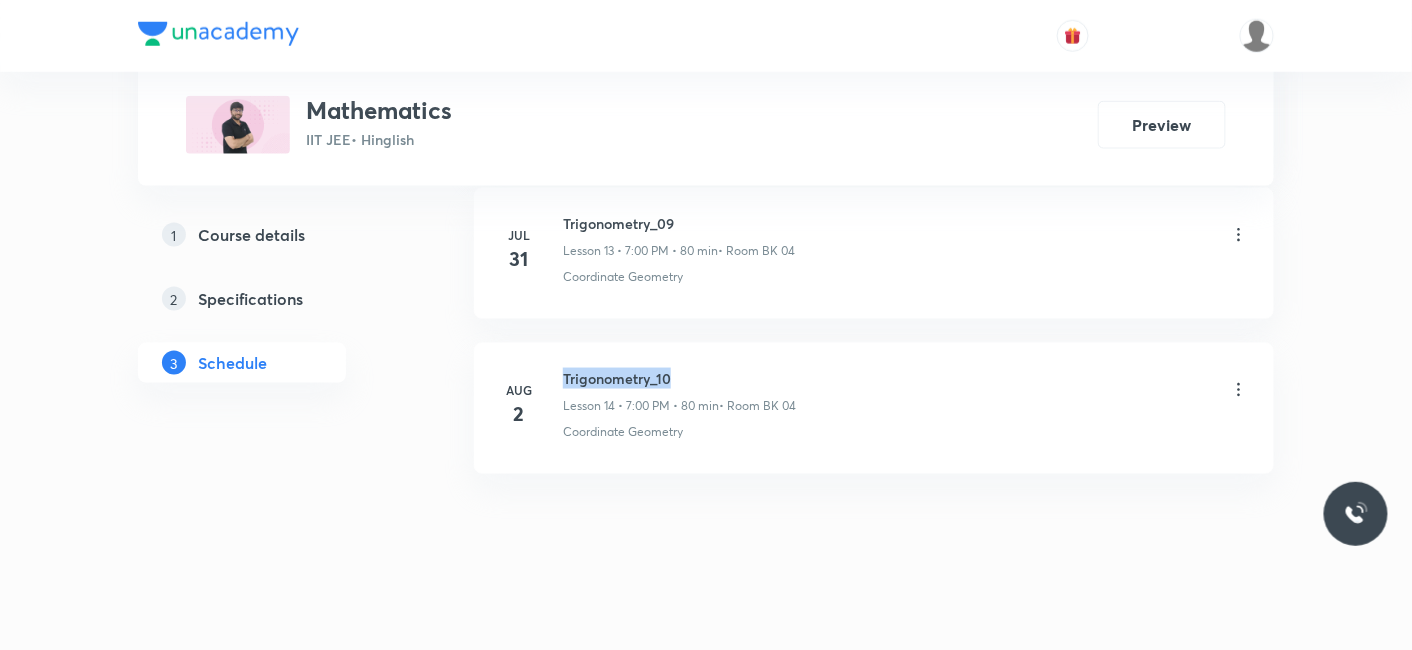 drag, startPoint x: 562, startPoint y: 368, endPoint x: 724, endPoint y: 350, distance: 162.99693 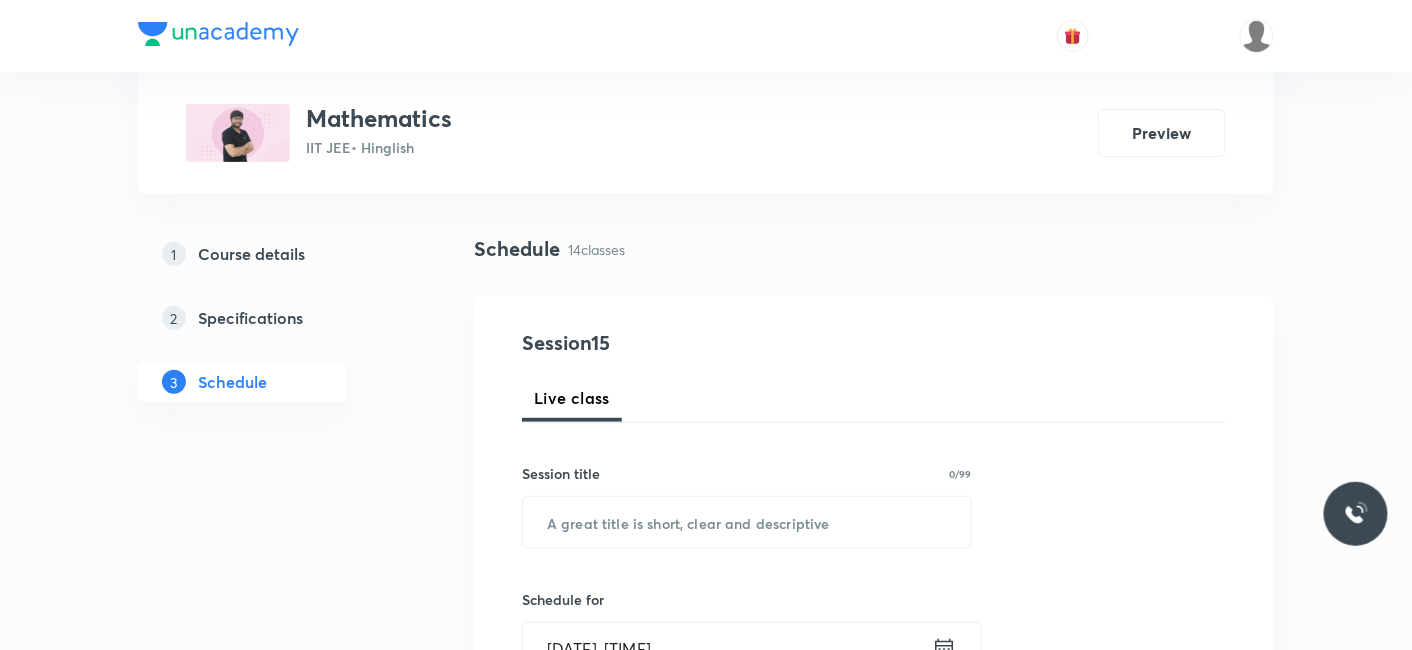 scroll, scrollTop: 111, scrollLeft: 0, axis: vertical 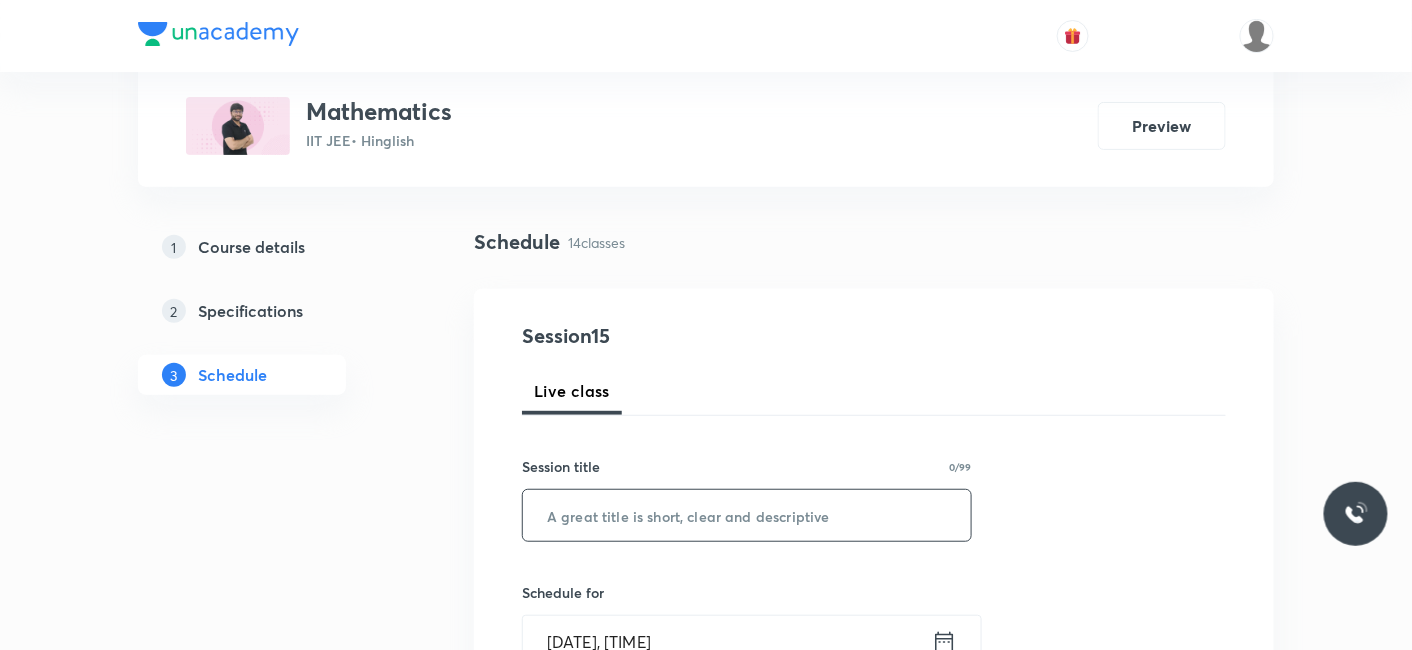 click at bounding box center [747, 515] 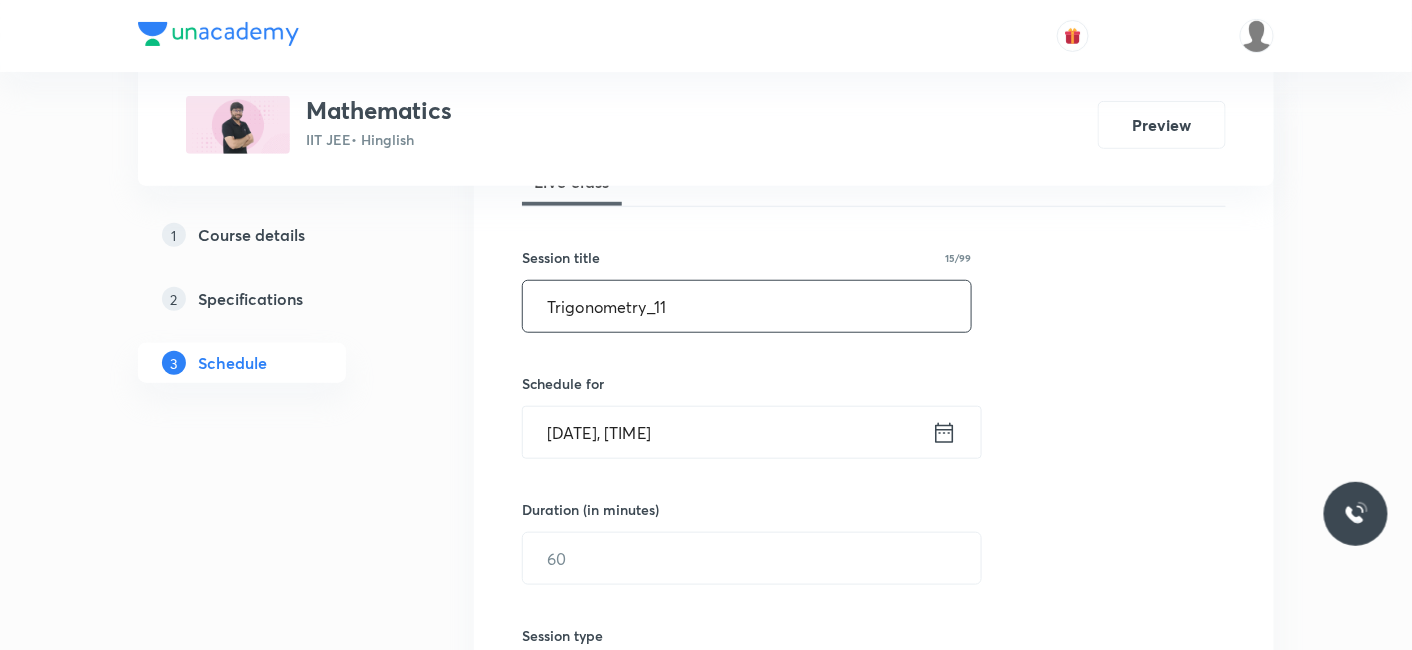 scroll, scrollTop: 333, scrollLeft: 0, axis: vertical 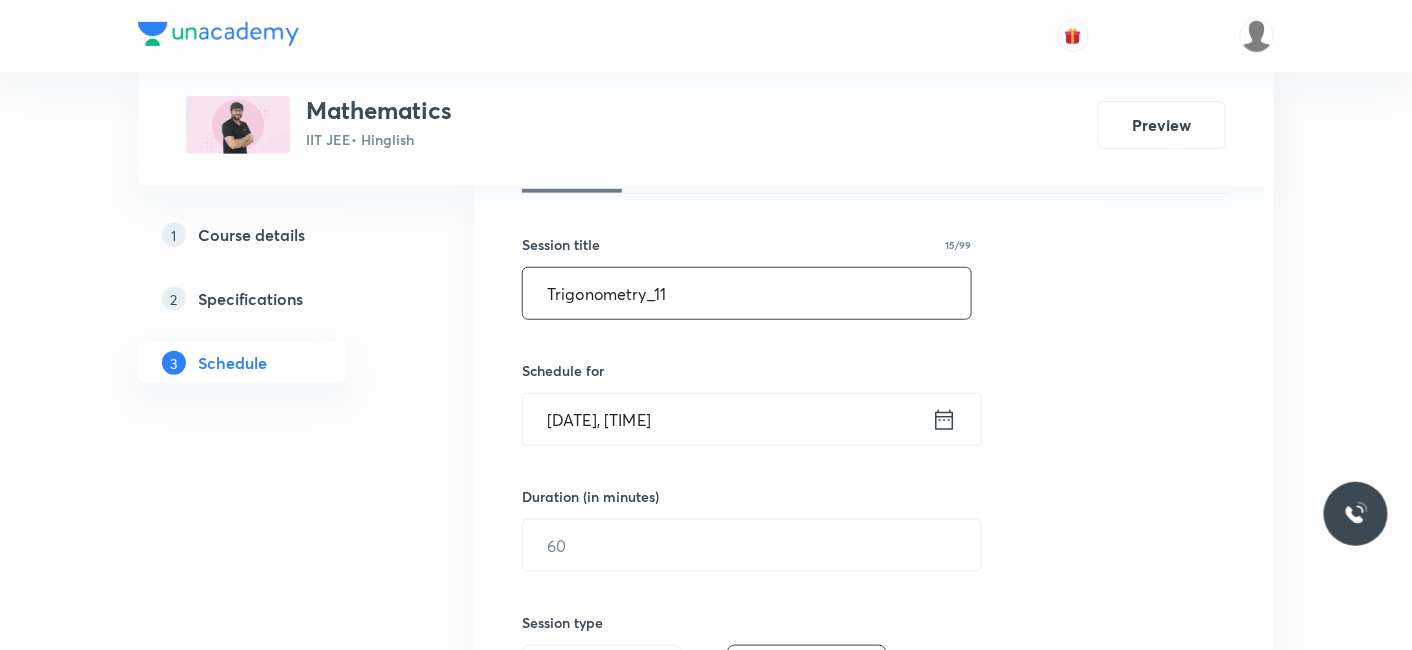 type on "Trigonometry_11" 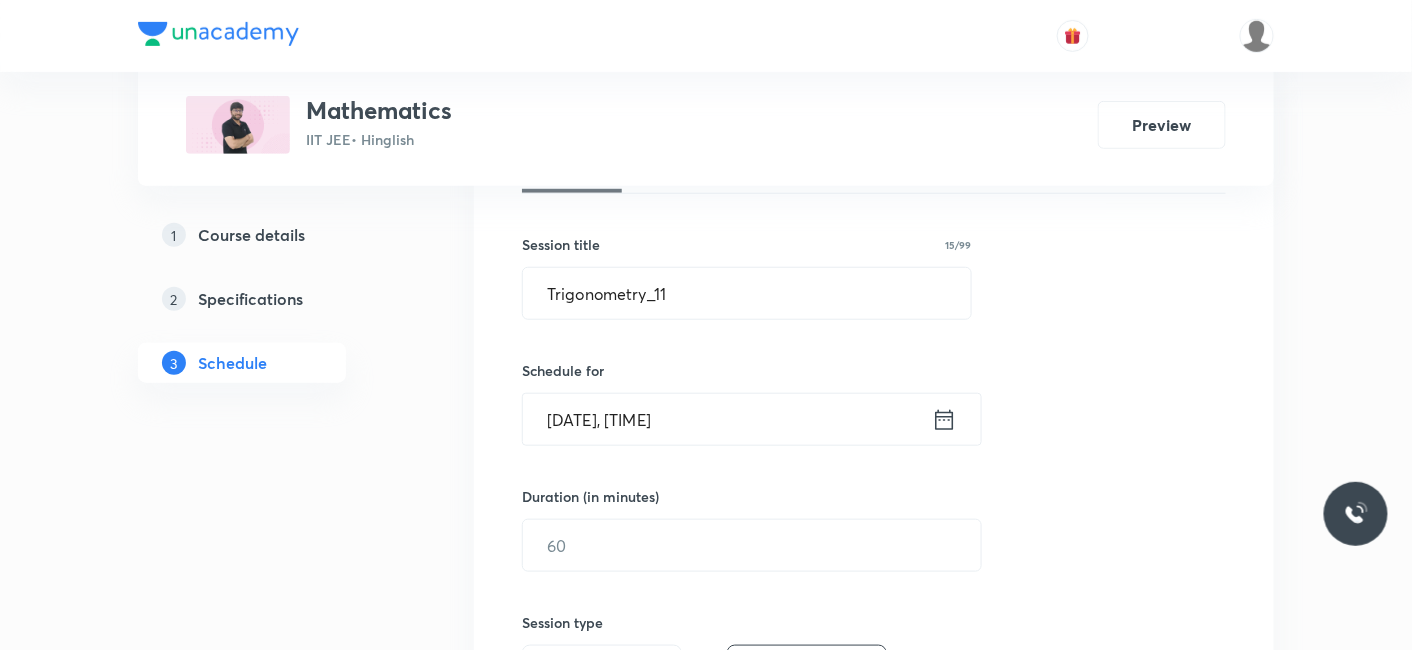 click on "Aug 5, 2025, 3:41 PM" at bounding box center [727, 419] 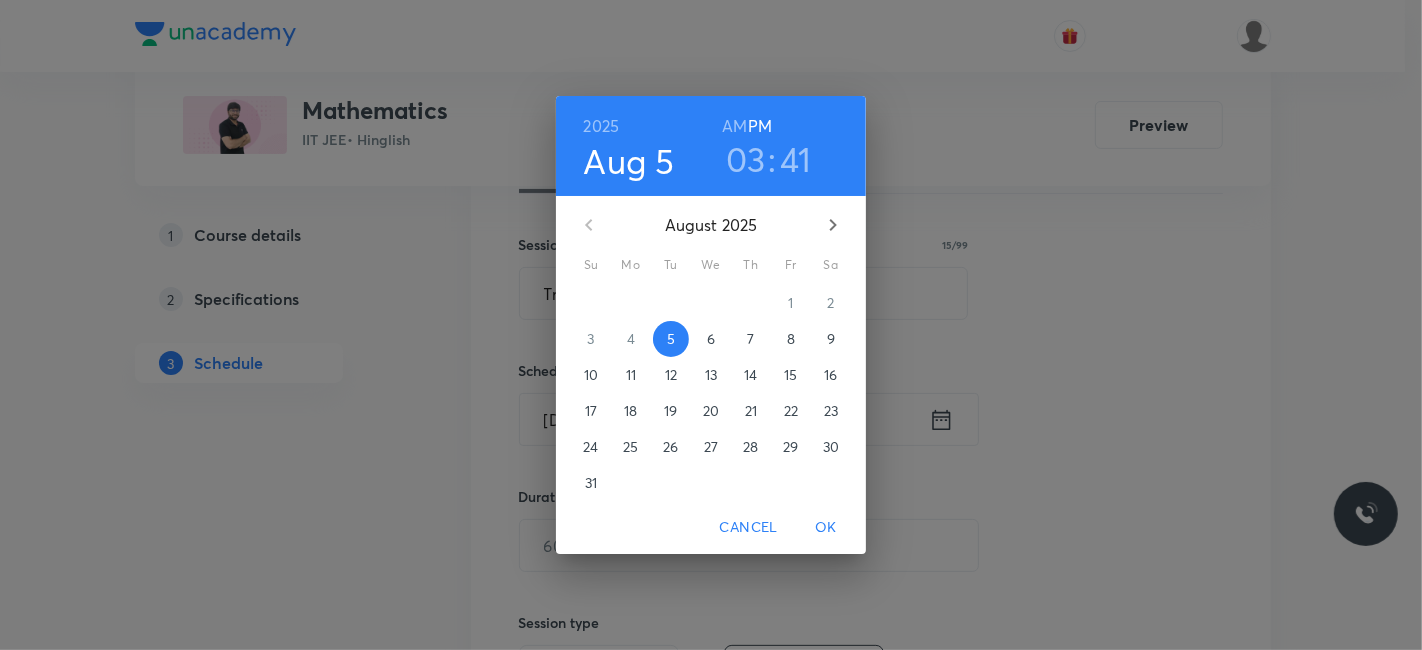 click on "03" at bounding box center (746, 159) 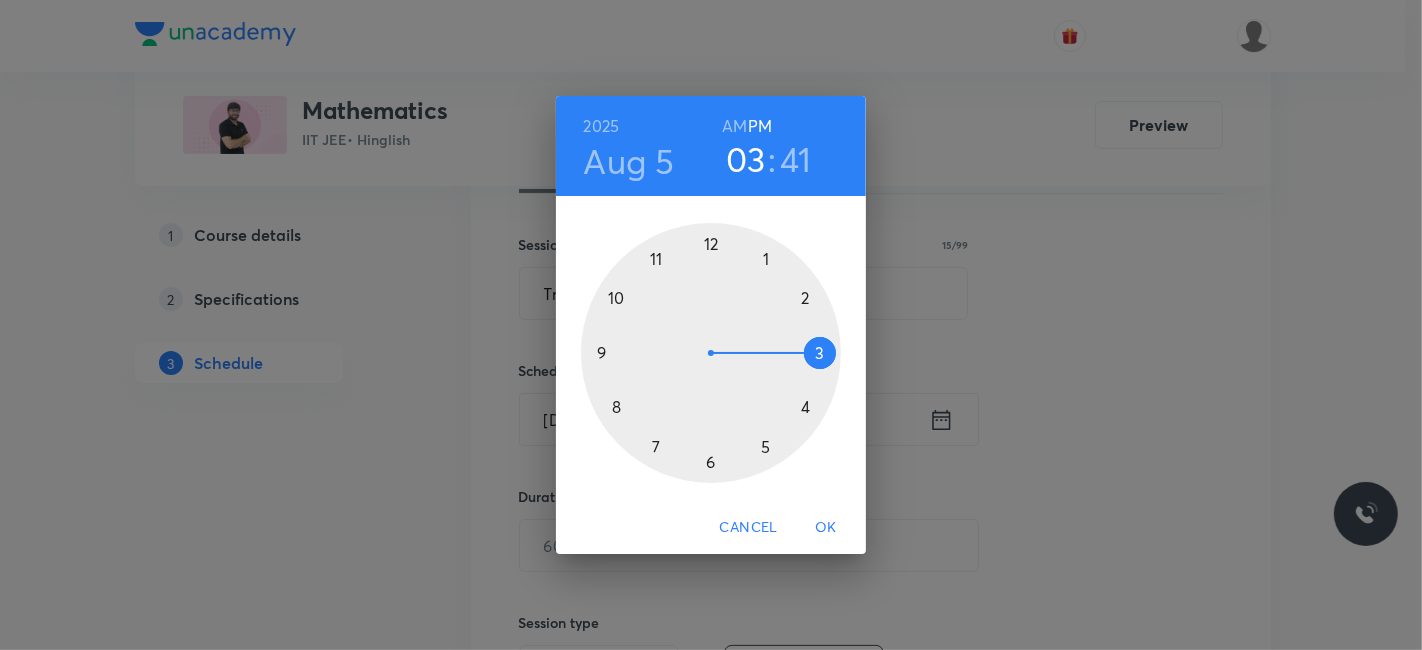 click at bounding box center (711, 353) 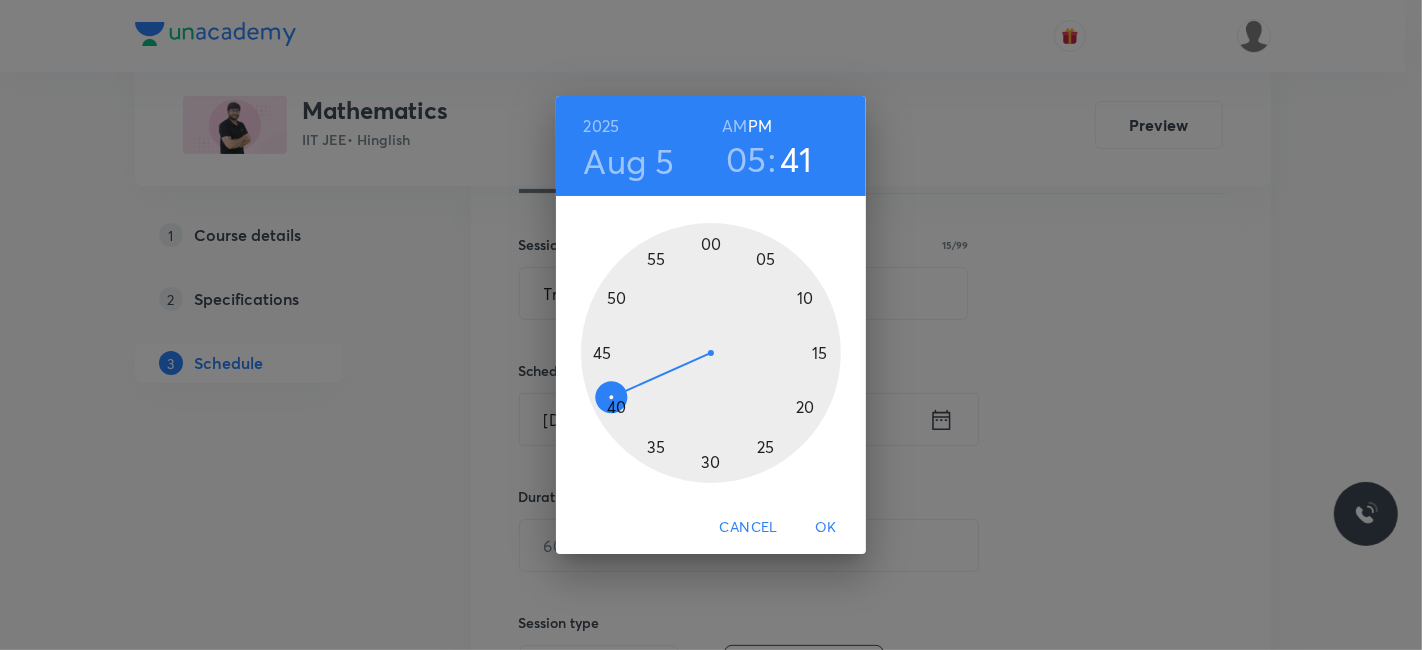 click on "41" at bounding box center (797, 159) 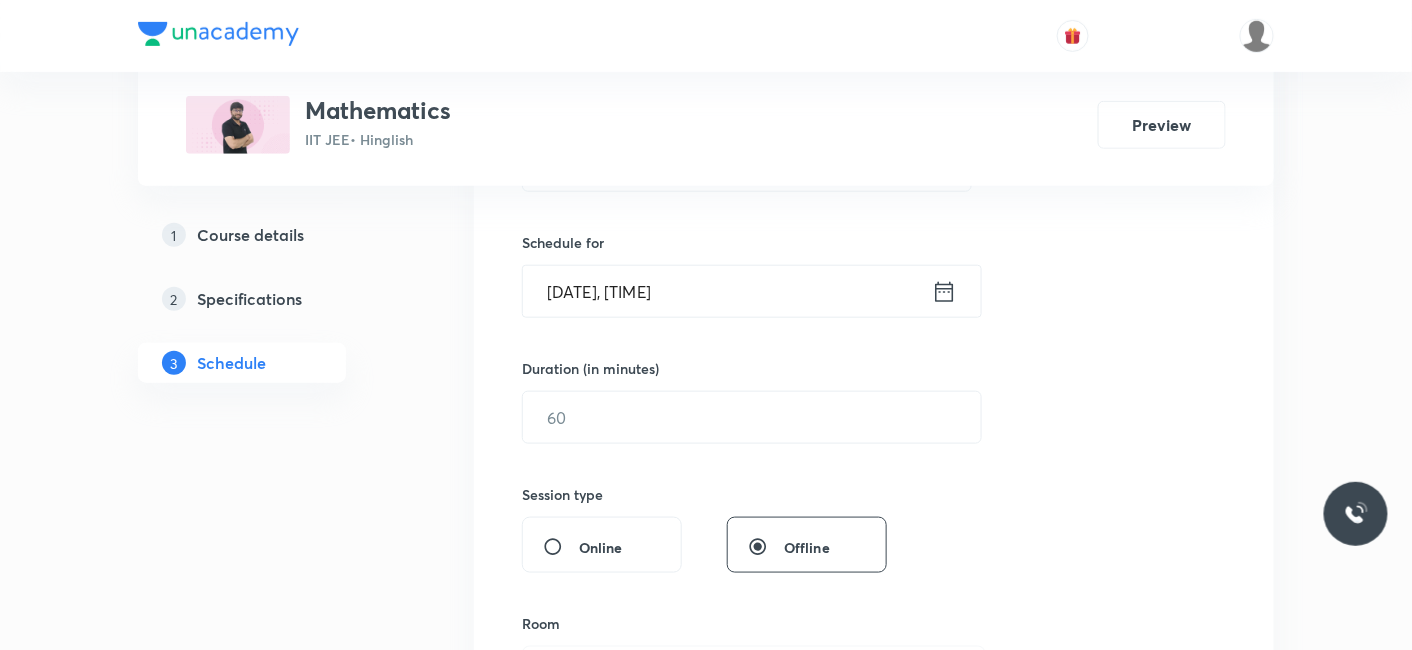 scroll, scrollTop: 555, scrollLeft: 0, axis: vertical 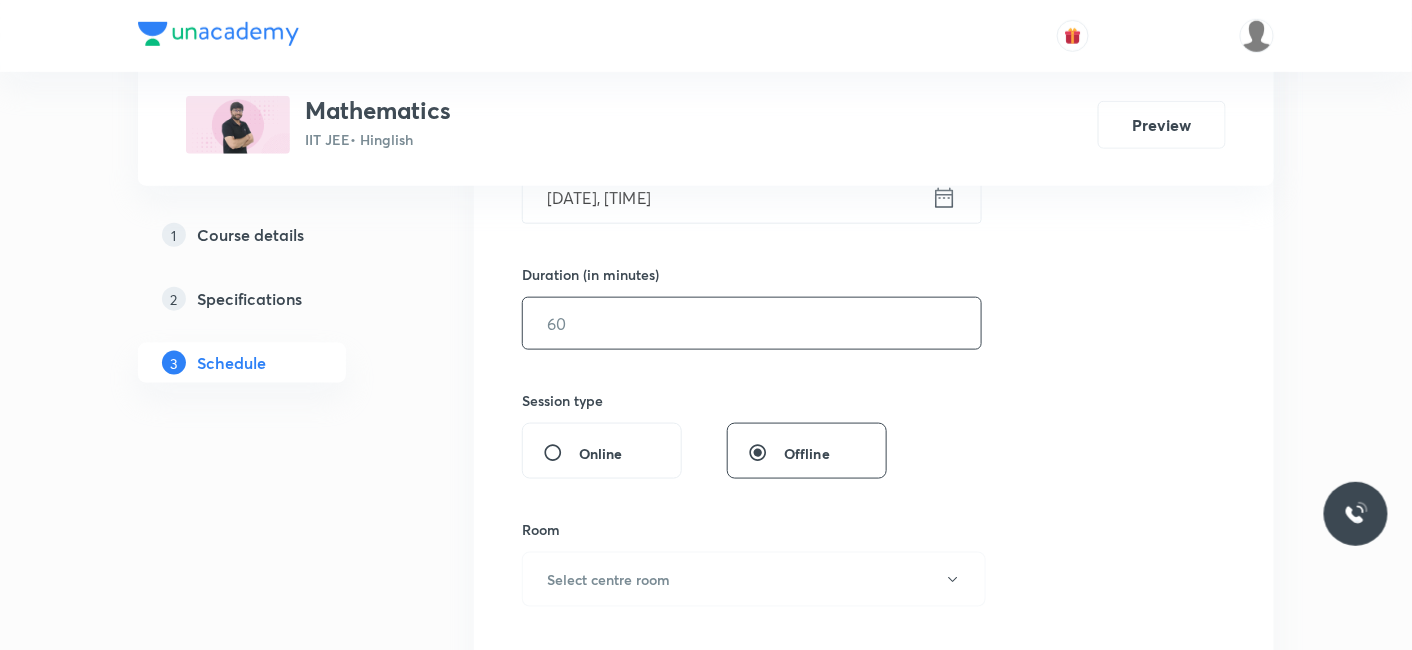click at bounding box center [752, 323] 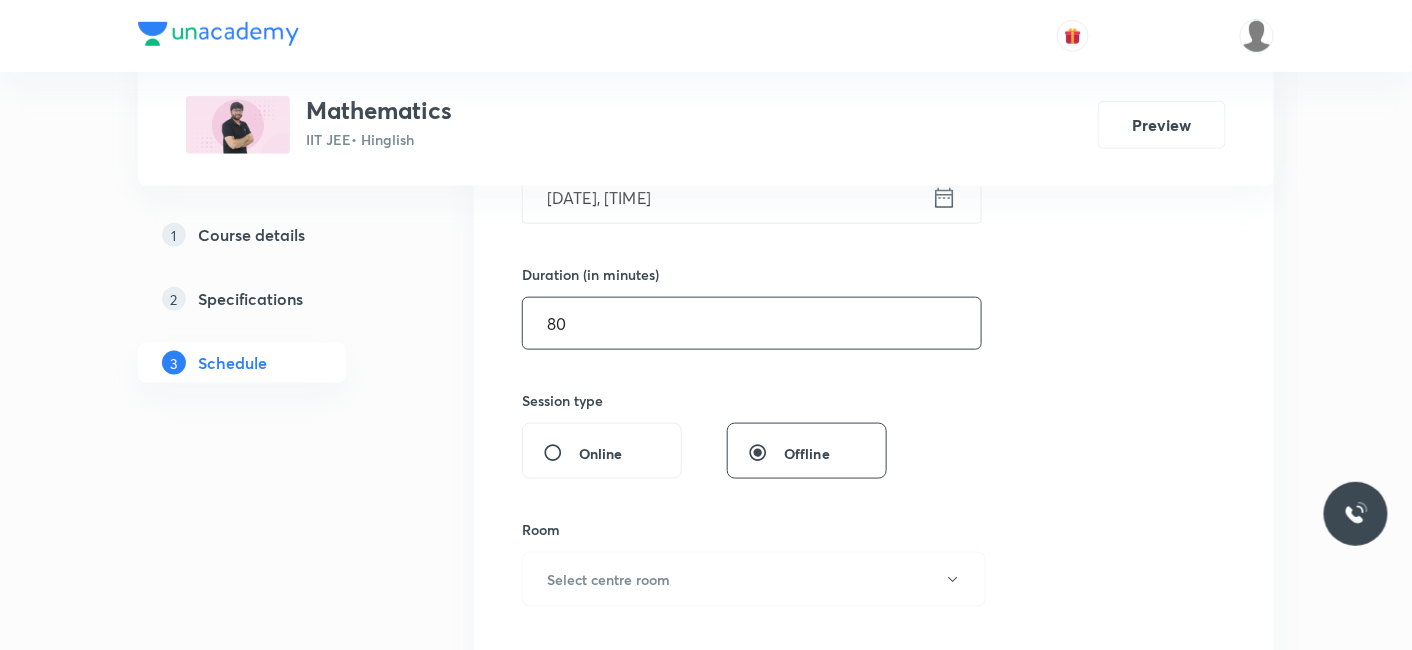 scroll, scrollTop: 777, scrollLeft: 0, axis: vertical 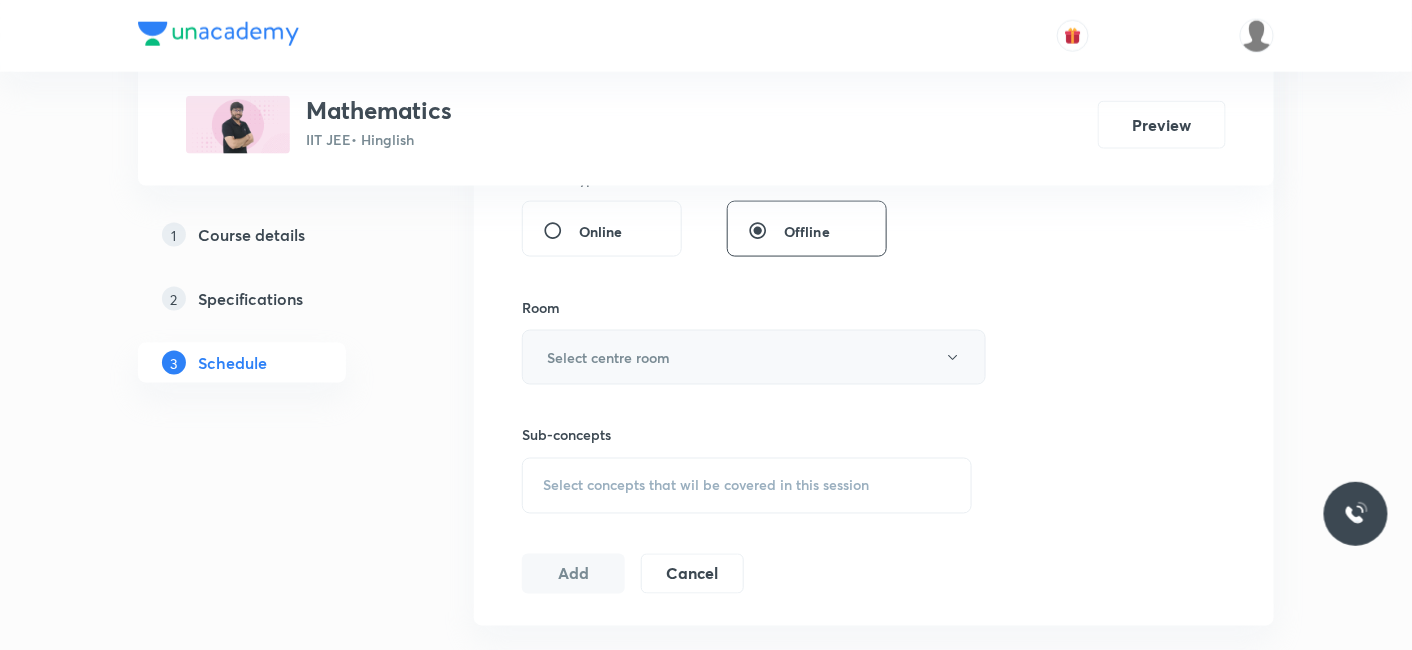 type on "80" 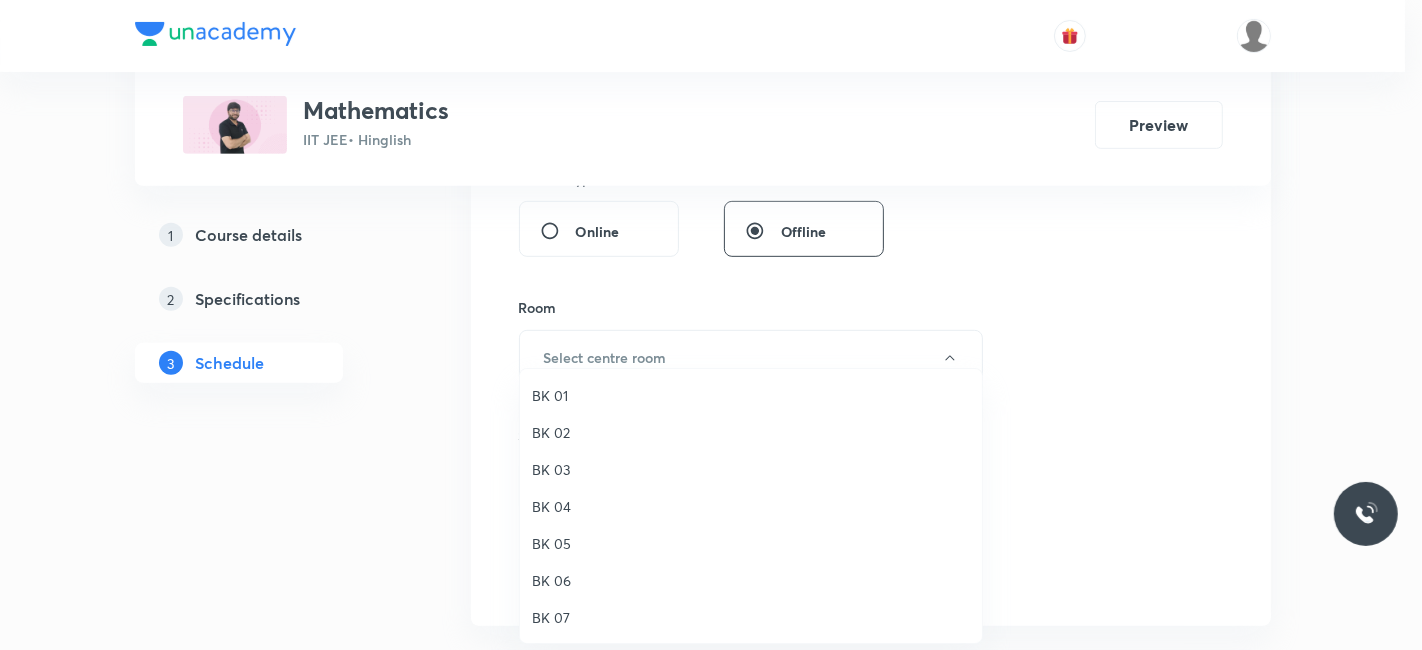 click on "BK 04" at bounding box center [751, 506] 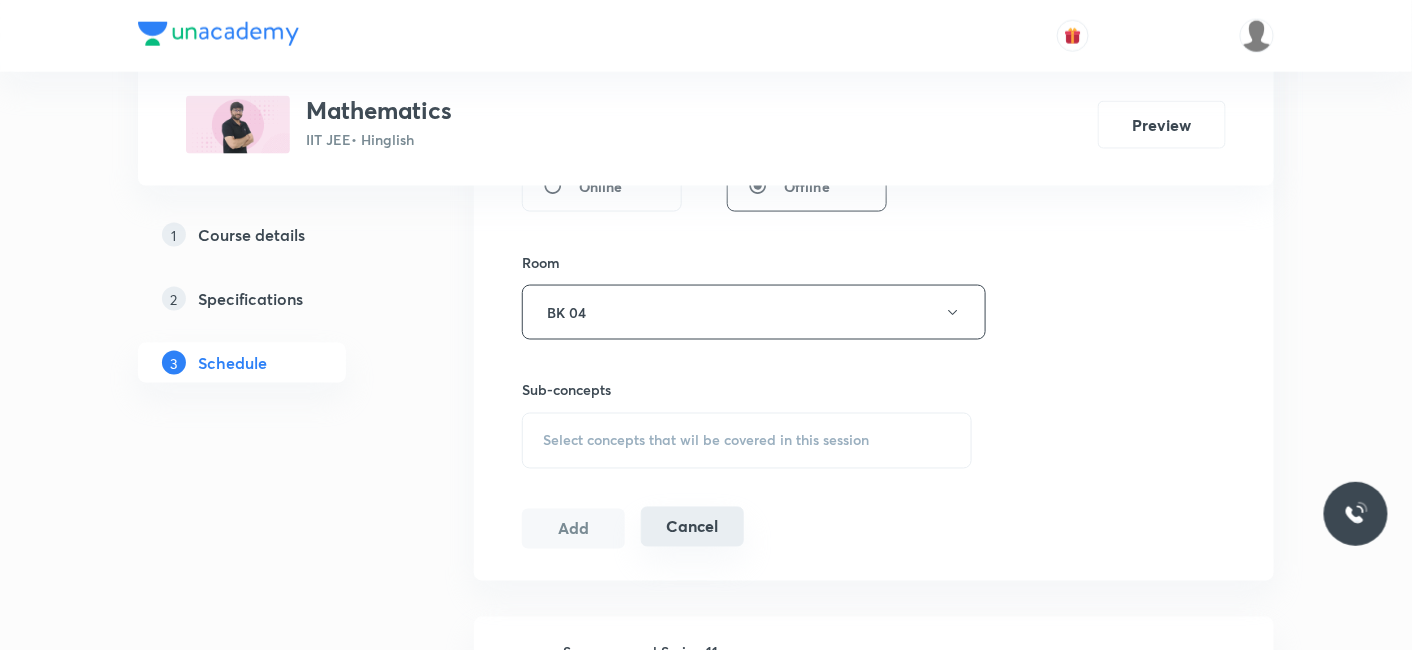 scroll, scrollTop: 888, scrollLeft: 0, axis: vertical 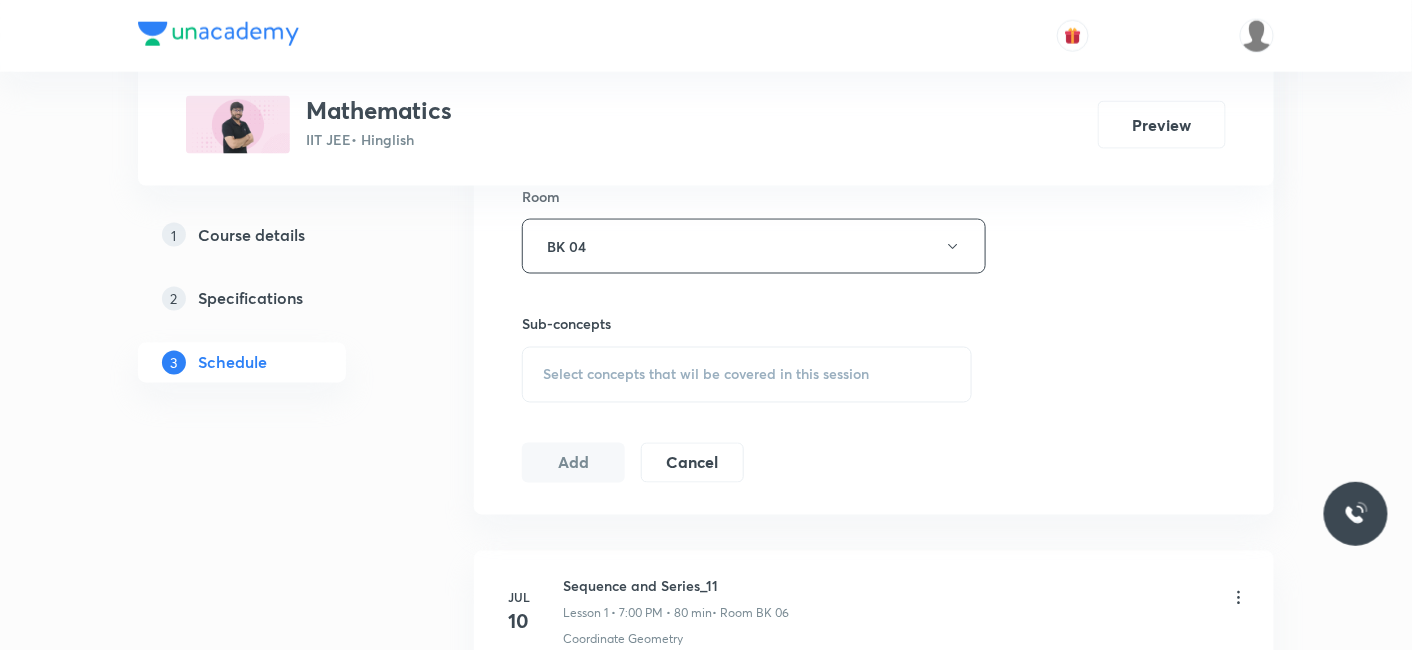 click on "Select concepts that wil be covered in this session" at bounding box center (706, 375) 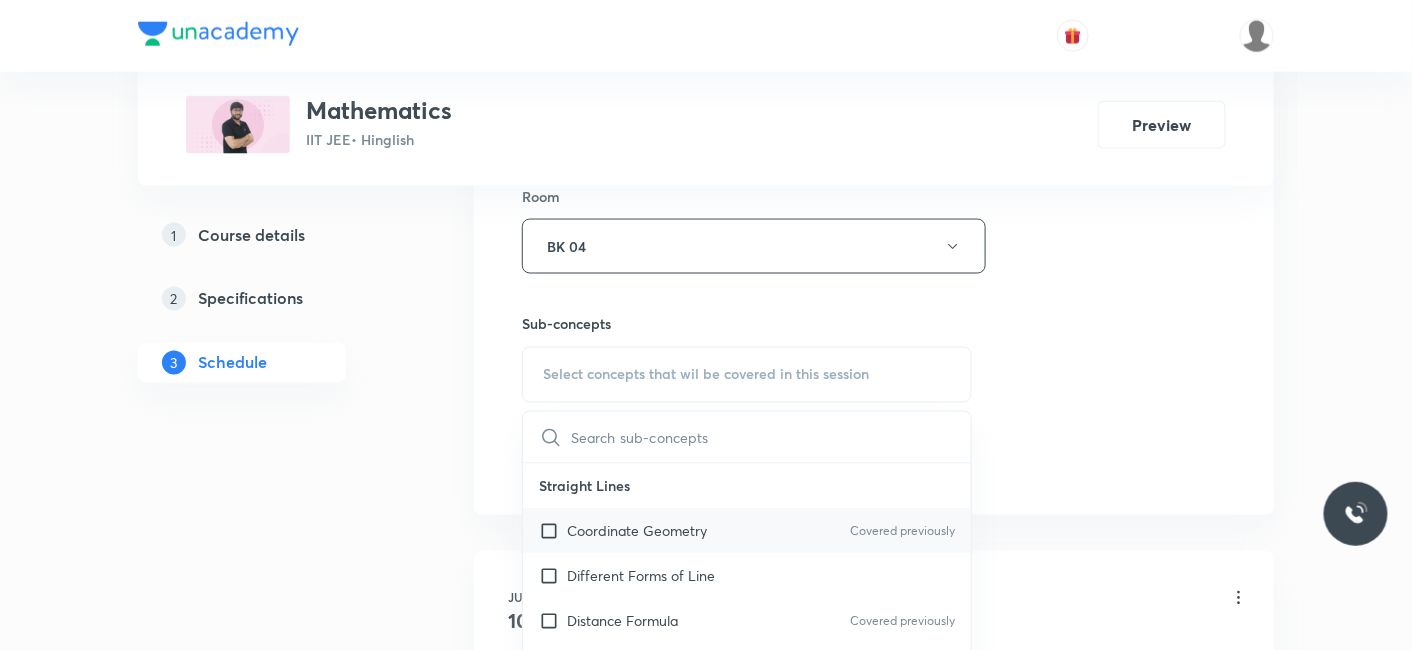 click on "Coordinate Geometry" at bounding box center [637, 531] 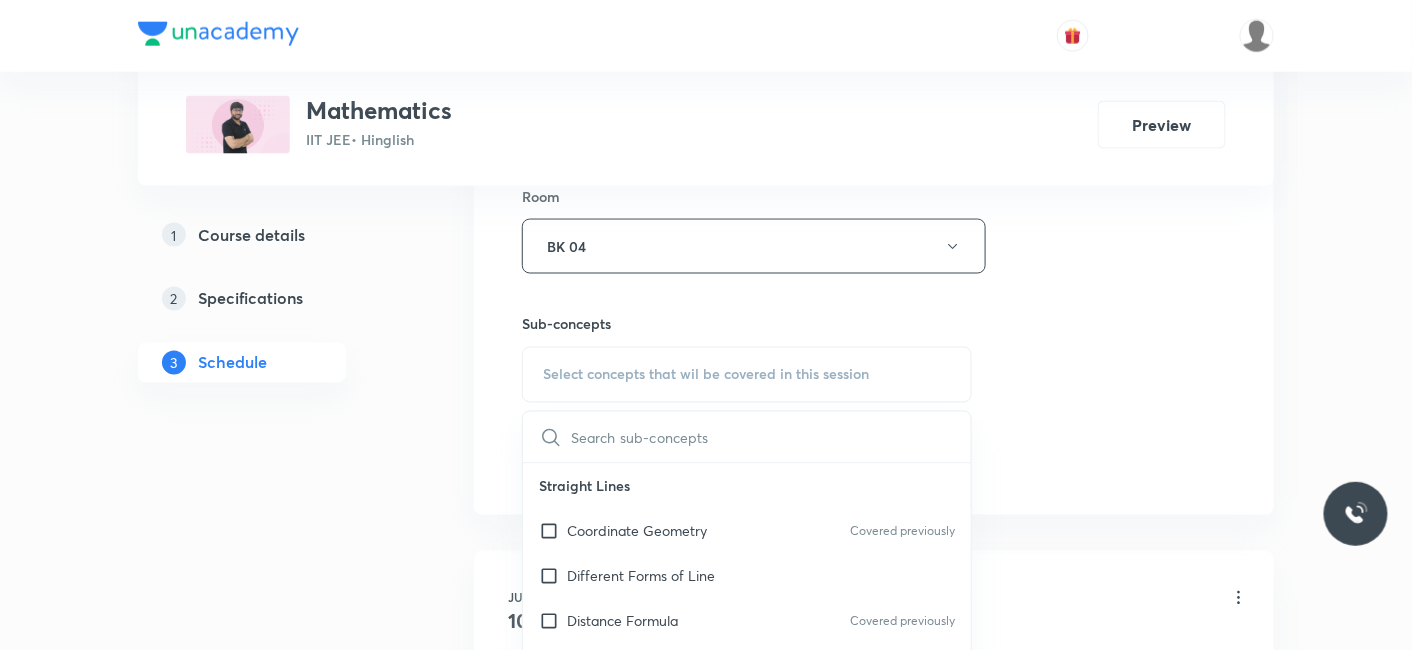 checkbox on "true" 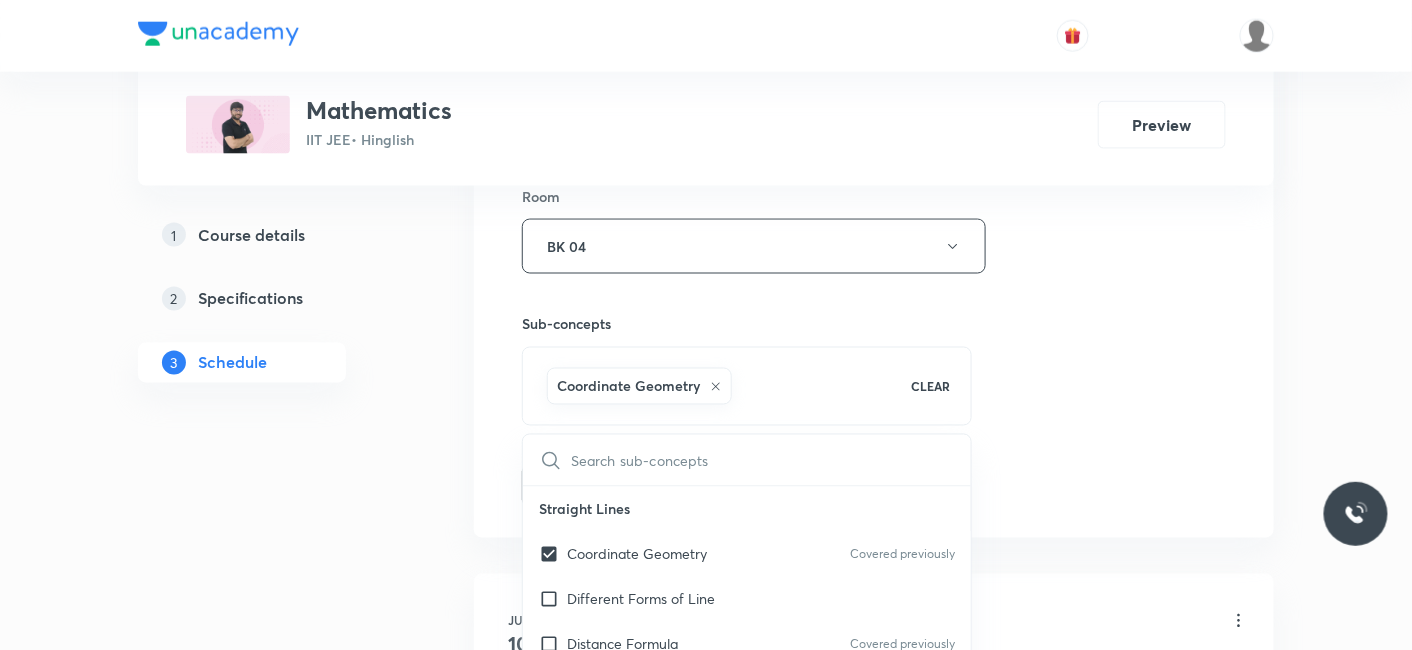 click on "1 Course details 2 Specifications 3 Schedule" at bounding box center (274, 1161) 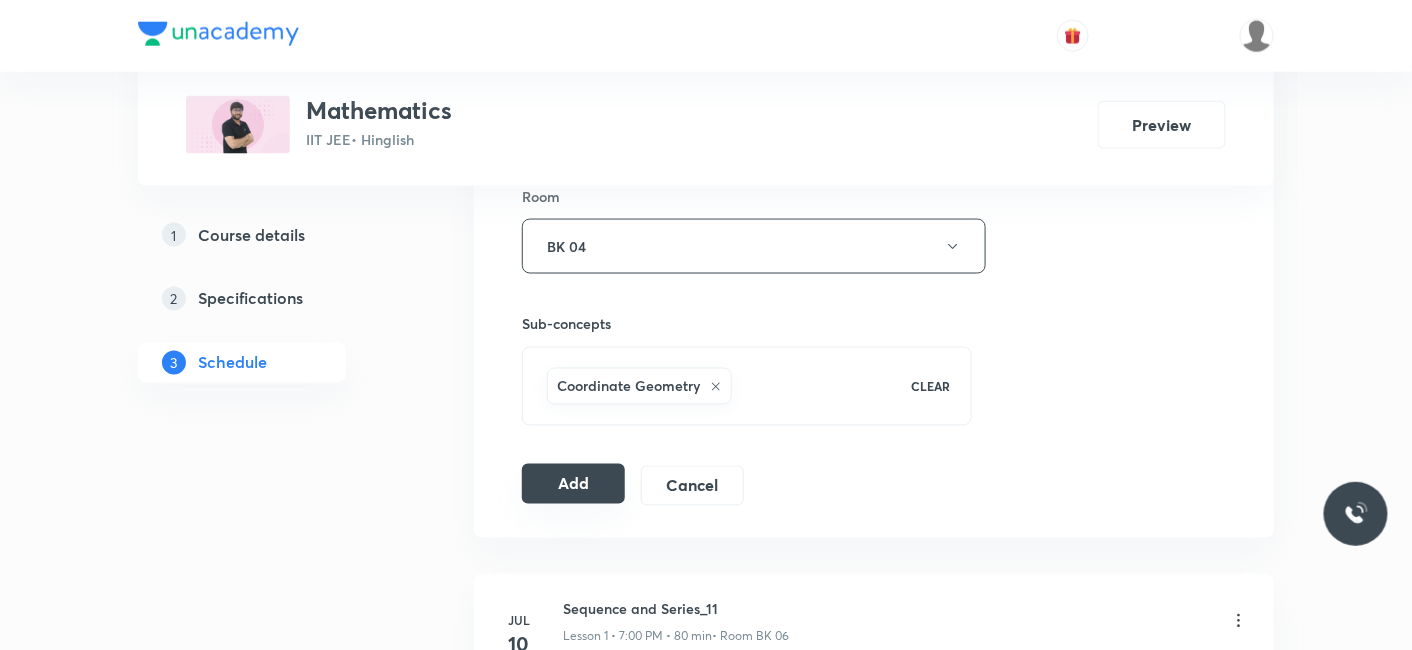 click on "Add" at bounding box center [573, 484] 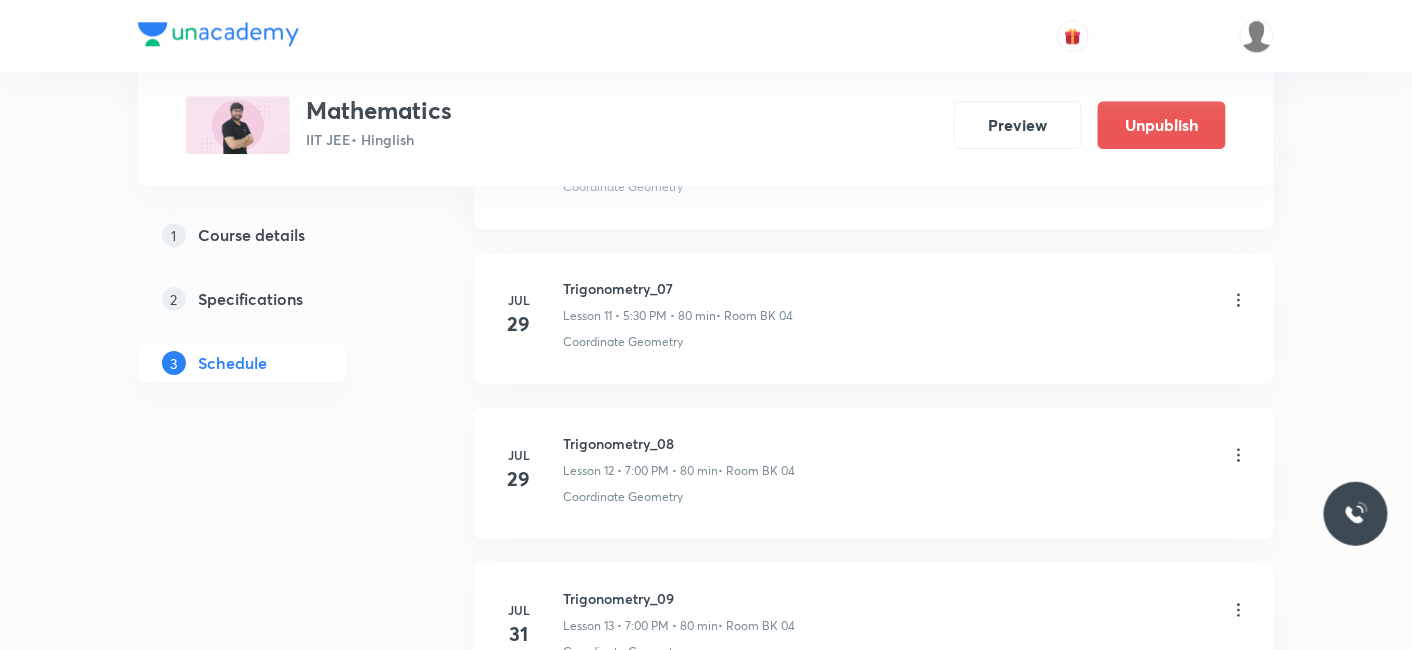 scroll, scrollTop: 2350, scrollLeft: 0, axis: vertical 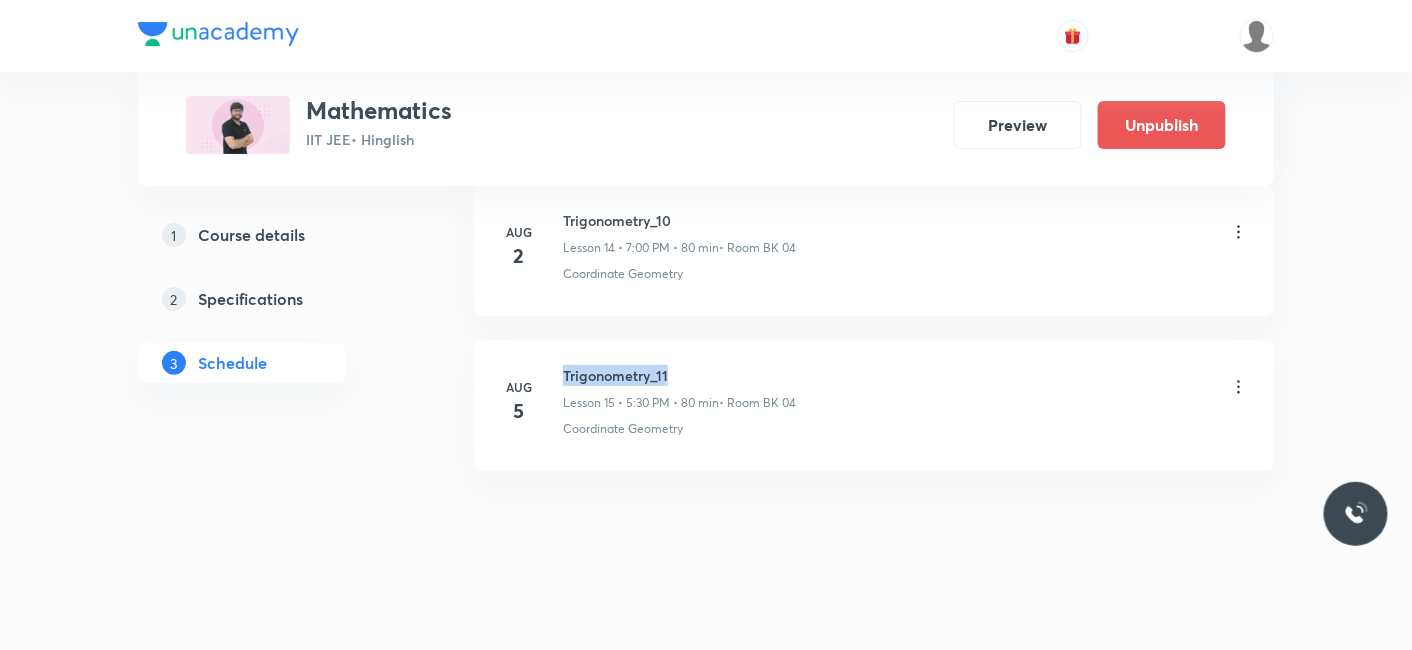 drag, startPoint x: 565, startPoint y: 358, endPoint x: 701, endPoint y: 359, distance: 136.00368 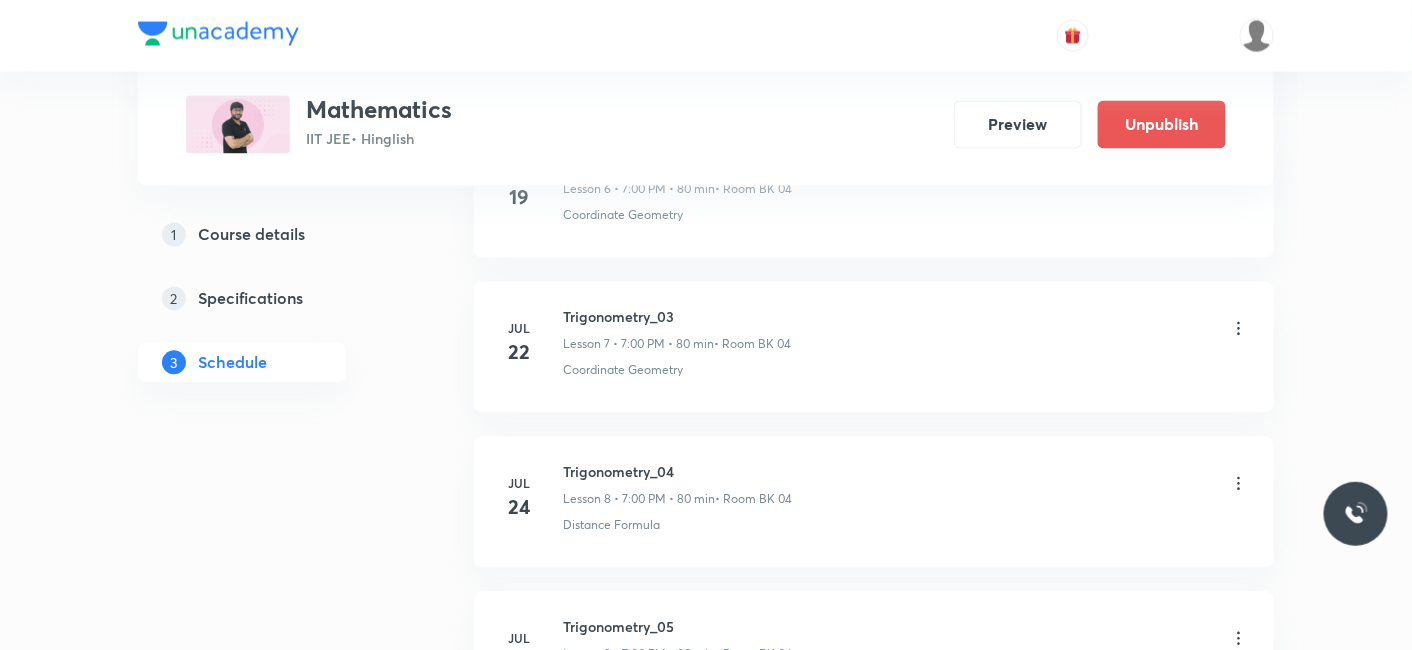 scroll, scrollTop: 0, scrollLeft: 0, axis: both 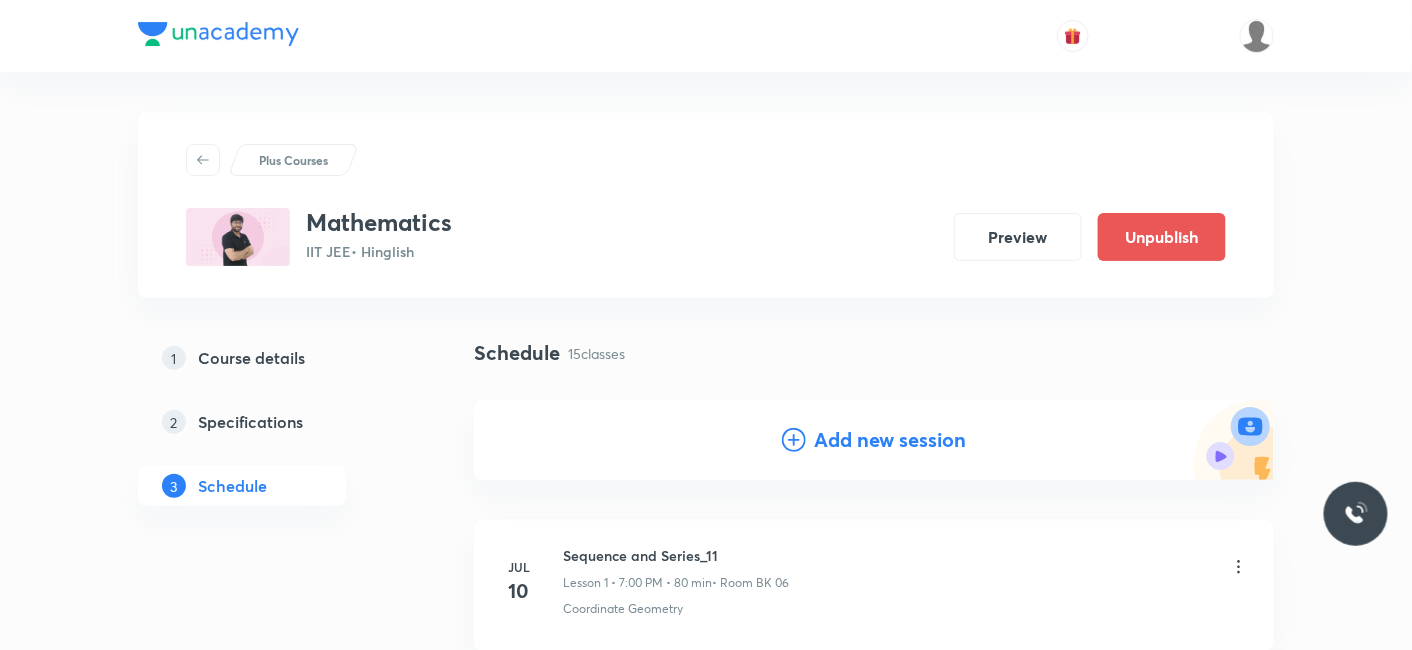 click on "Add new session" at bounding box center (890, 440) 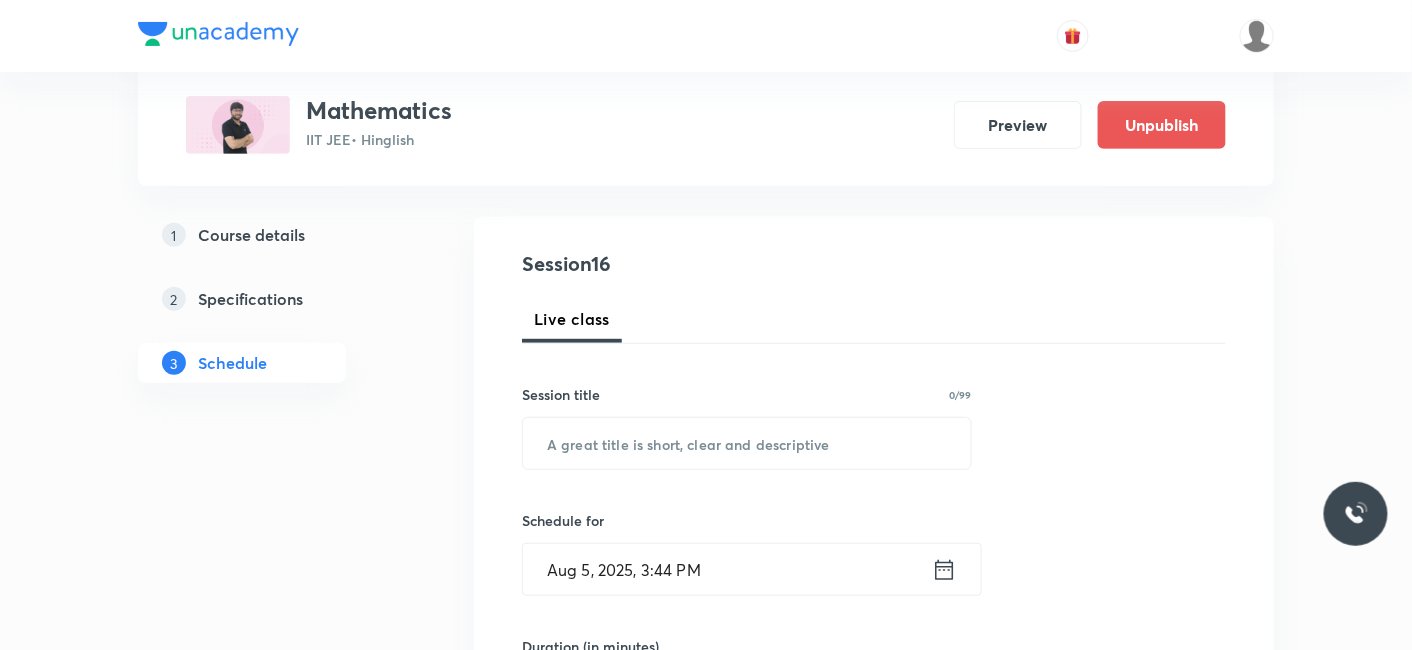 scroll, scrollTop: 222, scrollLeft: 0, axis: vertical 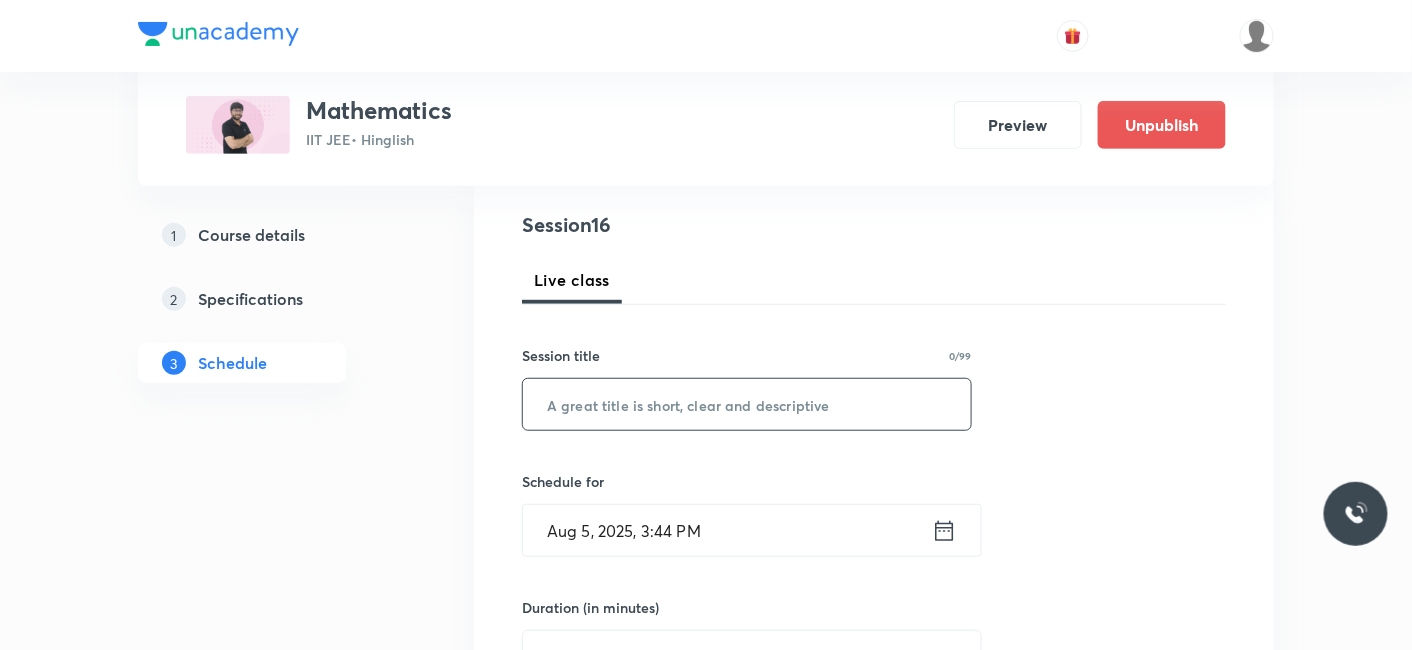 click at bounding box center (747, 404) 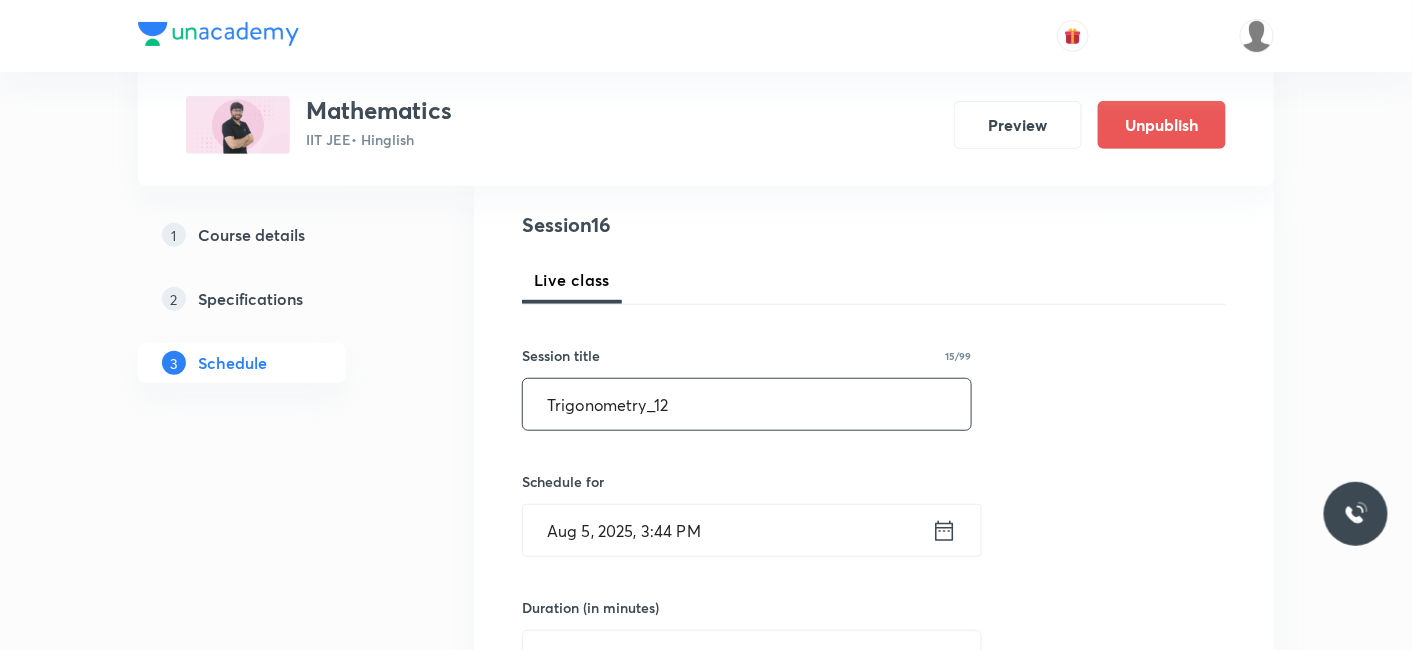 type on "Trigonometry_12" 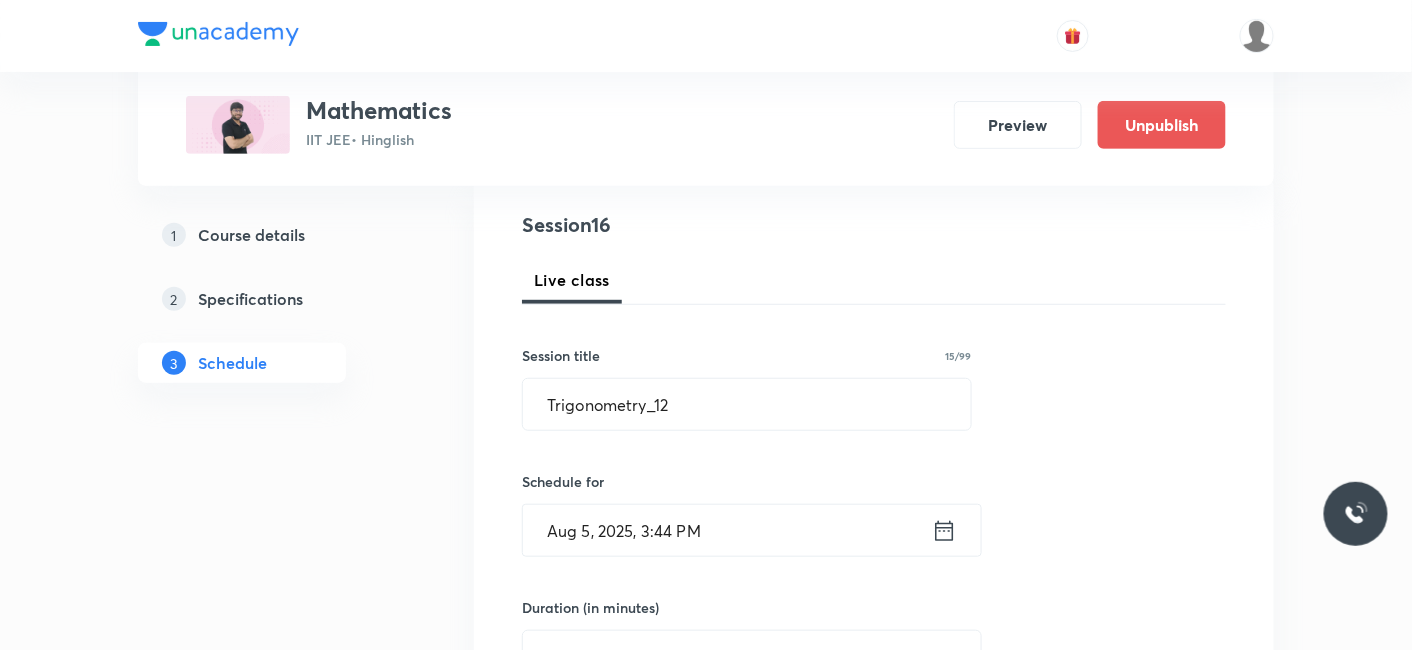 click on "Aug 5, 2025, 3:44 PM" at bounding box center [727, 530] 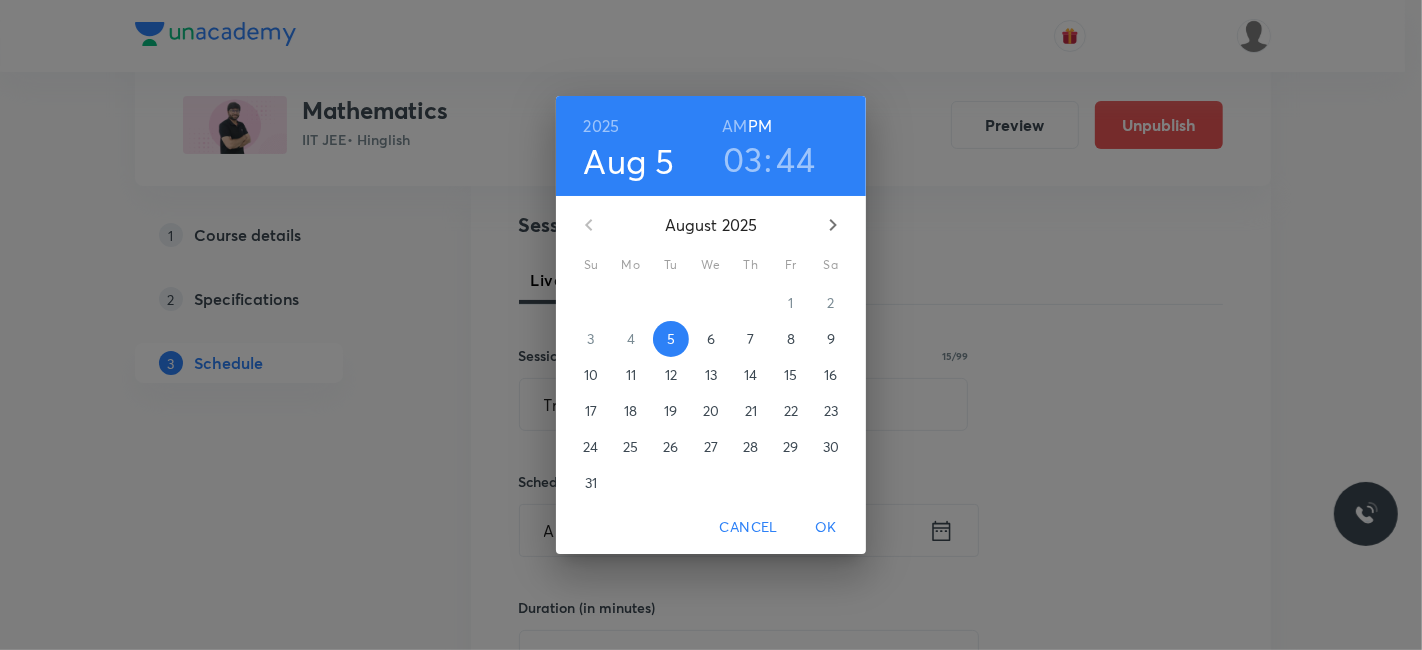 click on "03" at bounding box center (743, 159) 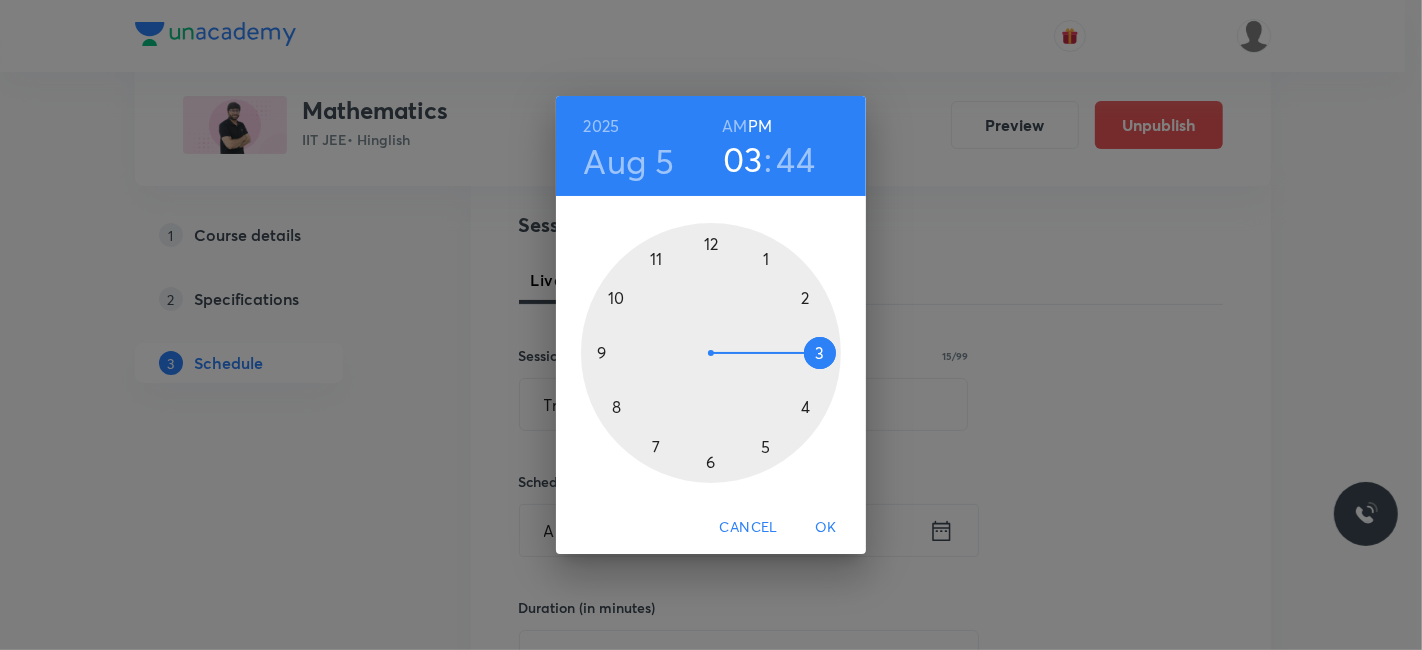 click at bounding box center [711, 353] 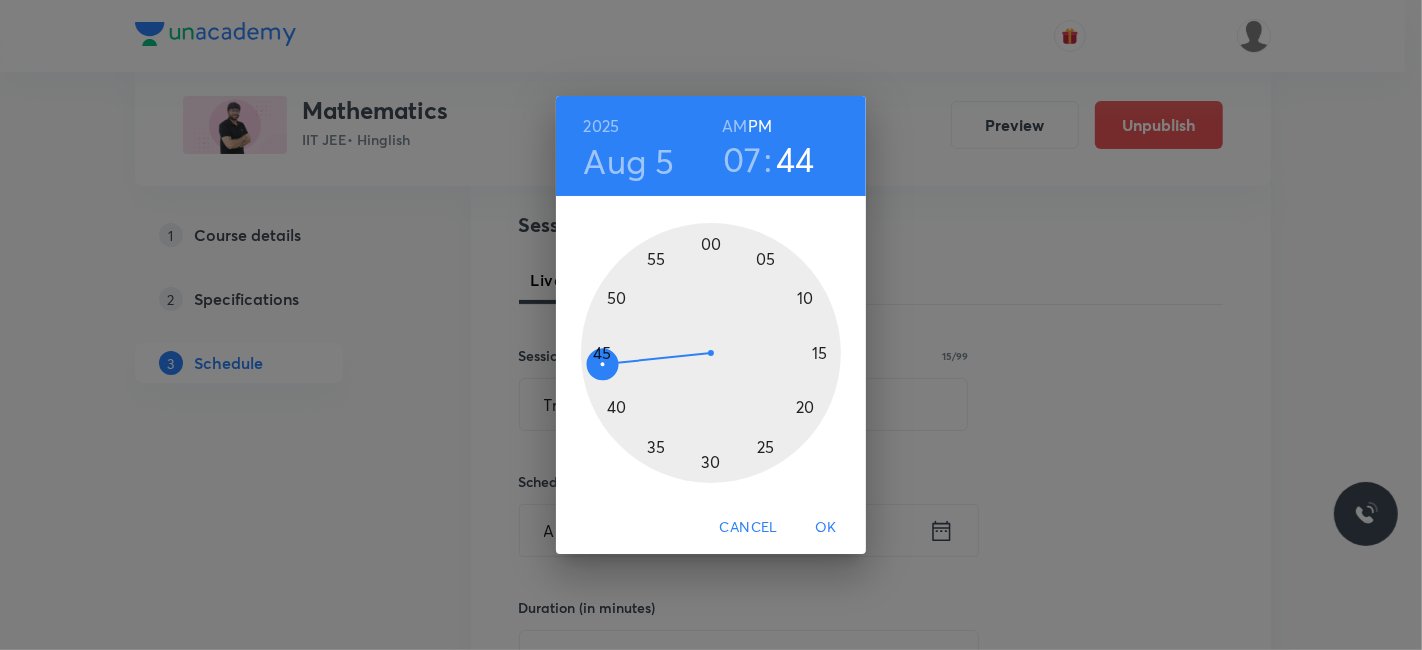 click at bounding box center (711, 353) 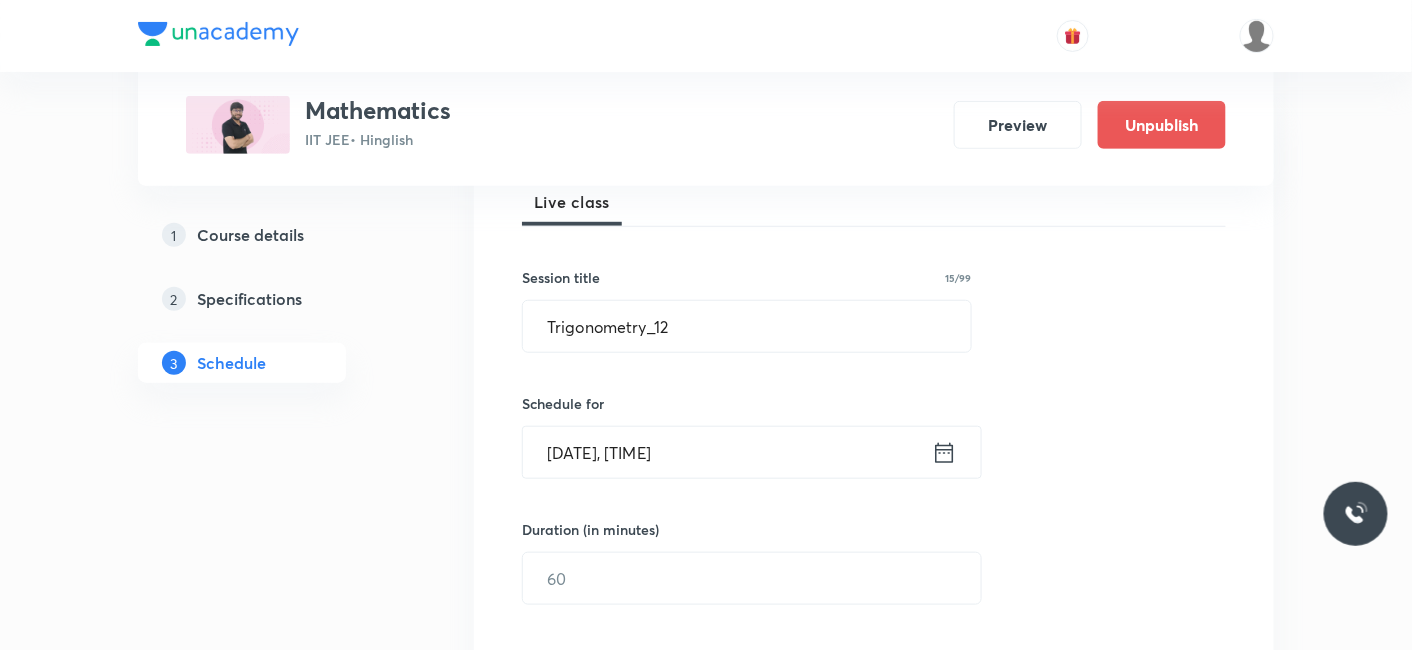 scroll, scrollTop: 333, scrollLeft: 0, axis: vertical 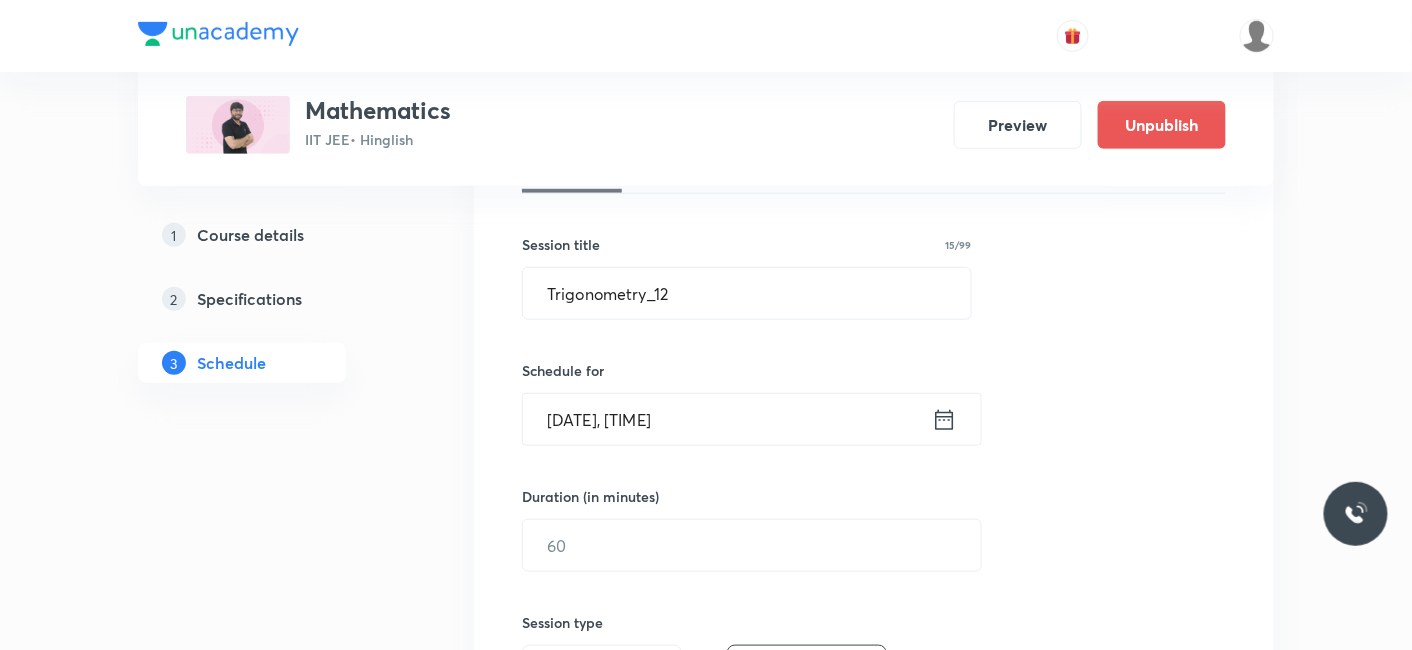 click on "Duration (in minutes)" at bounding box center [704, 496] 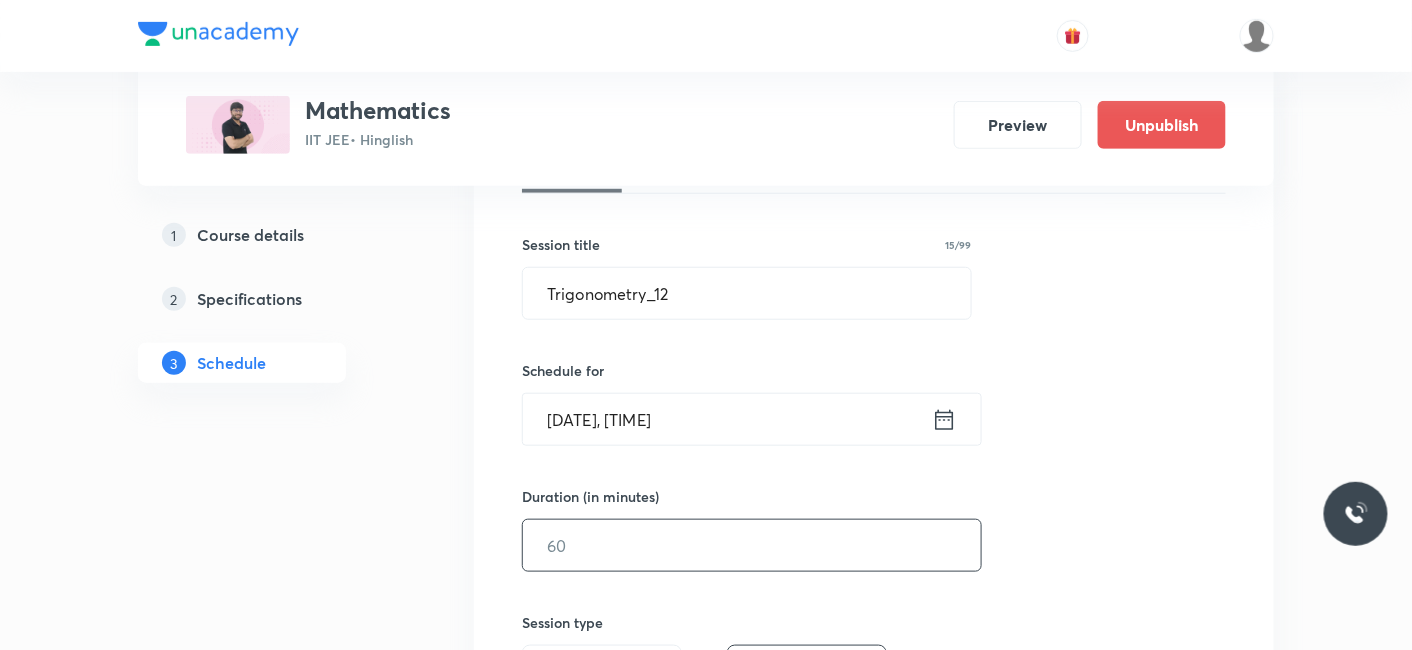 click at bounding box center (752, 545) 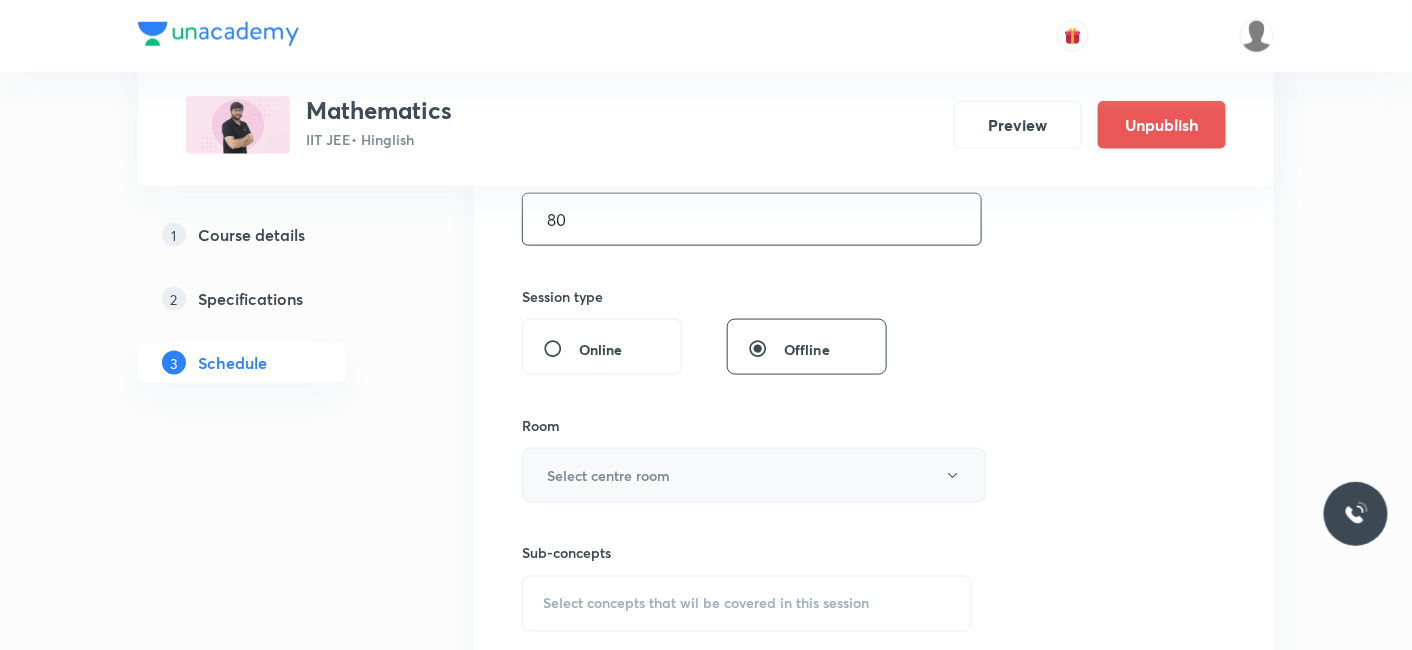scroll, scrollTop: 666, scrollLeft: 0, axis: vertical 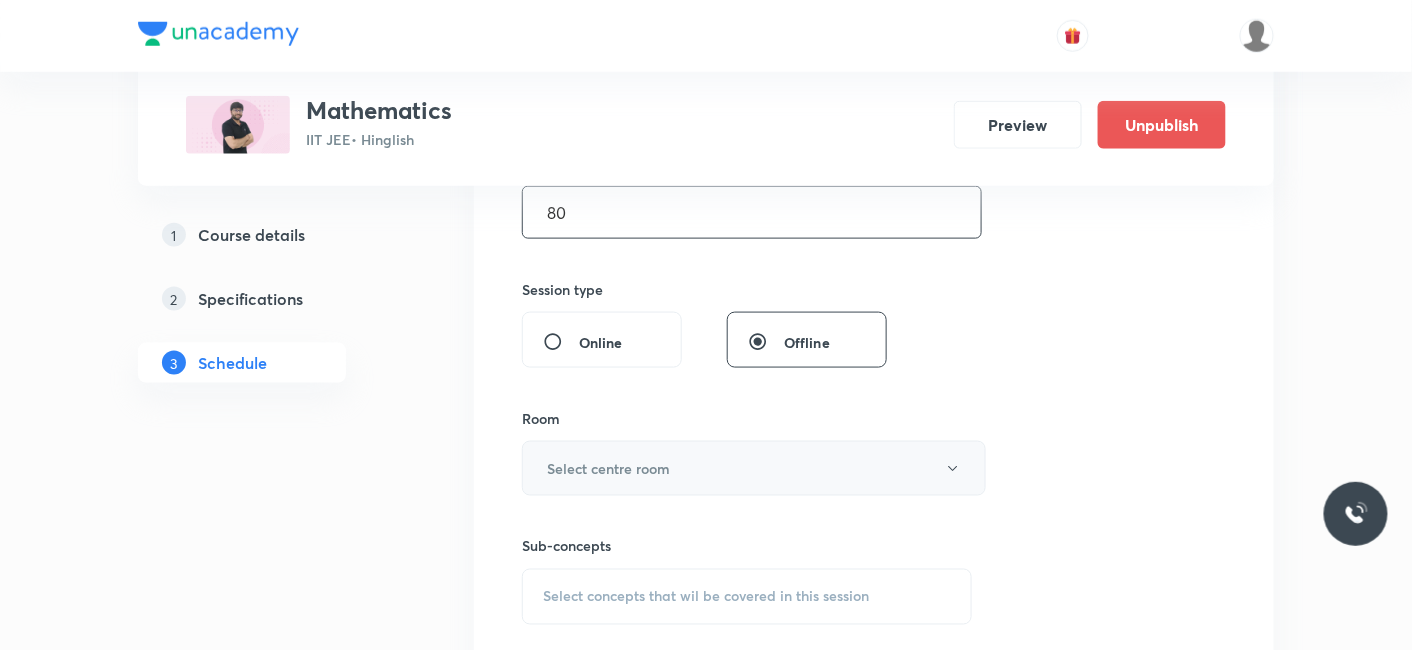 type on "80" 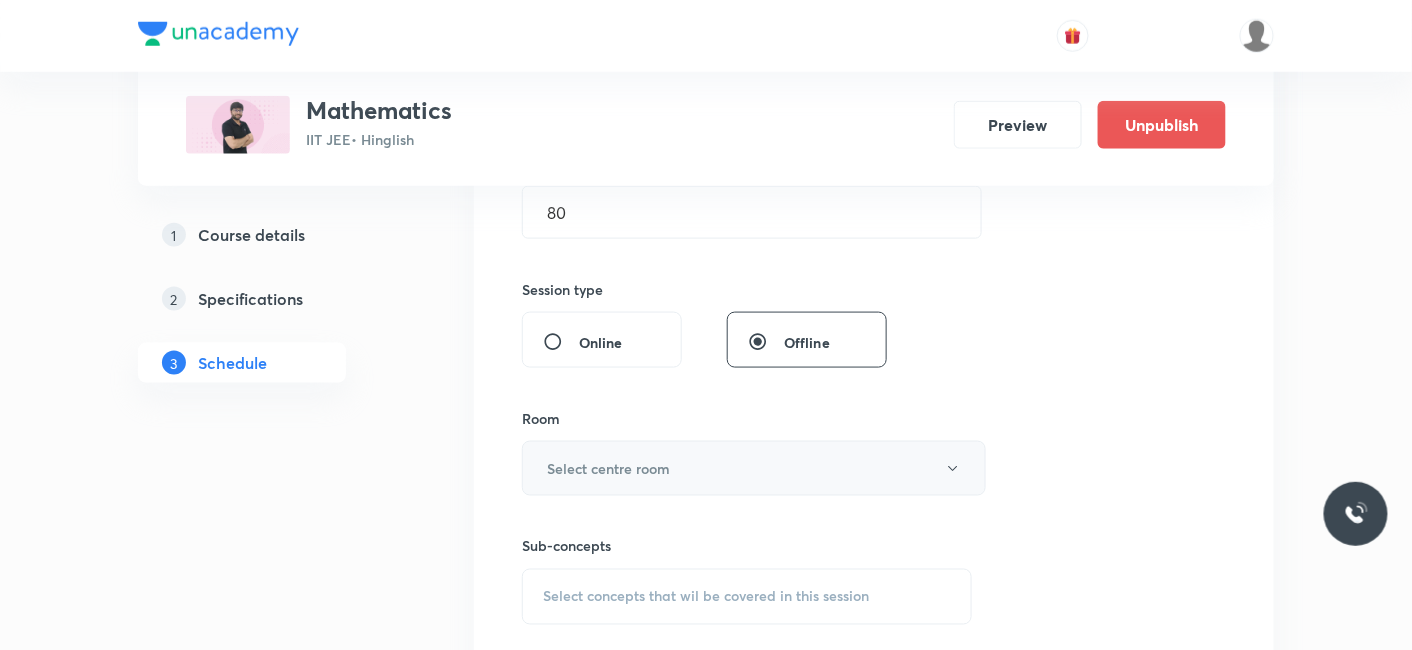 click on "Select centre room" at bounding box center [754, 468] 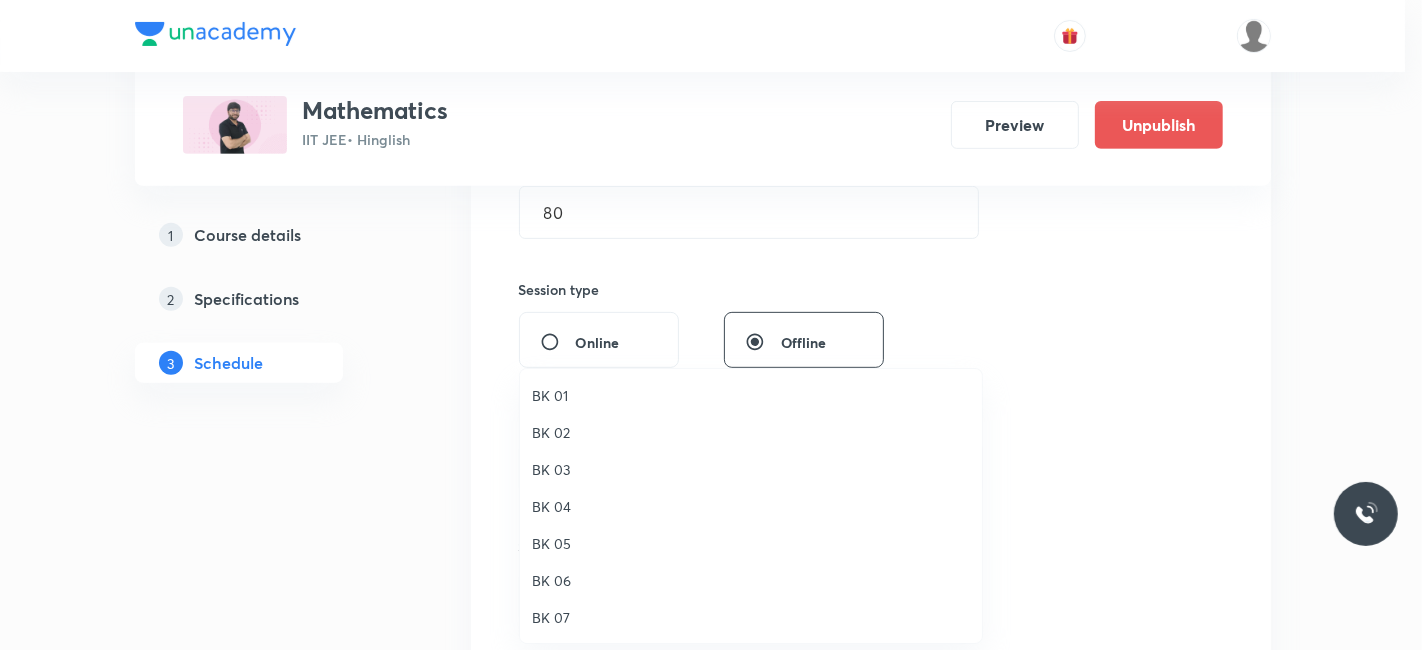 click on "BK 04" at bounding box center (751, 506) 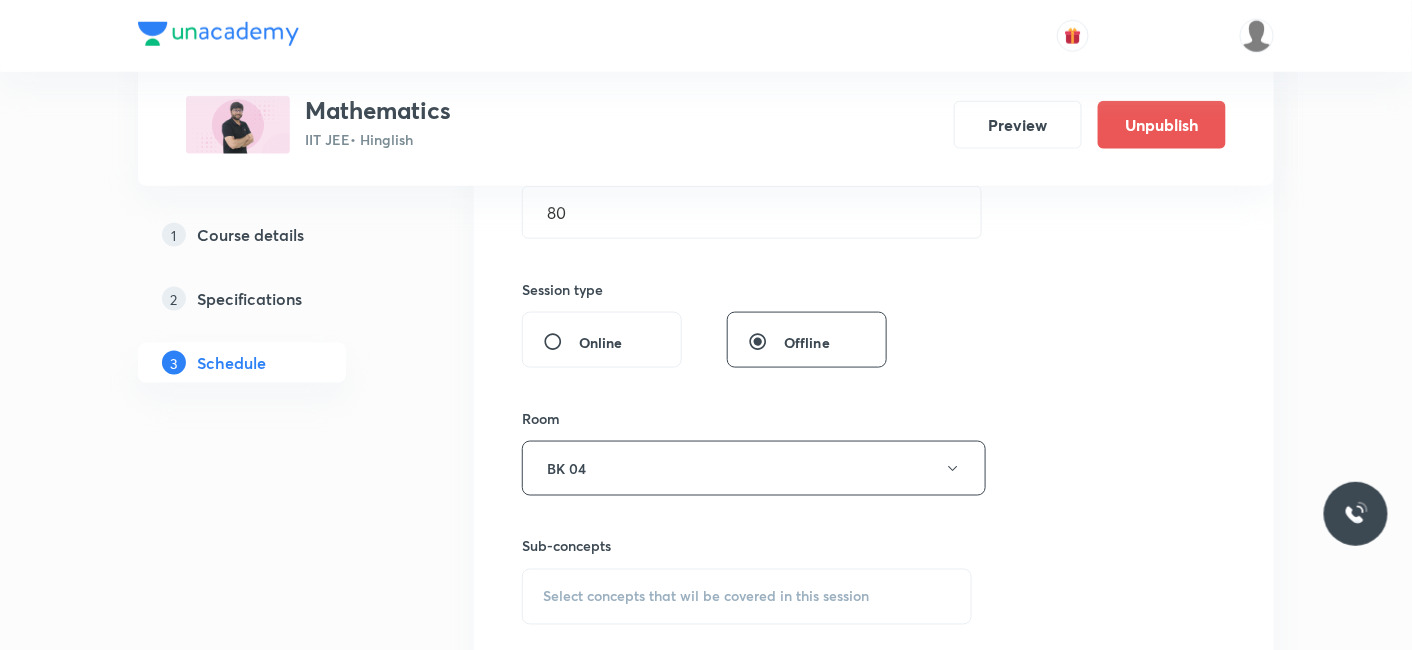 click on "Plus Courses Mathematics IIT JEE  • Hinglish Preview Unpublish 1 Course details 2 Specifications 3 Schedule Schedule 15  classes Session  16 Live class Session title 15/99 Trigonometry_12 ​ Schedule for Aug 5, 2025, 7:00 PM ​ Duration (in minutes) 80 ​   Session type Online Offline Room BK 04 Sub-concepts Select concepts that wil be covered in this session Add Cancel Jul 10 Sequence and Series_11 Lesson 1 • 7:00 PM • 80 min  • Room BK 06 Coordinate Geometry Jul 12 Sequence and Series_12 Lesson 2 • 7:00 PM • 80 min  • Room BK 02 Coordinate Geometry Jul 15 Sequence and Series_13 Lesson 3 • 5:30 PM • 80 min  • Room BK 04 Coordinate Geometry Jul 15 Sequence and Series_14 Lesson 4 • 7:00 PM • 80 min  • Room BK 04 Coordinate Geometry Jul 17 Trigonometry_01 Lesson 5 • 7:00 PM • 80 min  • Room BK 04 Coordinate Geometry Jul 19 Trigonometry_02 Lesson 6 • 7:00 PM • 80 min  • Room BK 04 Coordinate Geometry Jul 22 Trigonometry_03 Lesson 7 • 7:00 PM • 80 min Jul 24 Jul" at bounding box center (706, 1336) 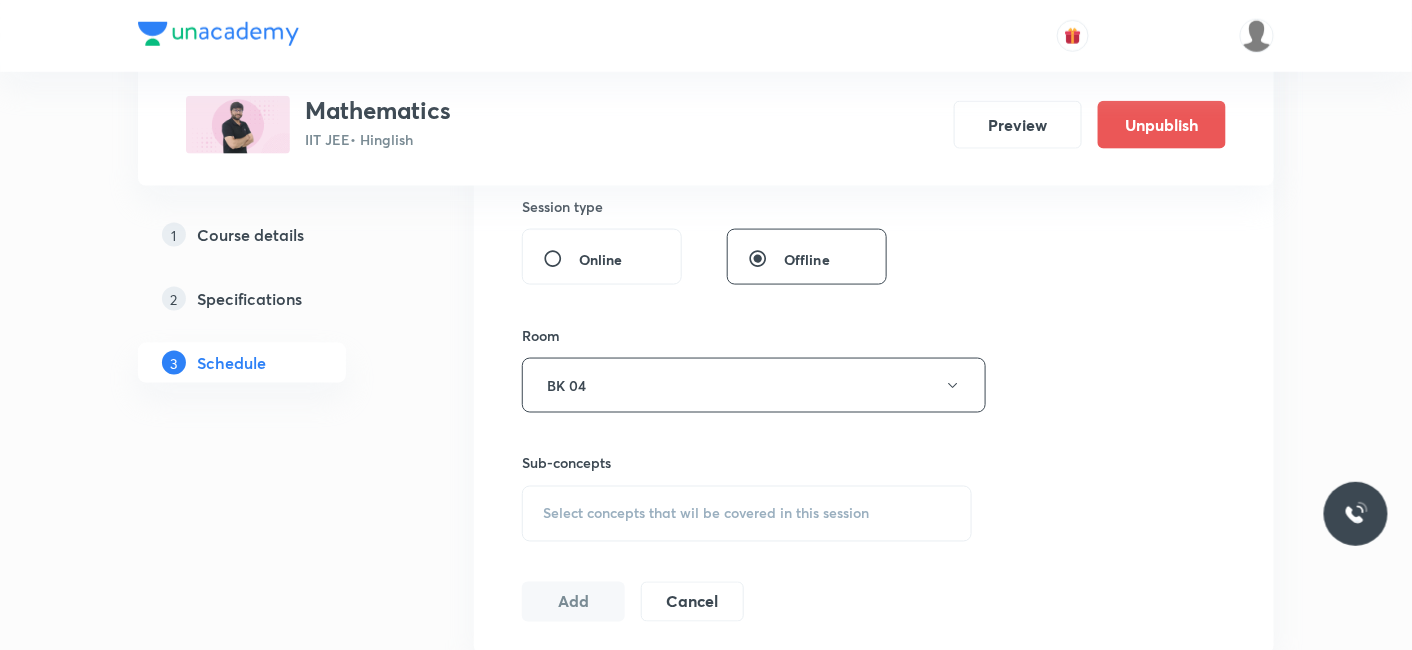 scroll, scrollTop: 888, scrollLeft: 0, axis: vertical 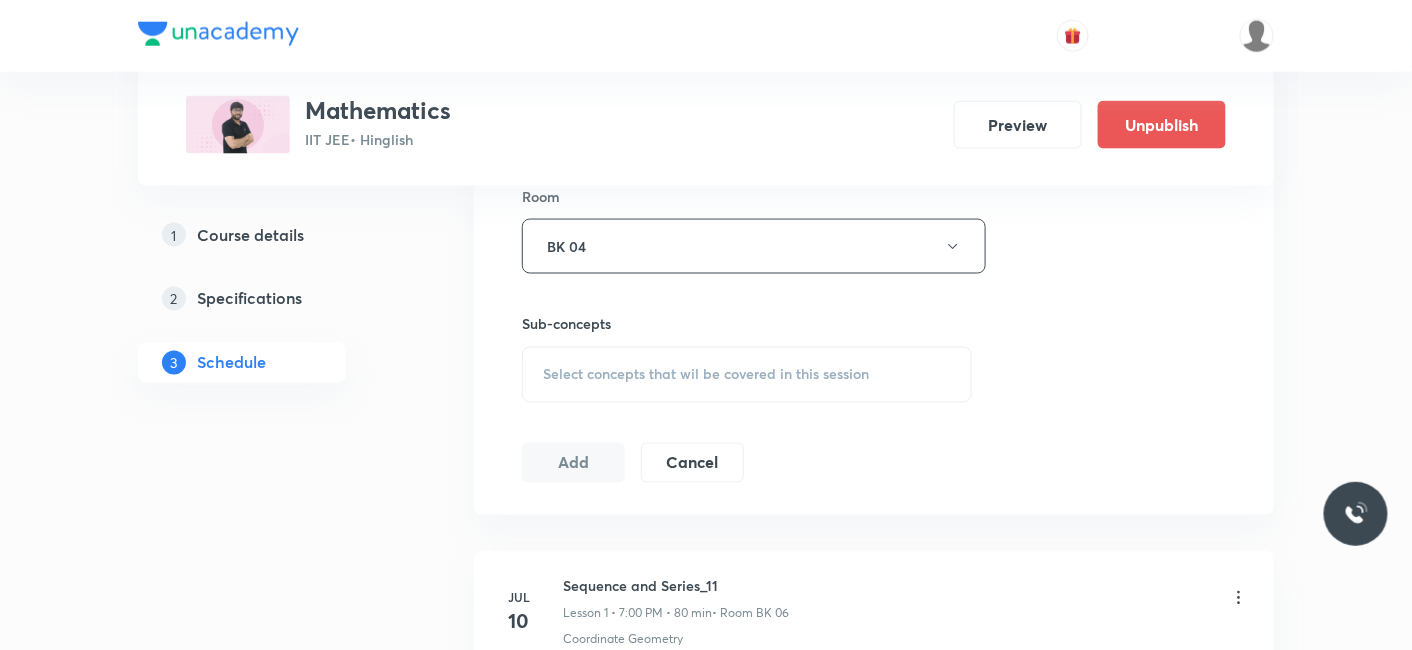 click on "Select concepts that wil be covered in this session" at bounding box center (747, 375) 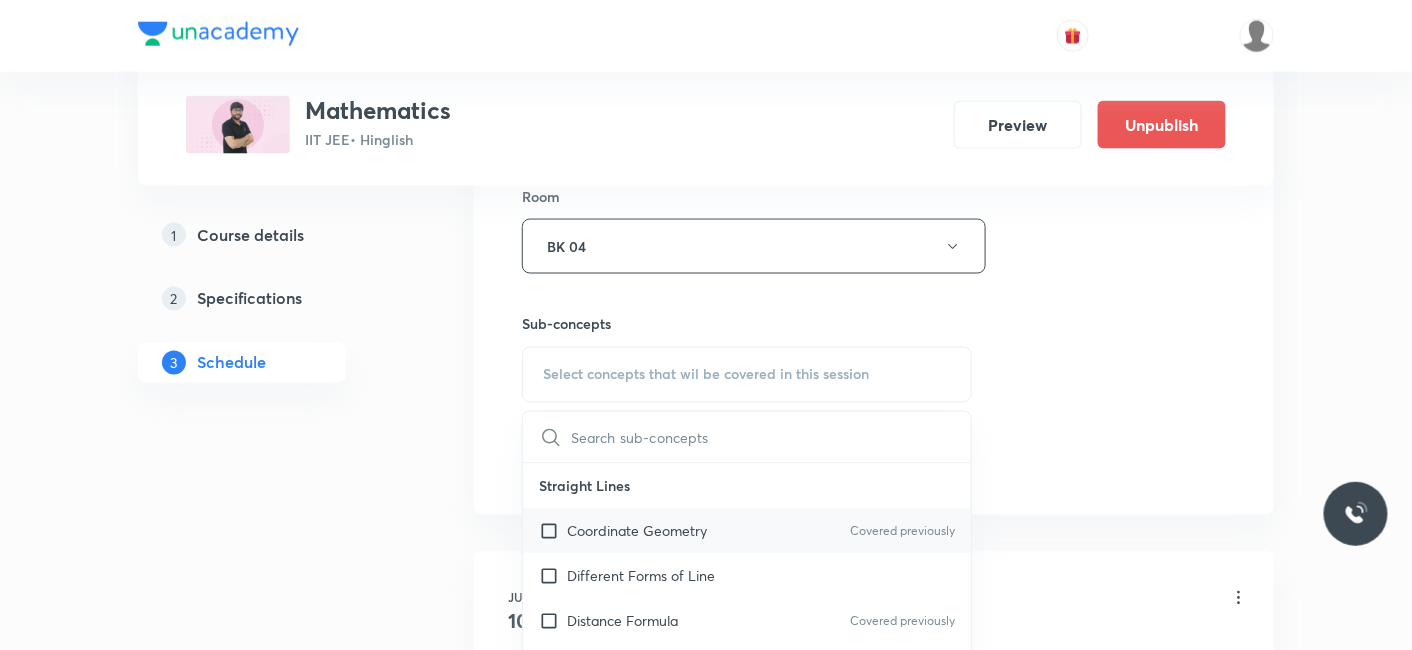 click on "Coordinate Geometry" at bounding box center [637, 531] 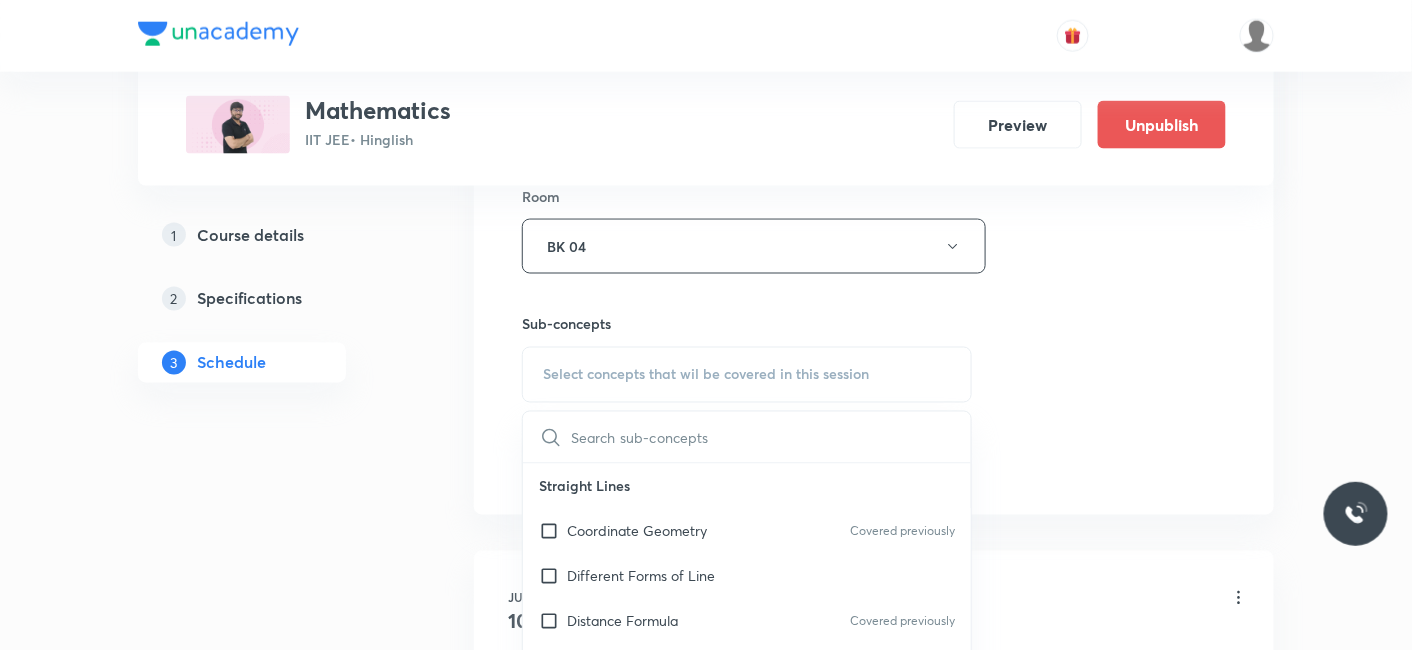checkbox on "true" 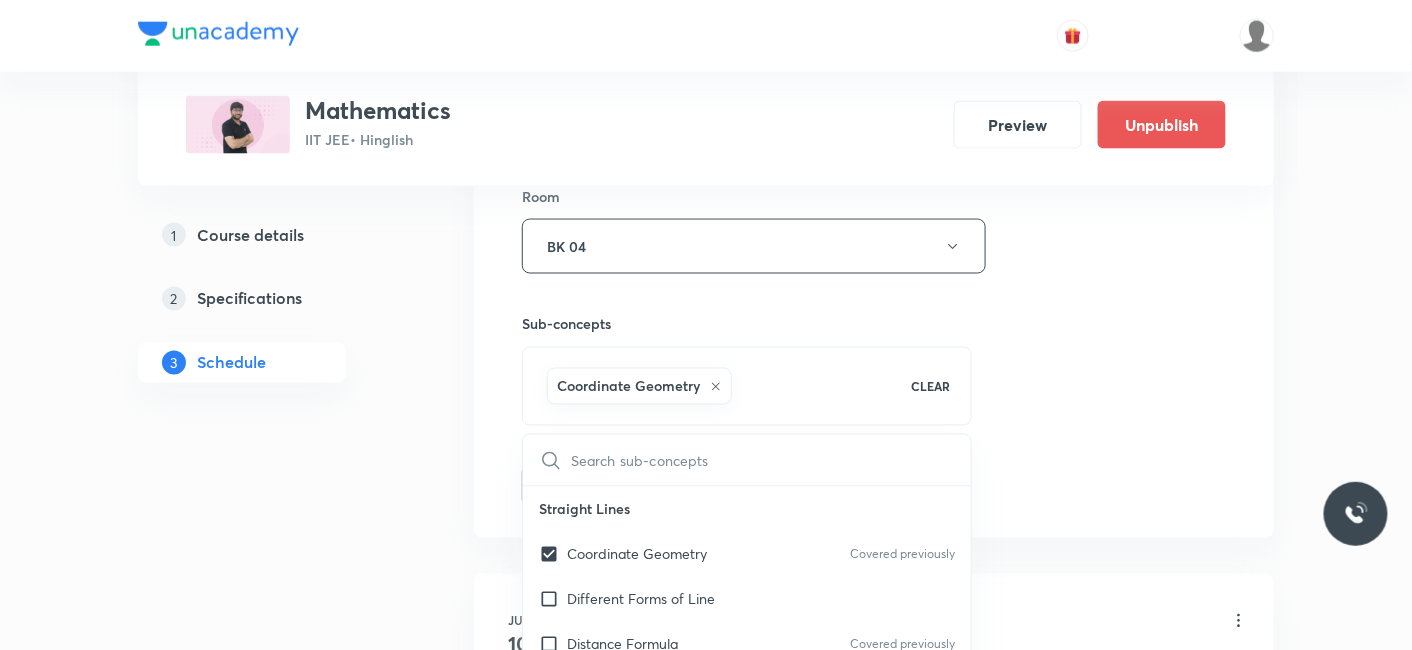 click on "1 Course details 2 Specifications 3 Schedule" at bounding box center (274, 1238) 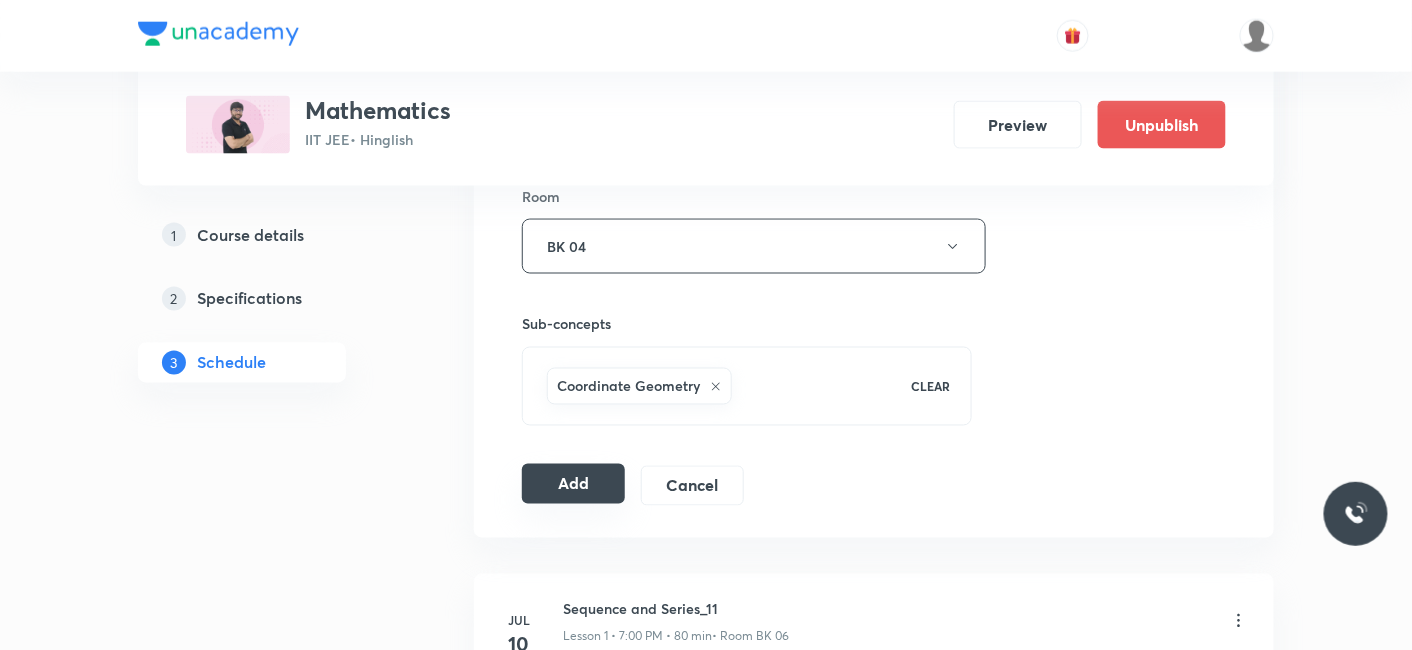 click on "Add" at bounding box center [573, 484] 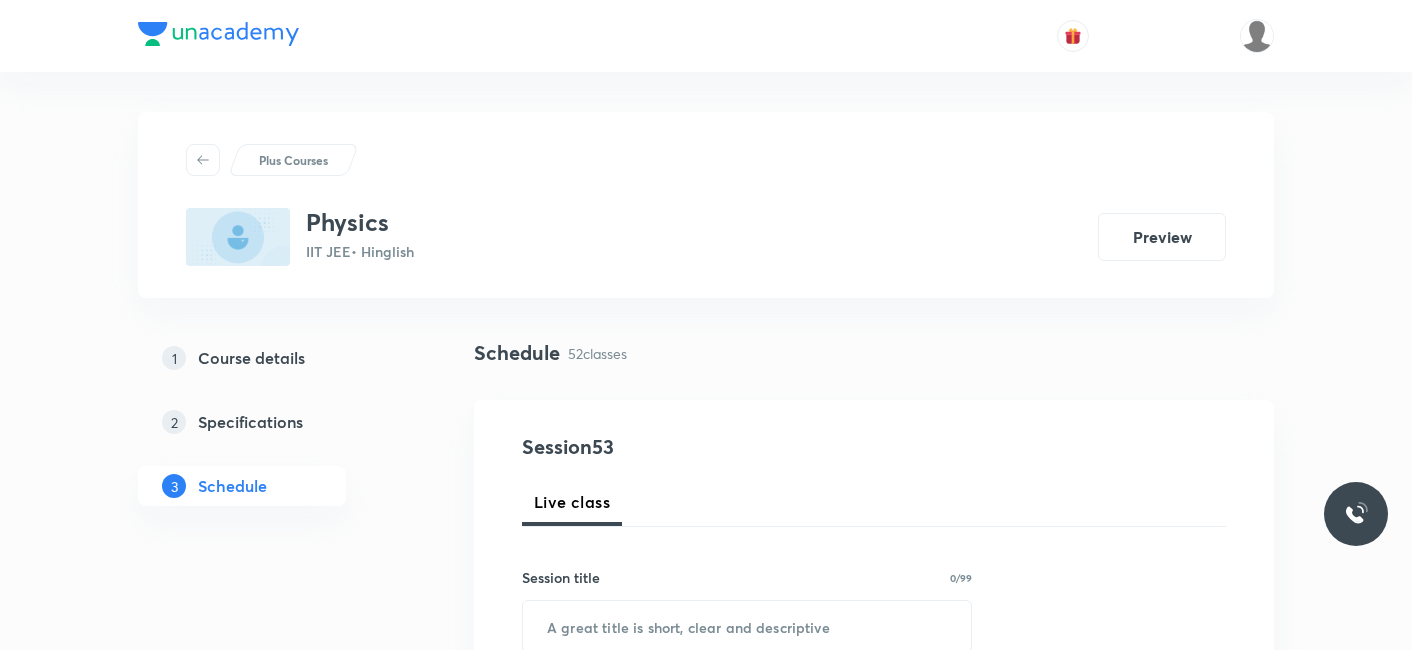 scroll, scrollTop: 0, scrollLeft: 0, axis: both 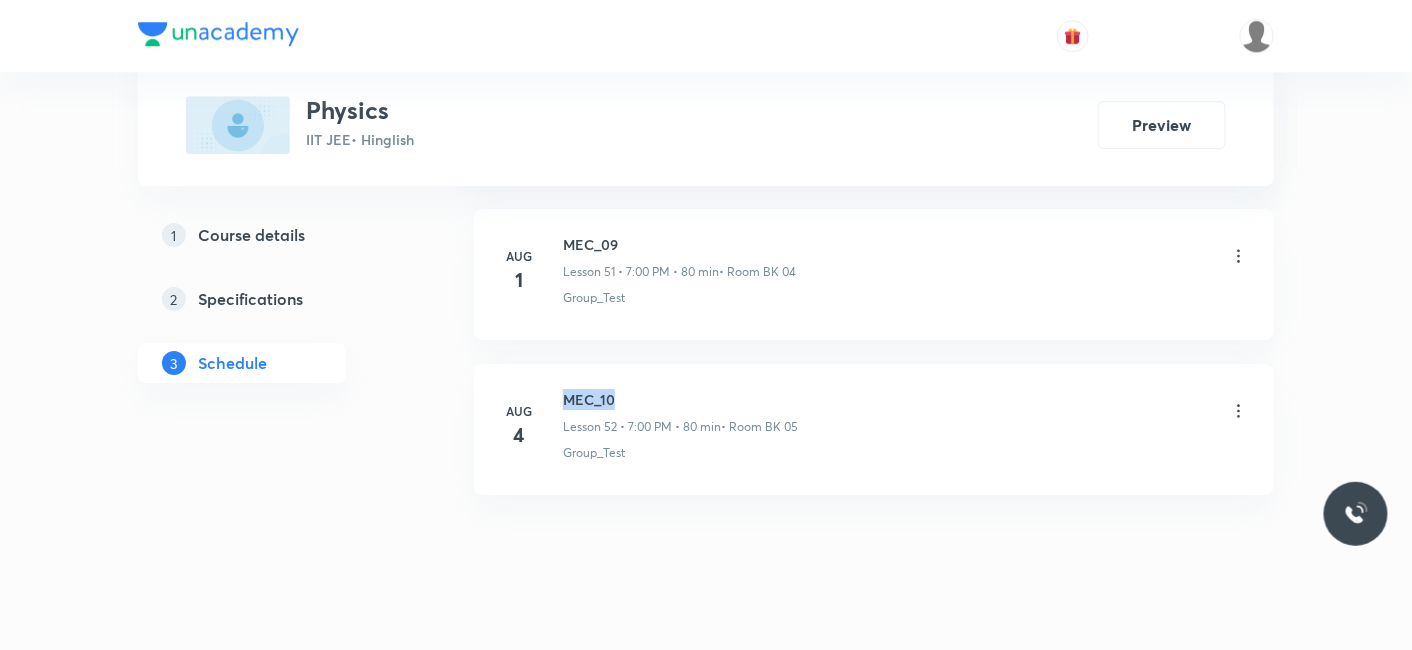 drag, startPoint x: 565, startPoint y: 368, endPoint x: 637, endPoint y: 357, distance: 72.835434 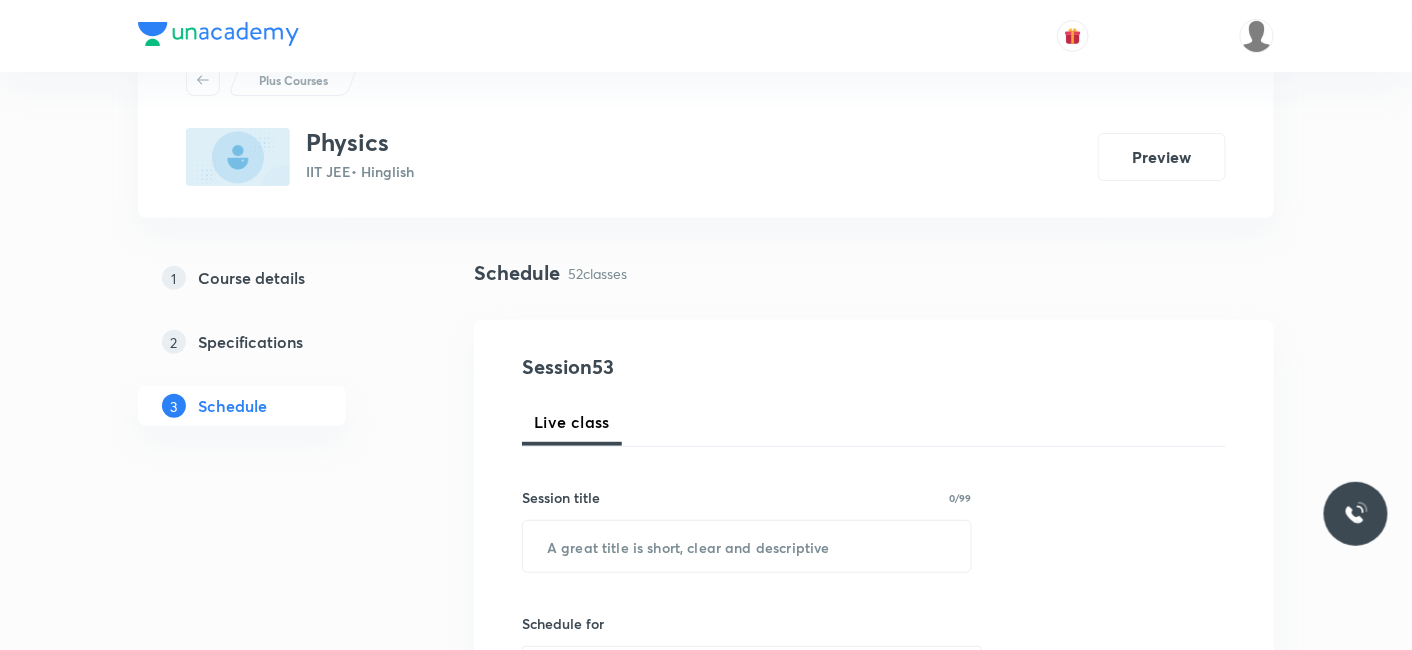 scroll, scrollTop: 111, scrollLeft: 0, axis: vertical 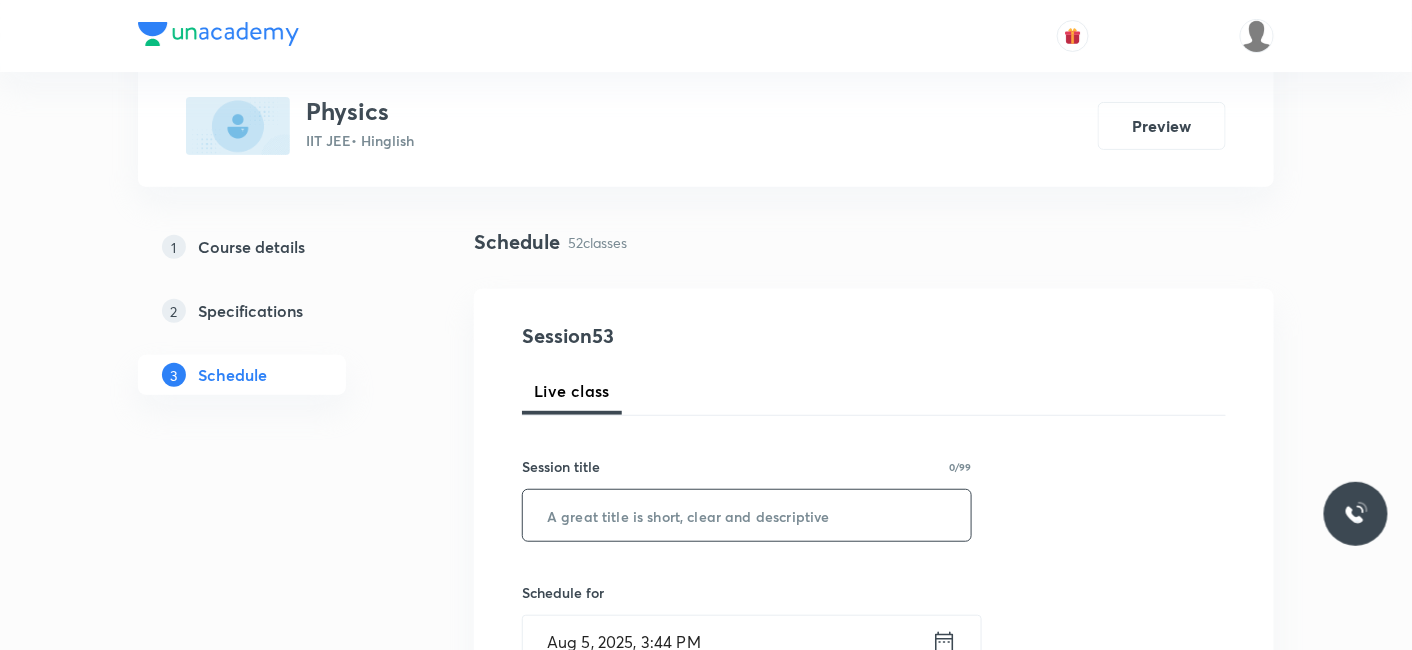 click at bounding box center [747, 515] 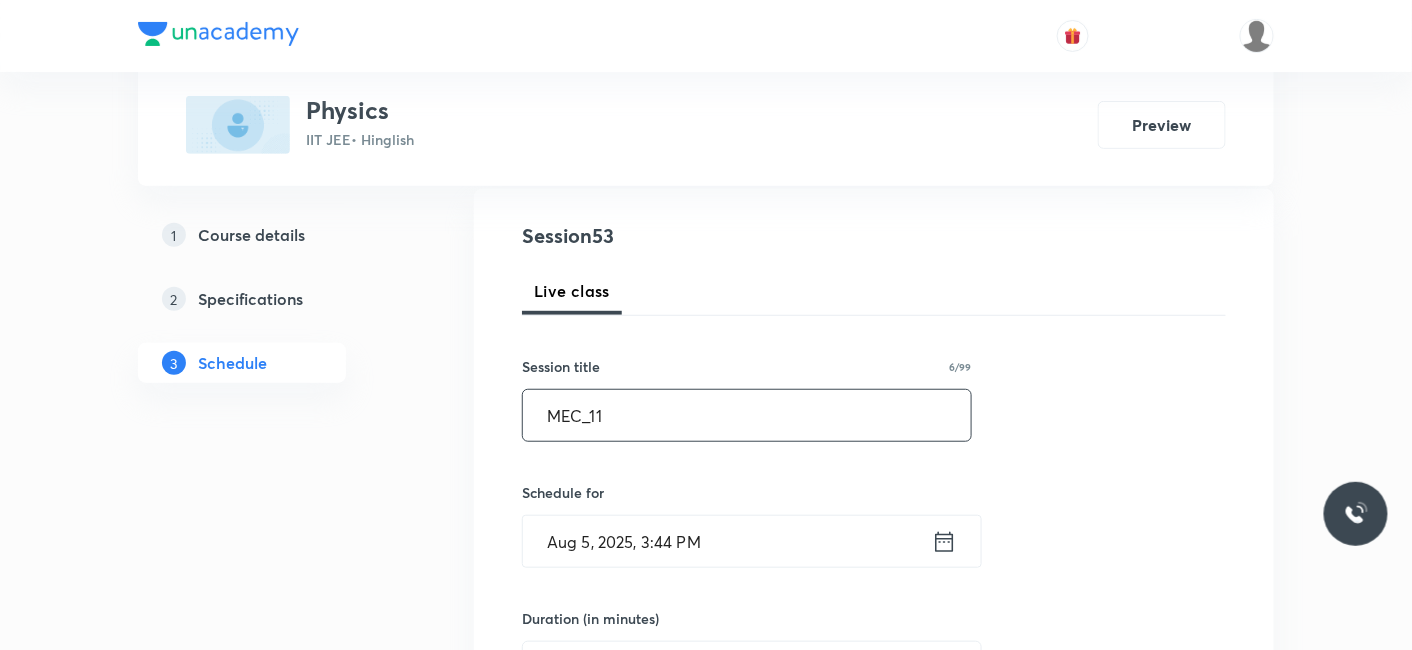 scroll, scrollTop: 333, scrollLeft: 0, axis: vertical 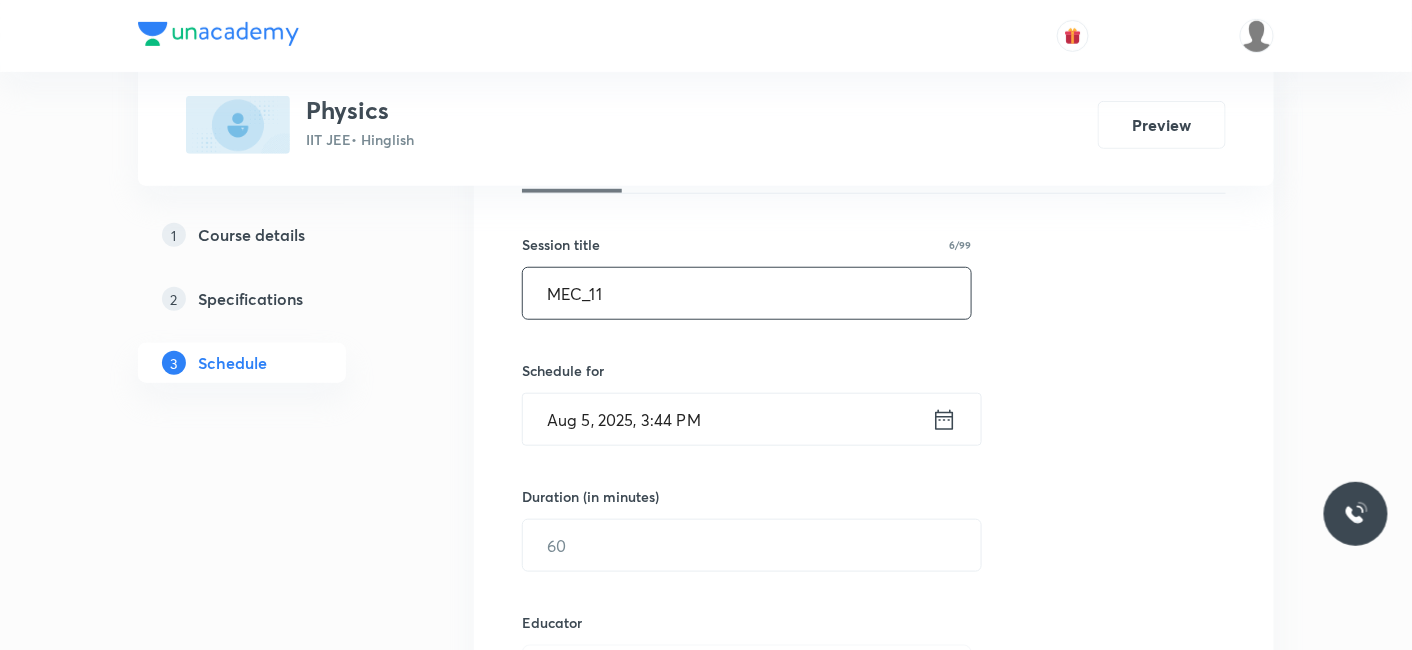 type on "MEC_11" 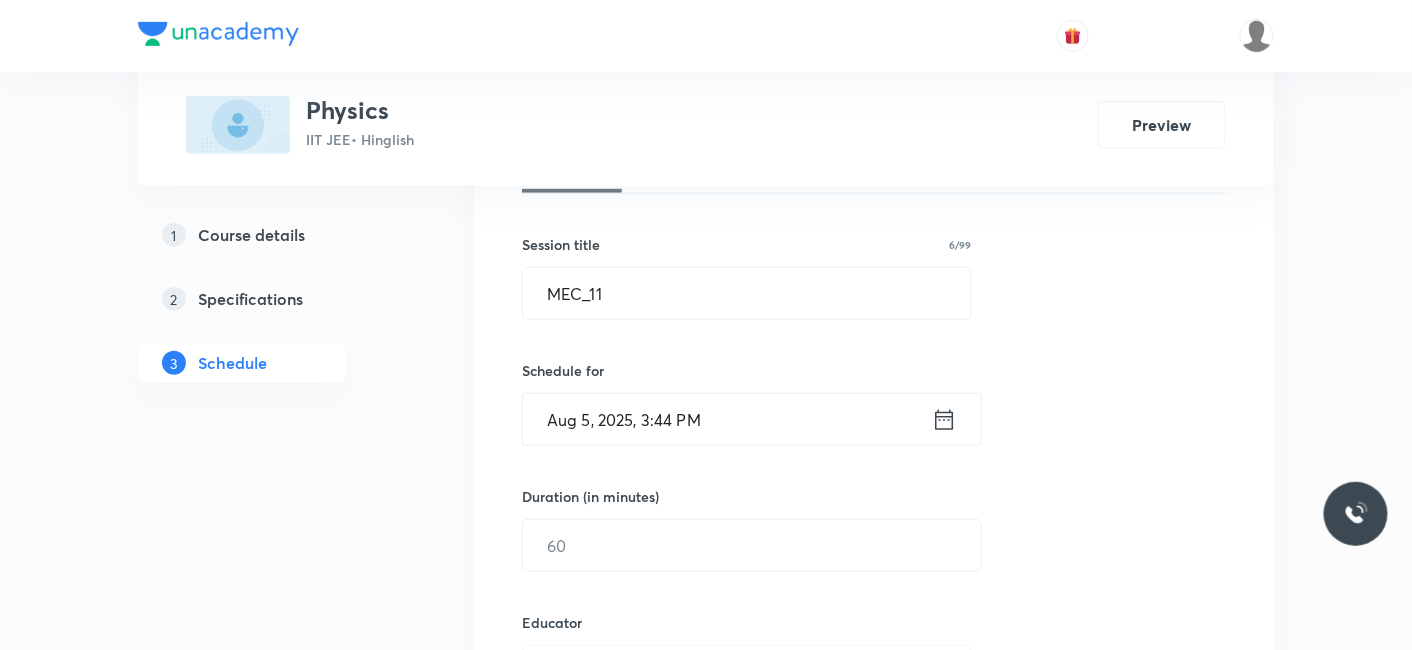 click on "Aug 5, 2025, 3:44 PM" at bounding box center (727, 419) 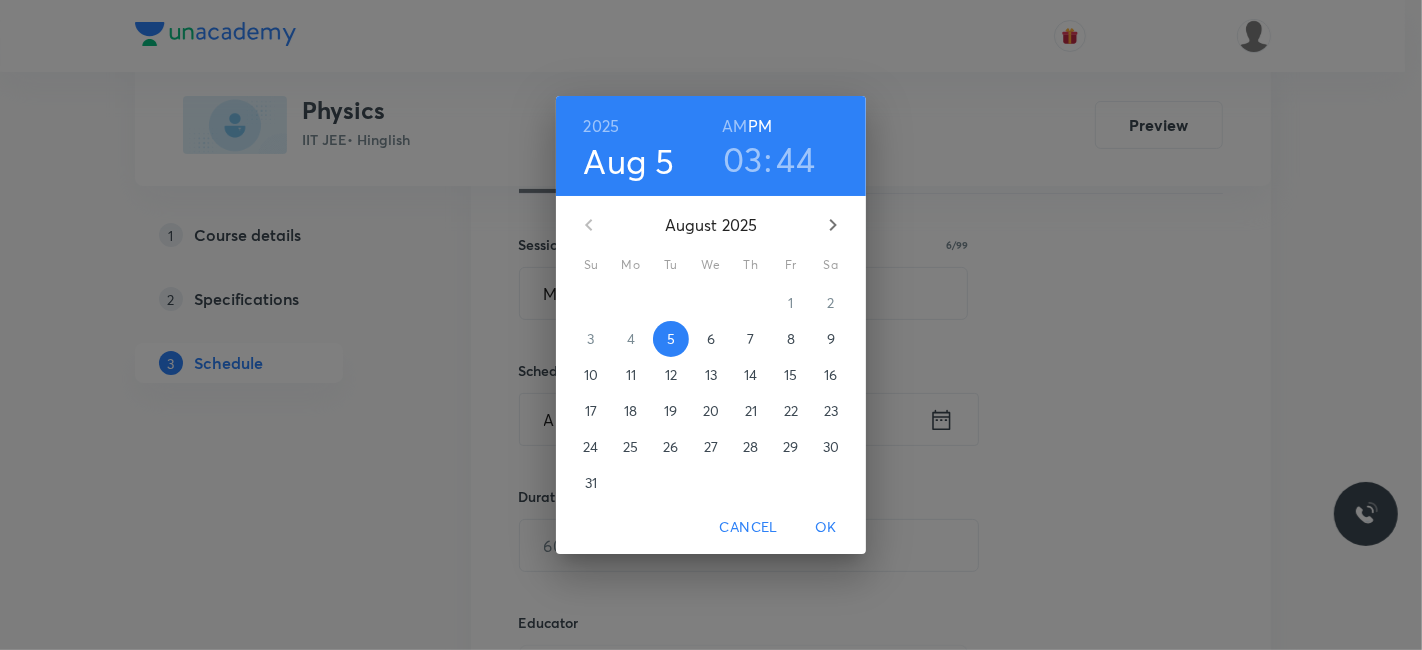 click on "03" at bounding box center [743, 159] 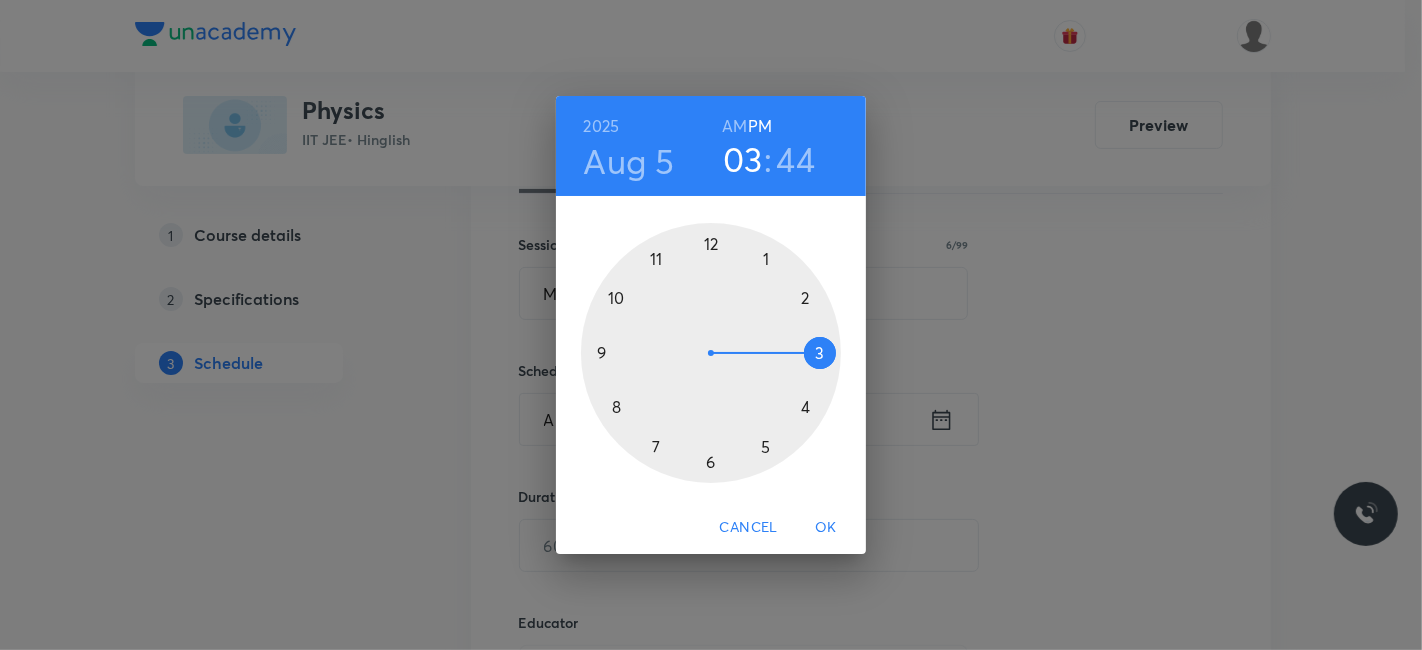 click at bounding box center [711, 353] 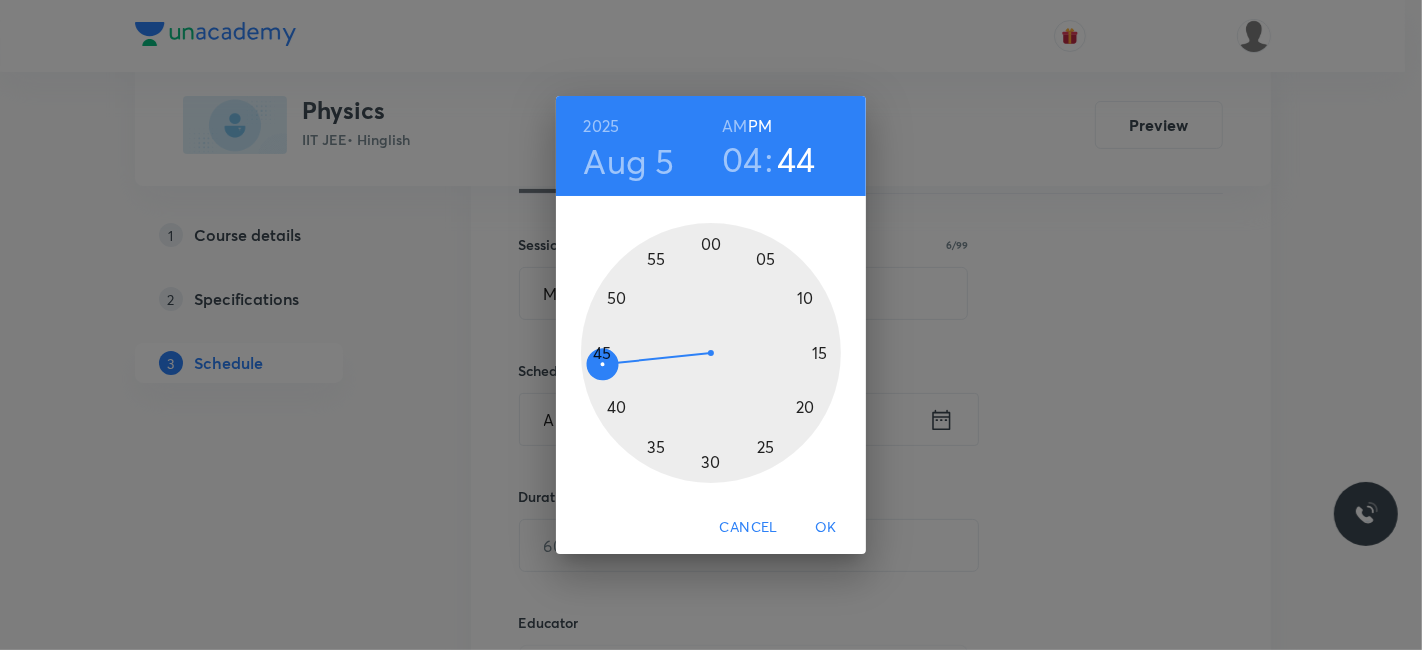 click at bounding box center [711, 353] 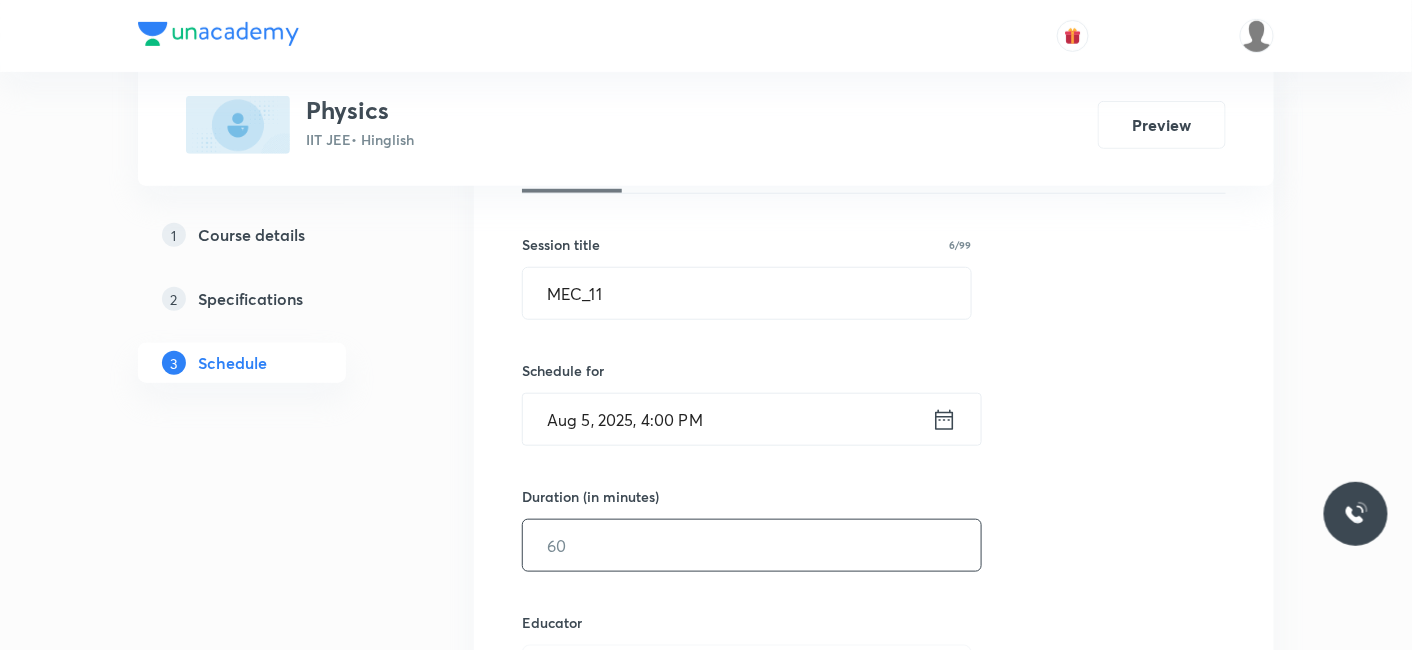 click at bounding box center (752, 545) 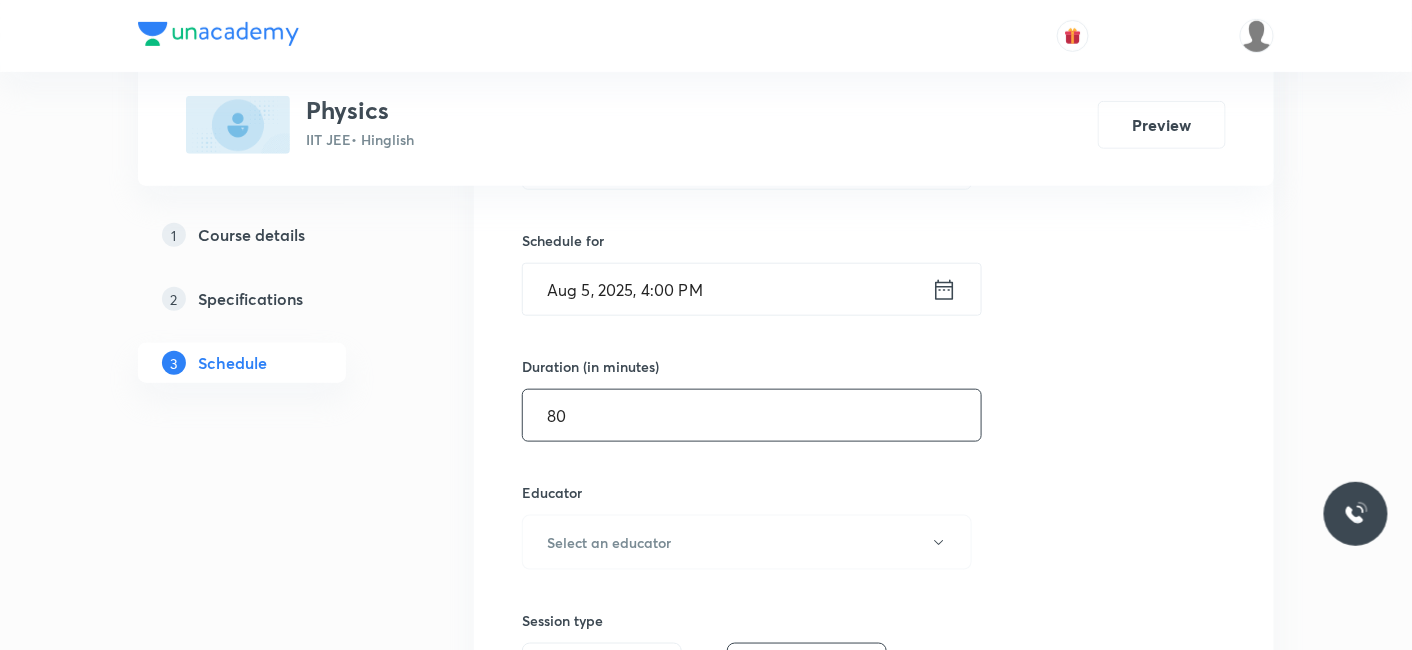 scroll, scrollTop: 666, scrollLeft: 0, axis: vertical 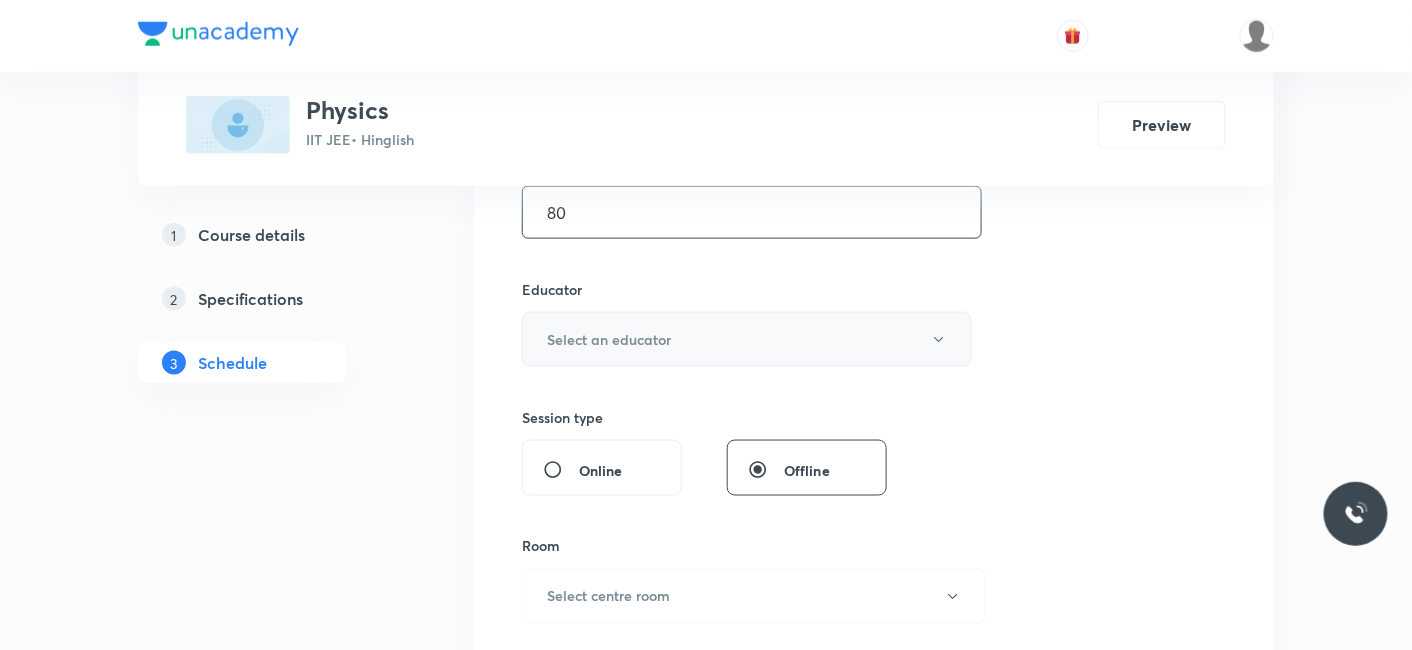 type on "80" 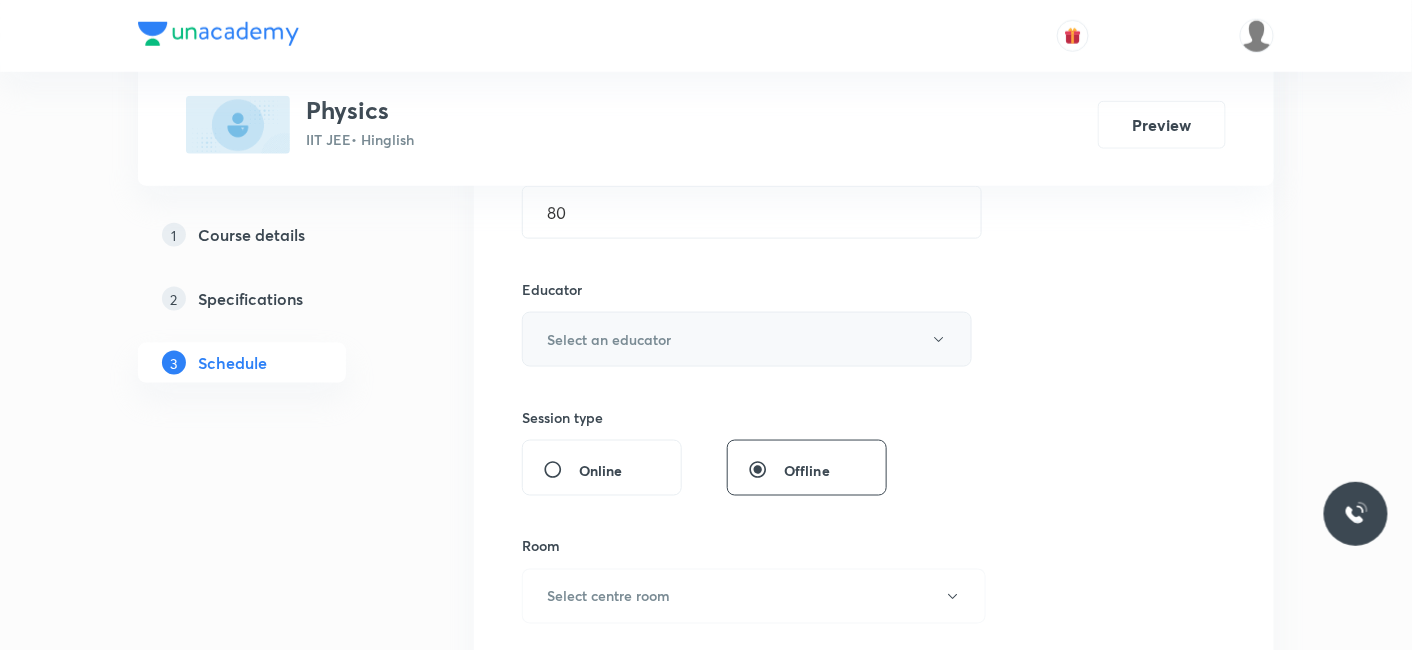click on "Select an educator" at bounding box center [609, 339] 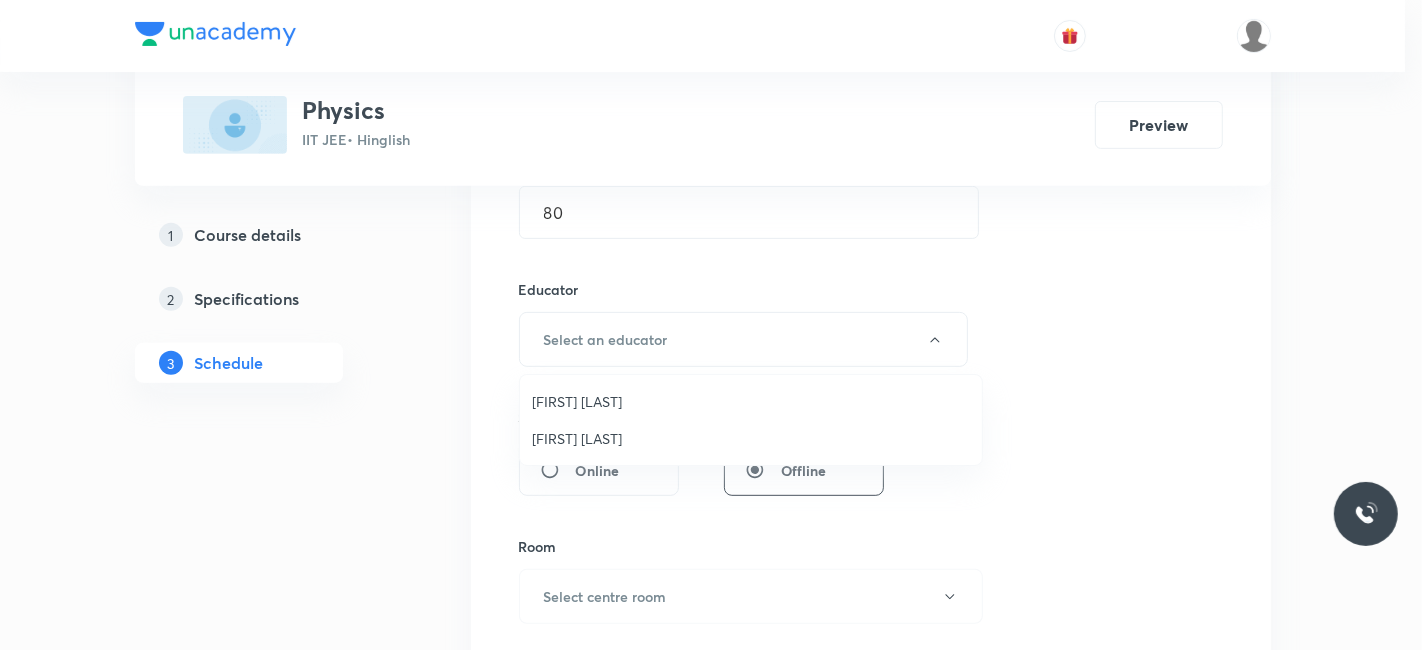 click on "Siddharth Jindal" at bounding box center [751, 438] 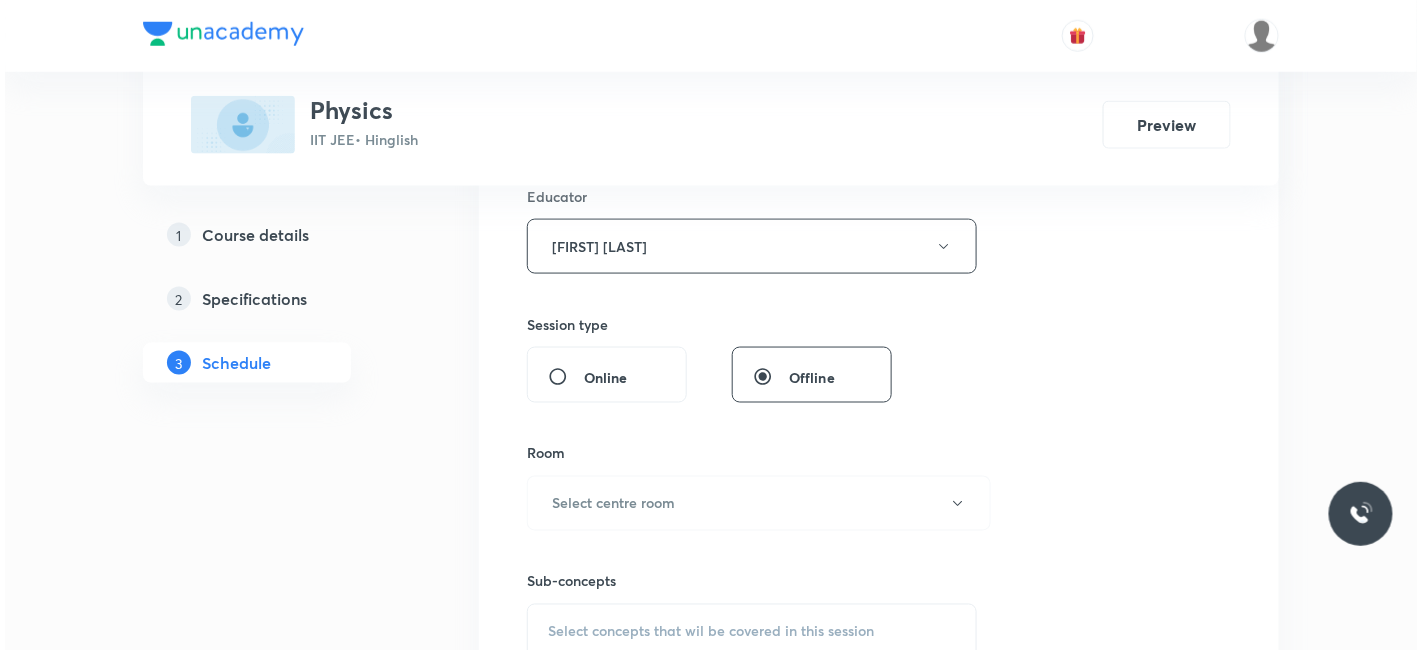 scroll, scrollTop: 888, scrollLeft: 0, axis: vertical 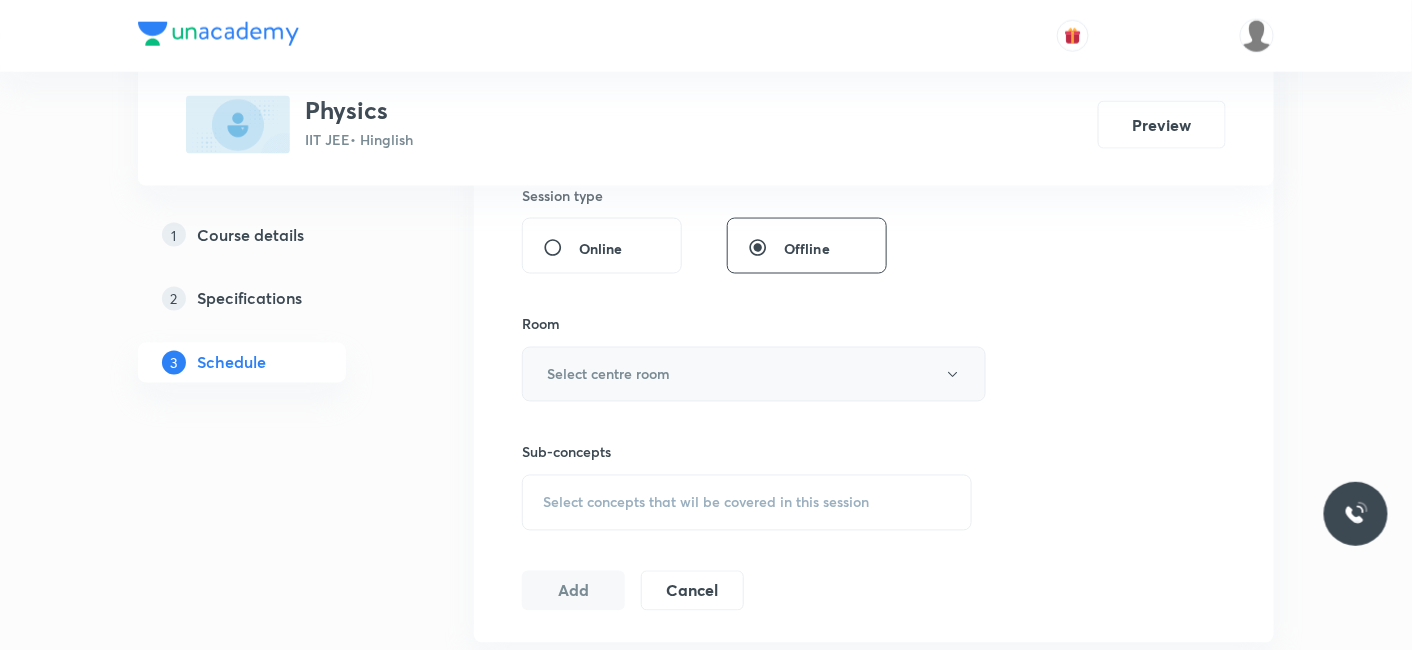 click on "Select centre room" at bounding box center (754, 374) 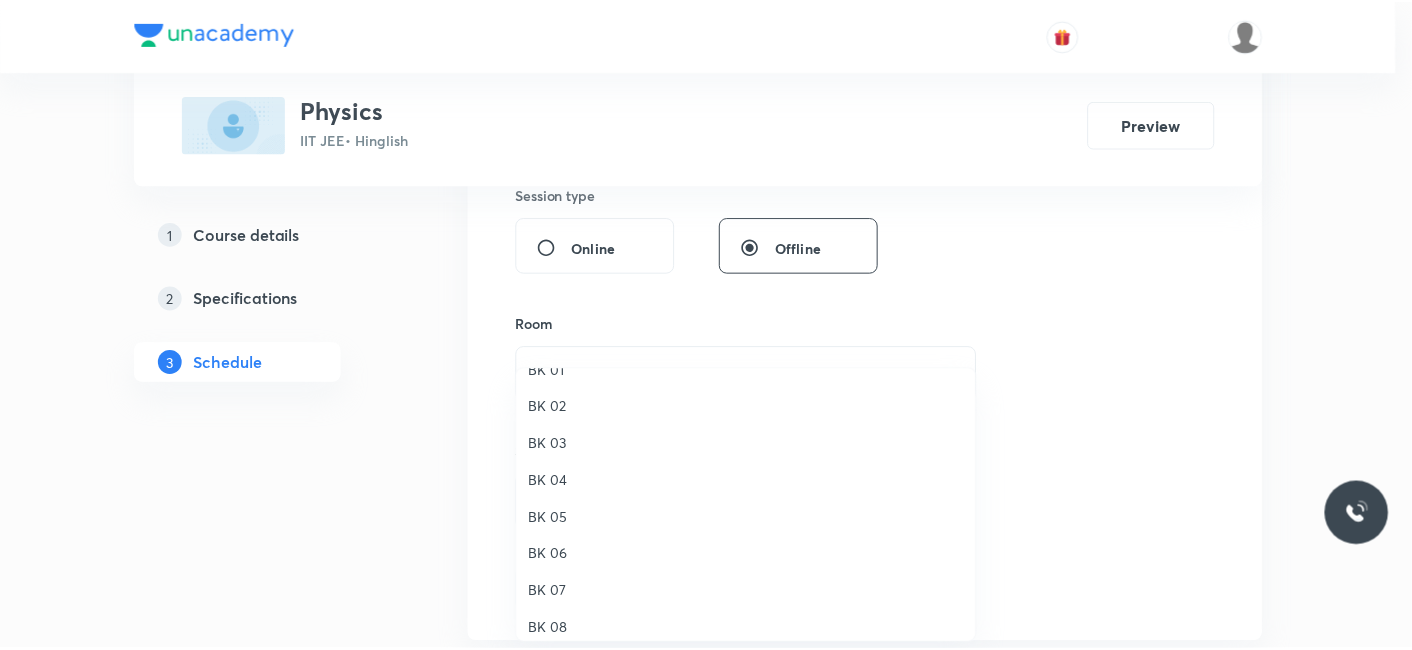 scroll, scrollTop: 37, scrollLeft: 0, axis: vertical 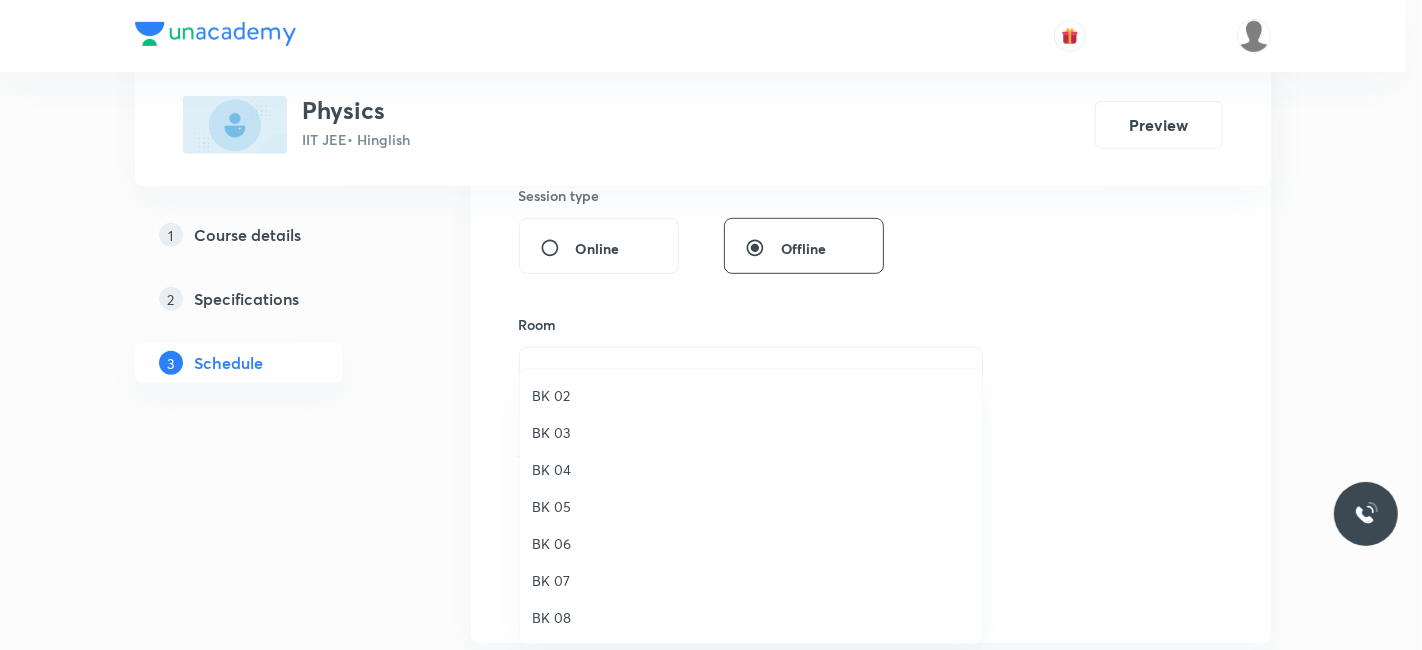 click on "BK 05" at bounding box center (751, 506) 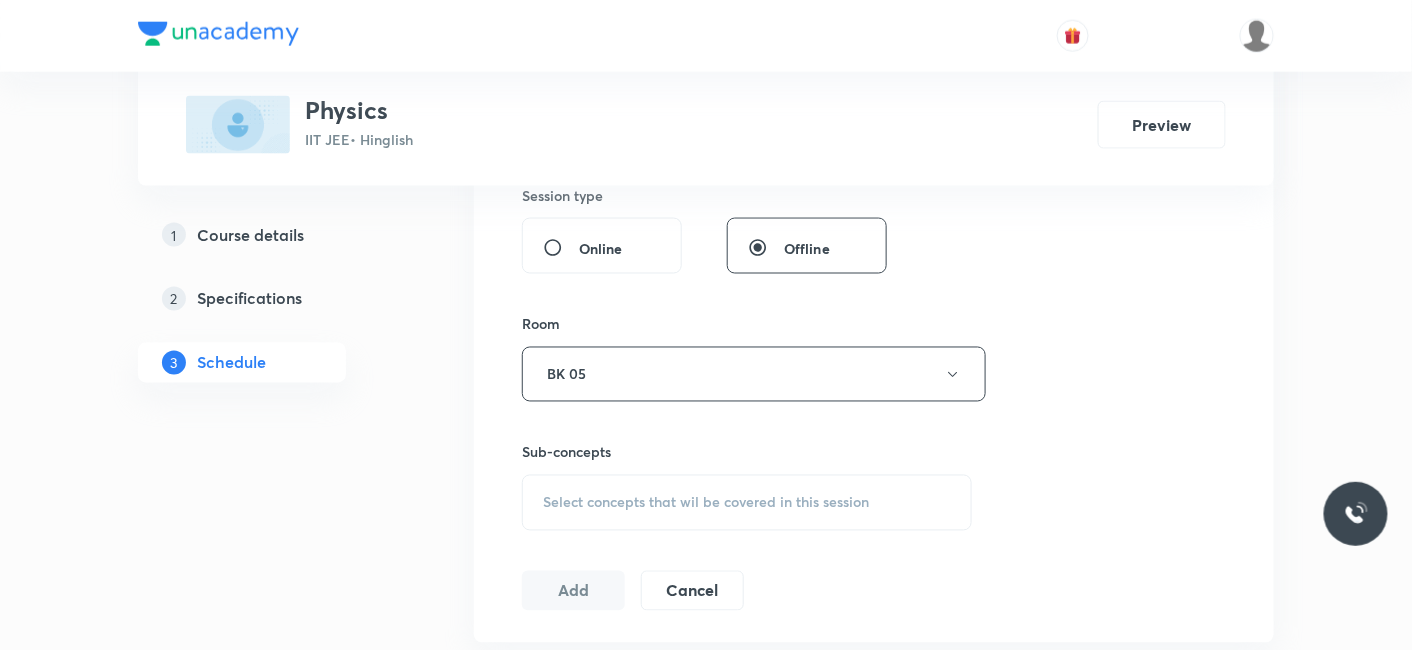 click on "Select concepts that wil be covered in this session" at bounding box center [706, 503] 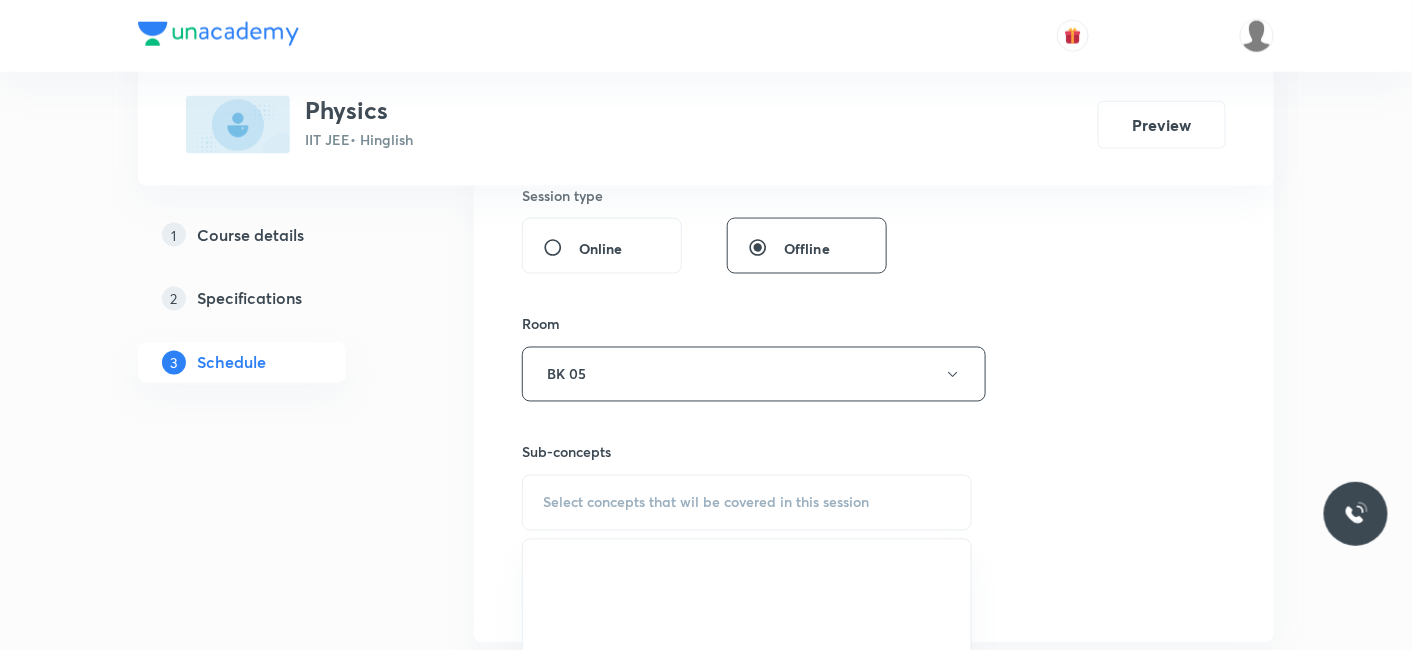 scroll, scrollTop: 1000, scrollLeft: 0, axis: vertical 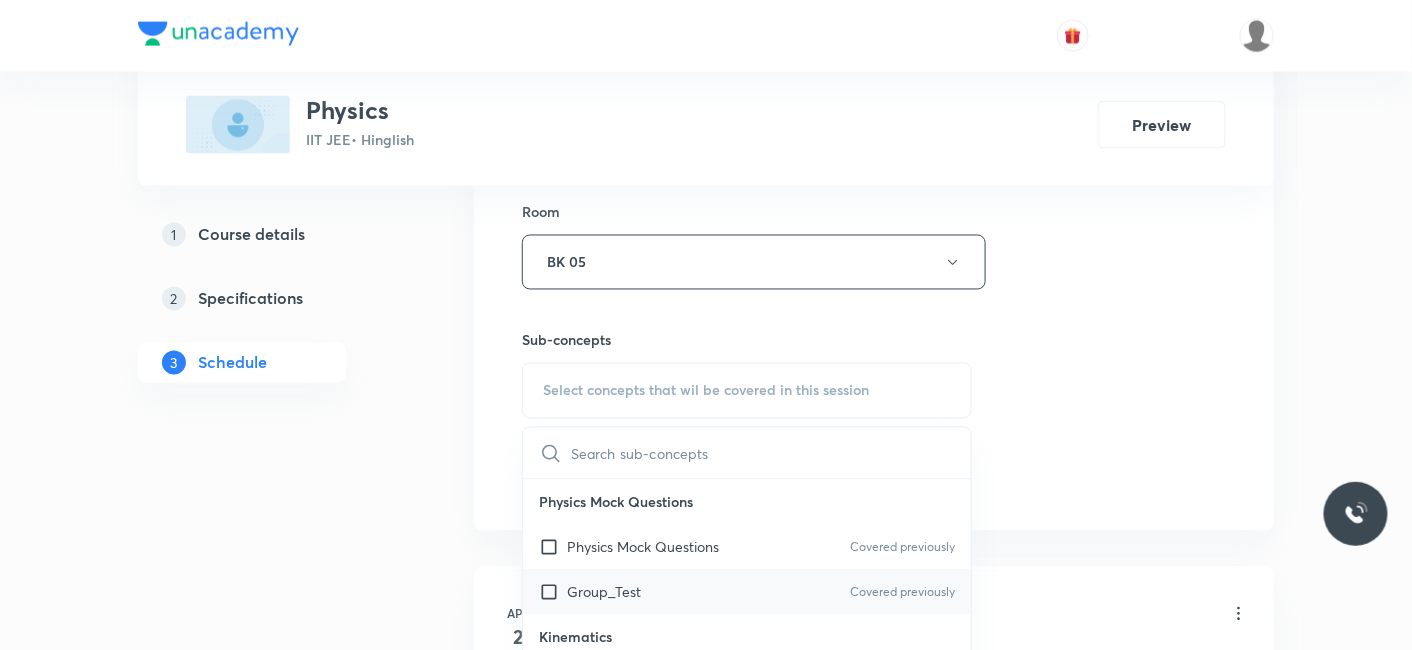 click on "Group_Test" at bounding box center [604, 592] 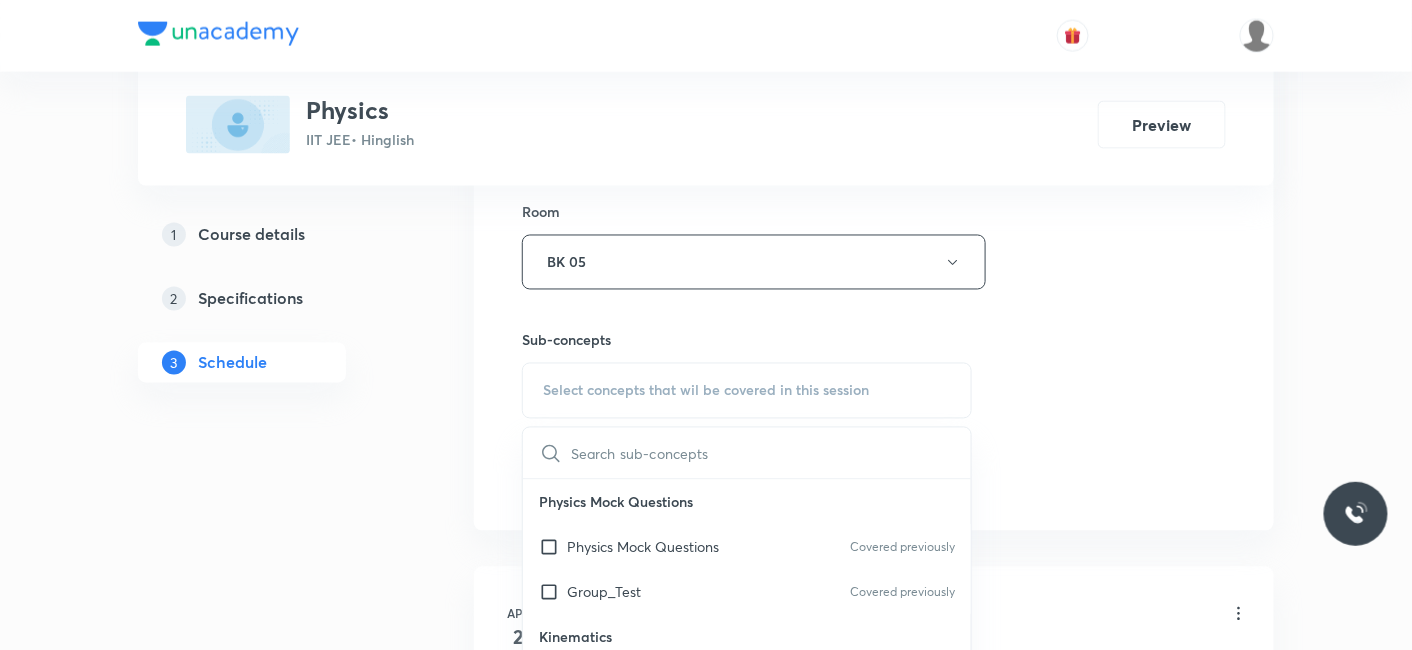 checkbox on "true" 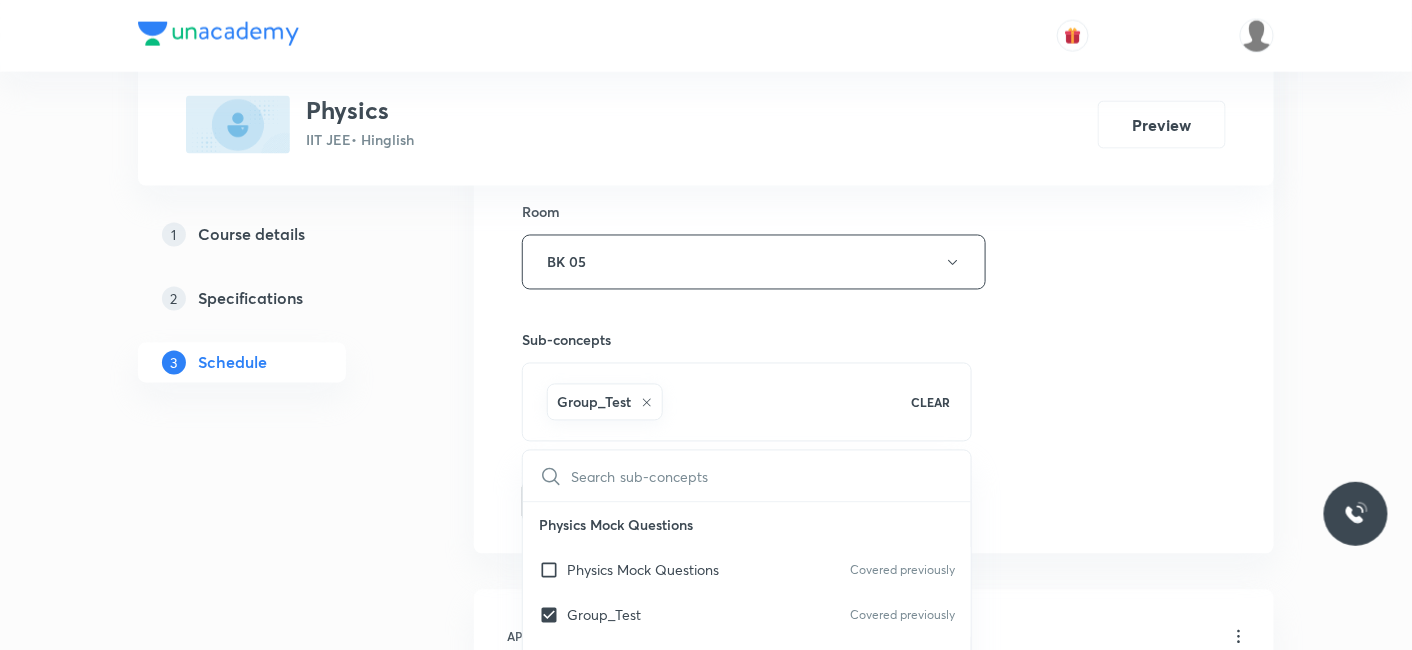 click on "1 Course details 2 Specifications 3 Schedule" at bounding box center (274, 4058) 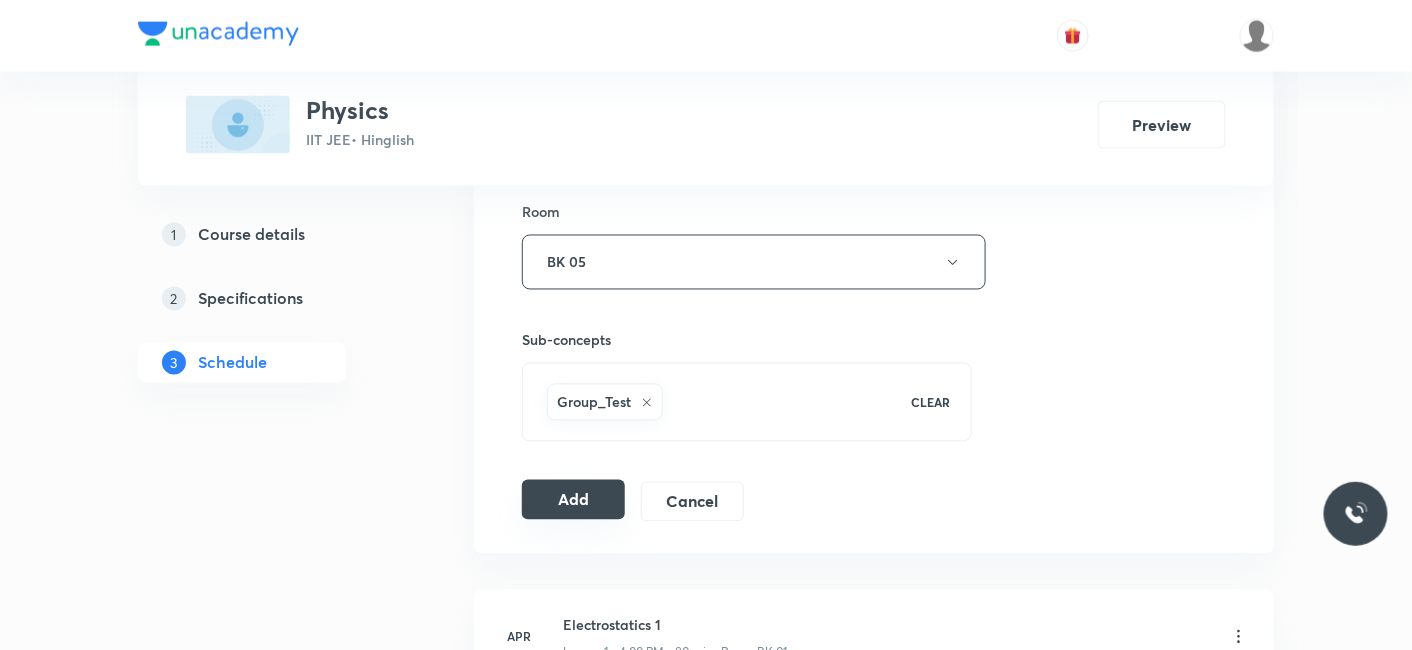 click on "Add" at bounding box center (573, 500) 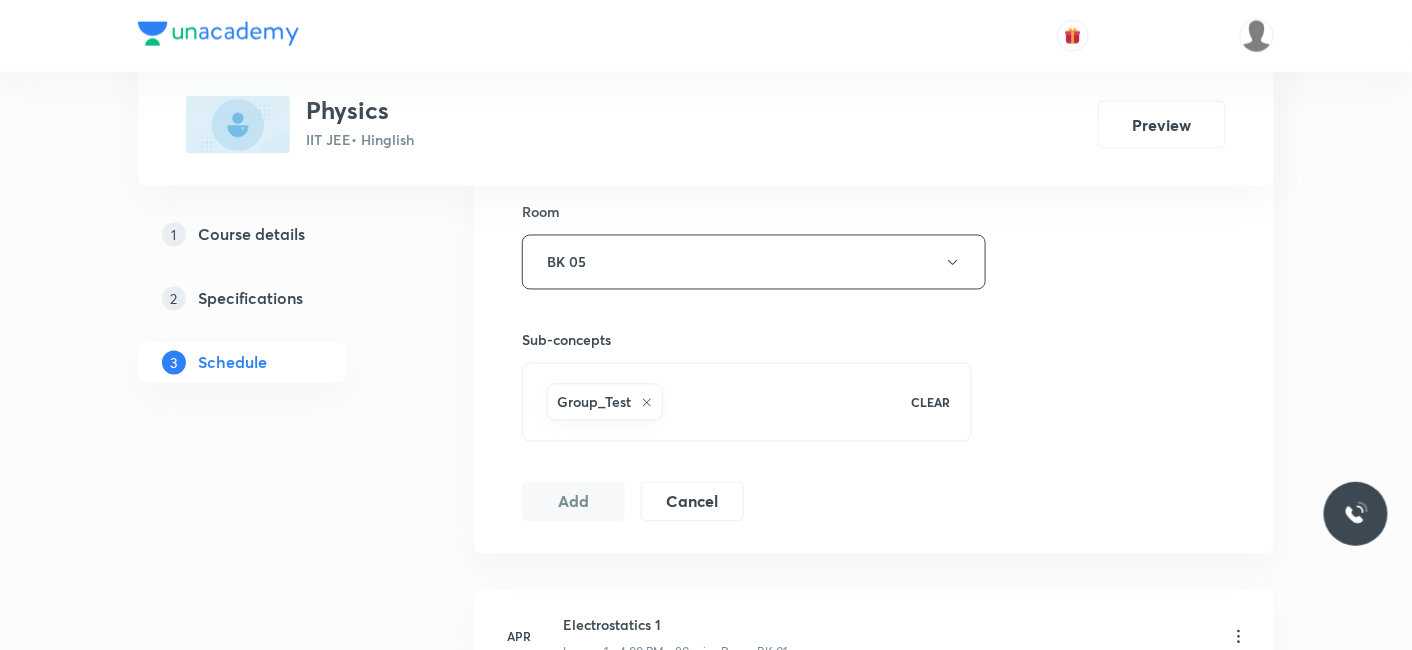 type 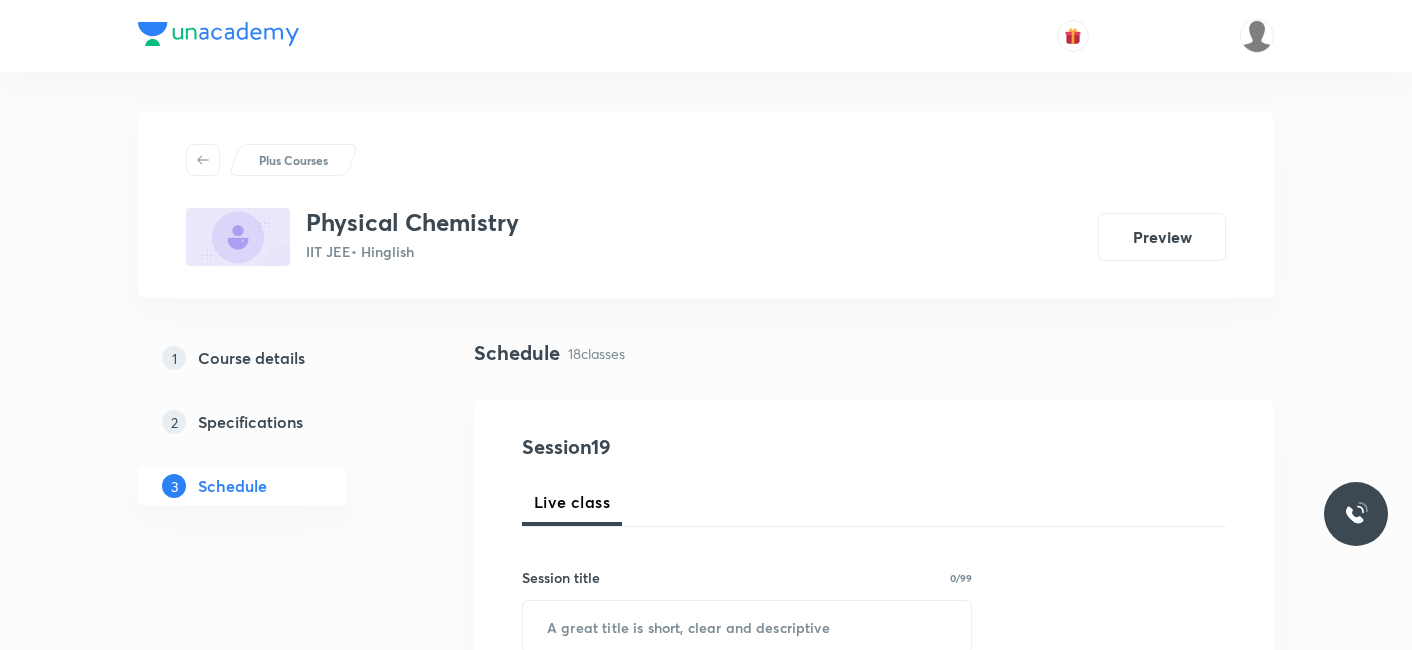 scroll, scrollTop: 0, scrollLeft: 0, axis: both 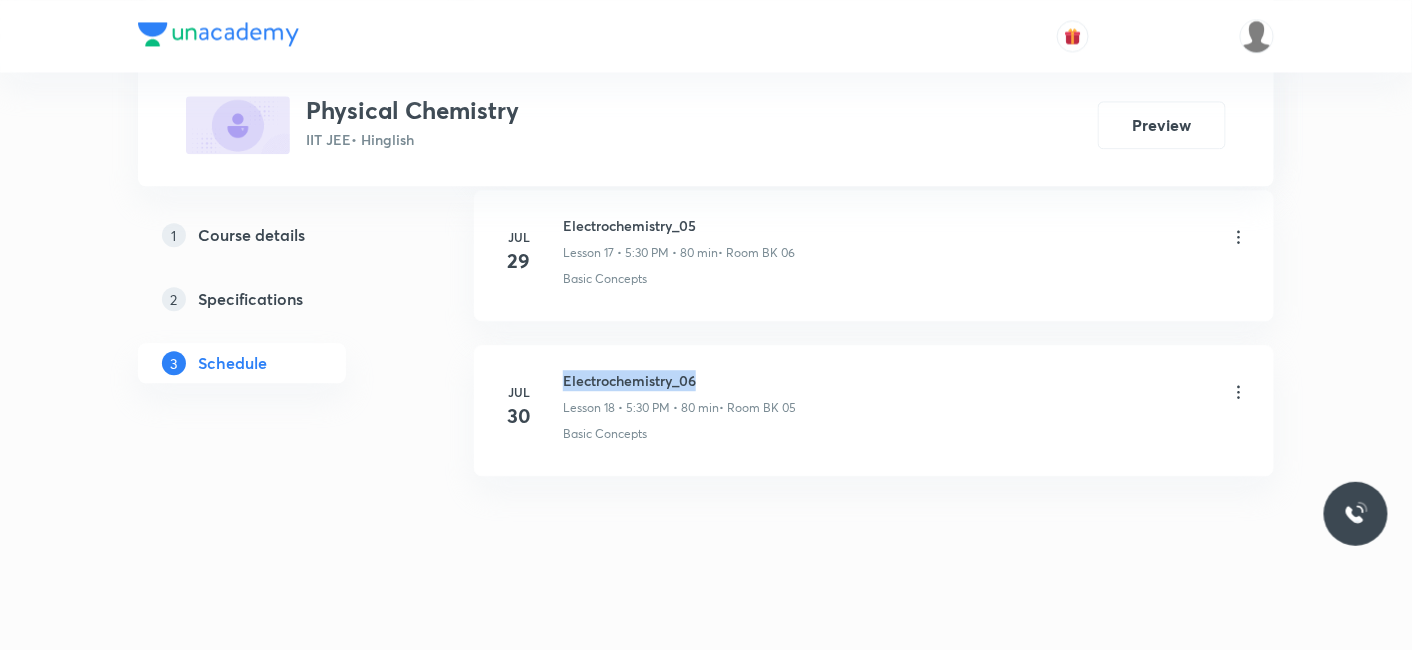 drag, startPoint x: 560, startPoint y: 364, endPoint x: 738, endPoint y: 363, distance: 178.0028 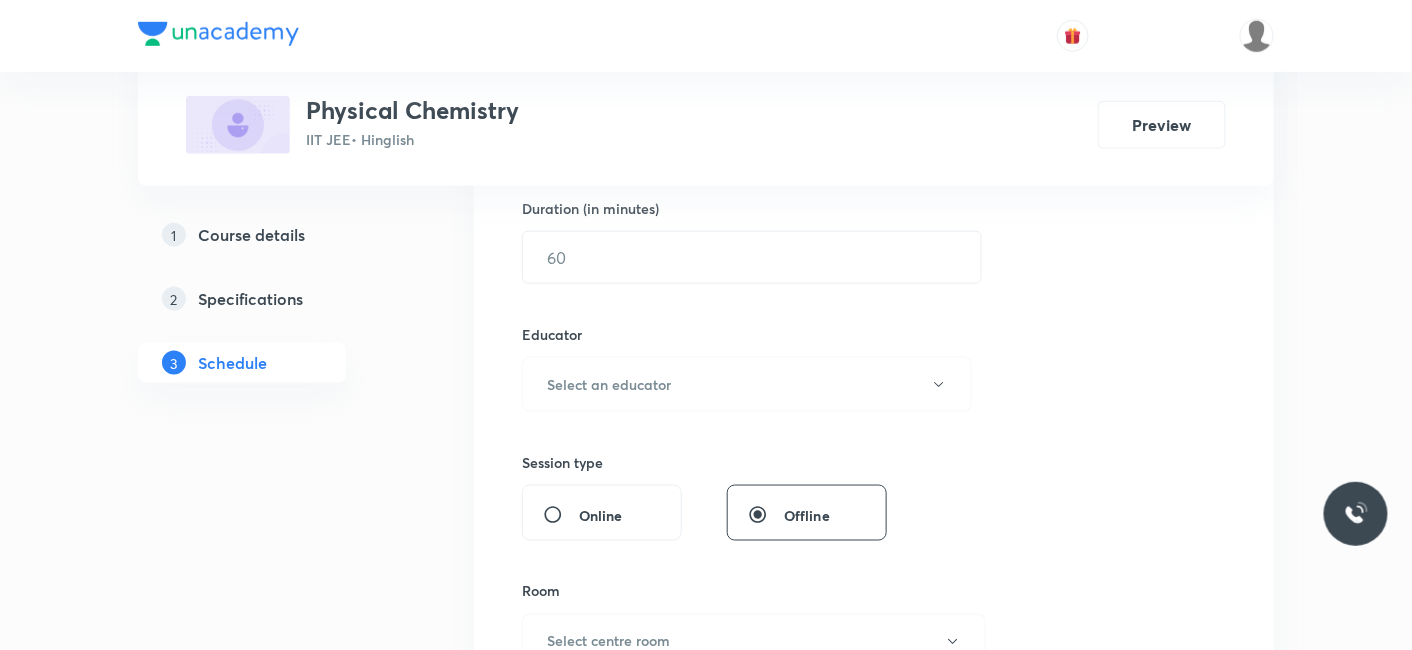 scroll, scrollTop: 0, scrollLeft: 0, axis: both 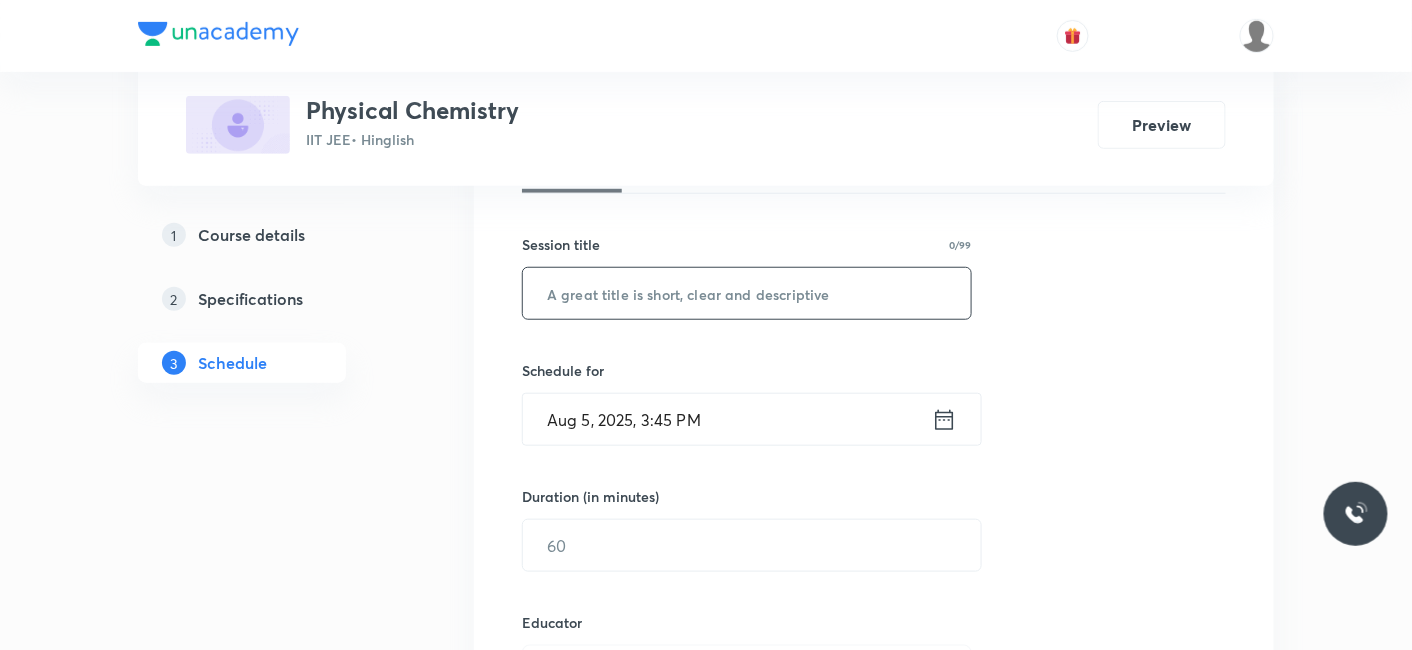 click at bounding box center (747, 293) 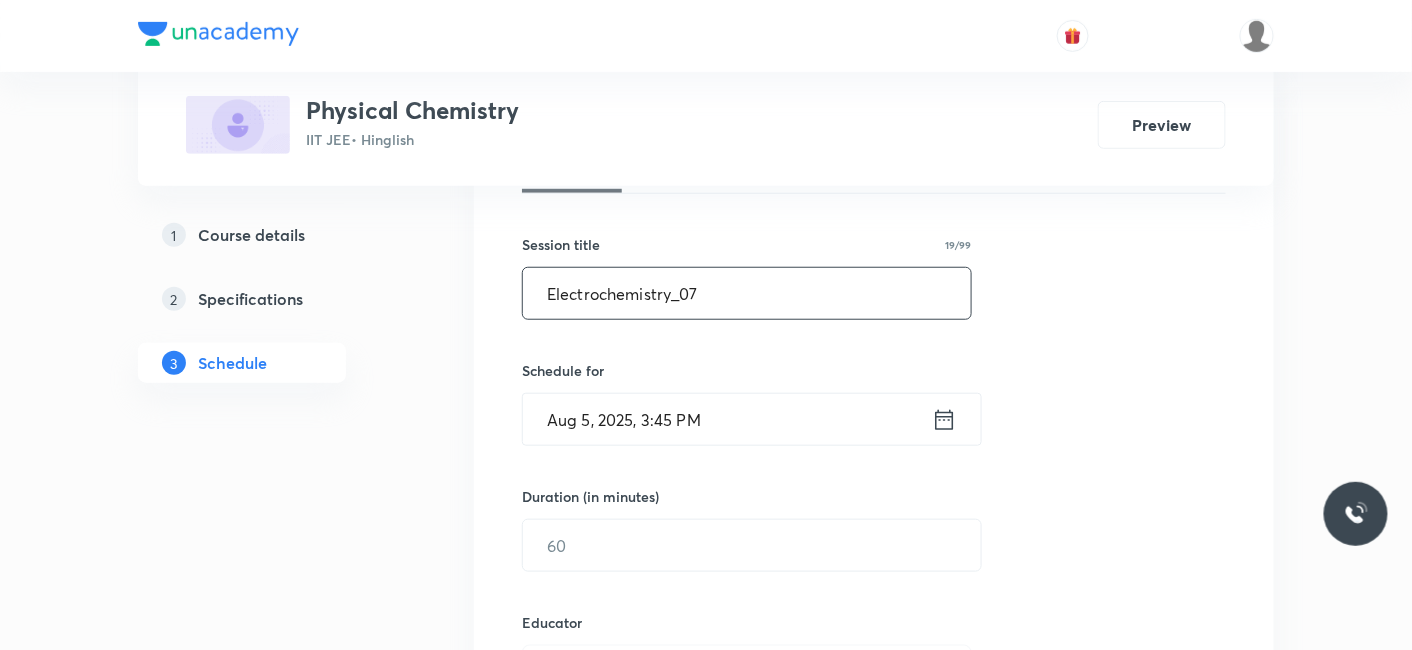 type on "Electrochemistry_07" 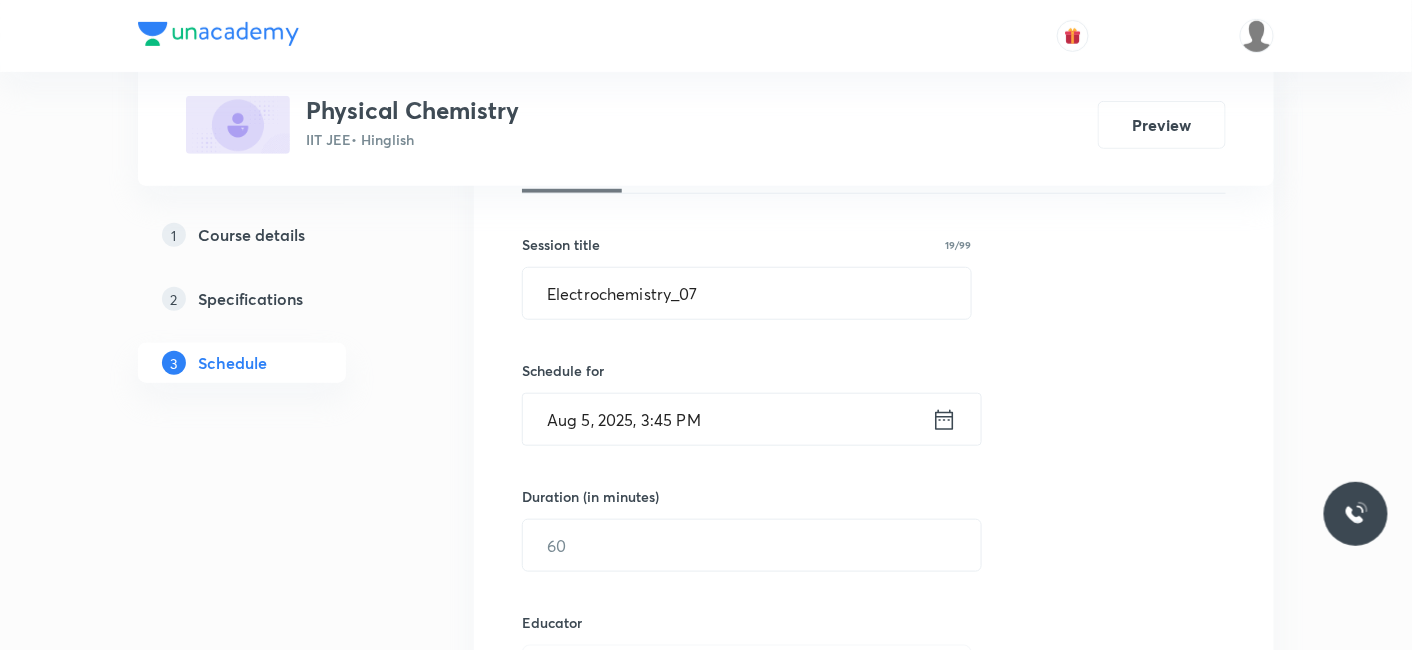 click on "Aug 5, 2025, 3:45 PM" at bounding box center (727, 419) 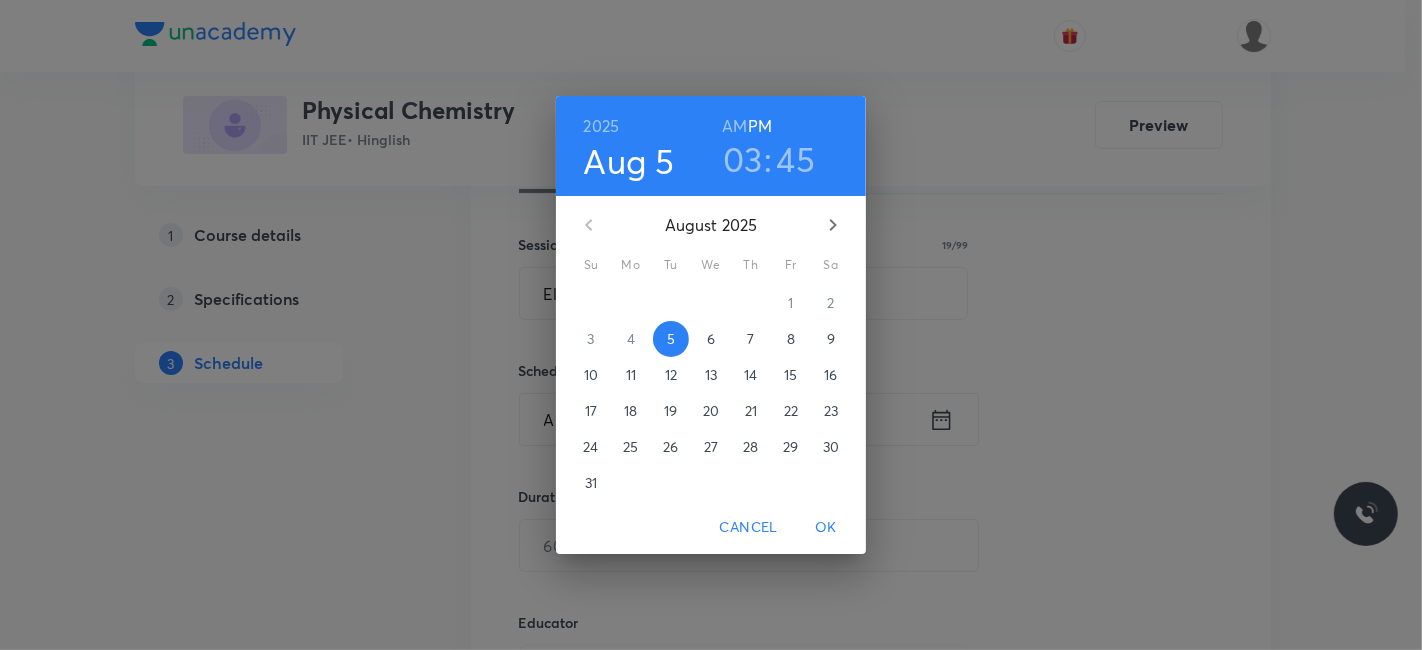 click on "03" at bounding box center [743, 159] 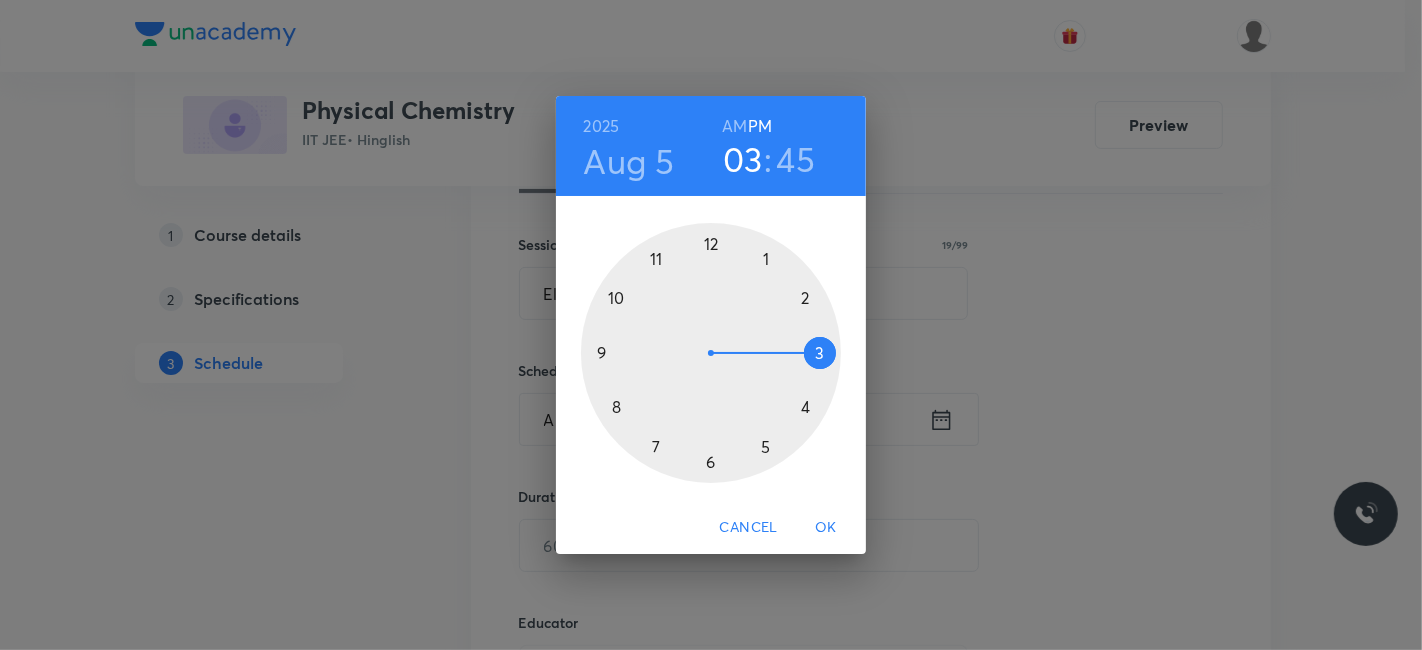 click at bounding box center [711, 353] 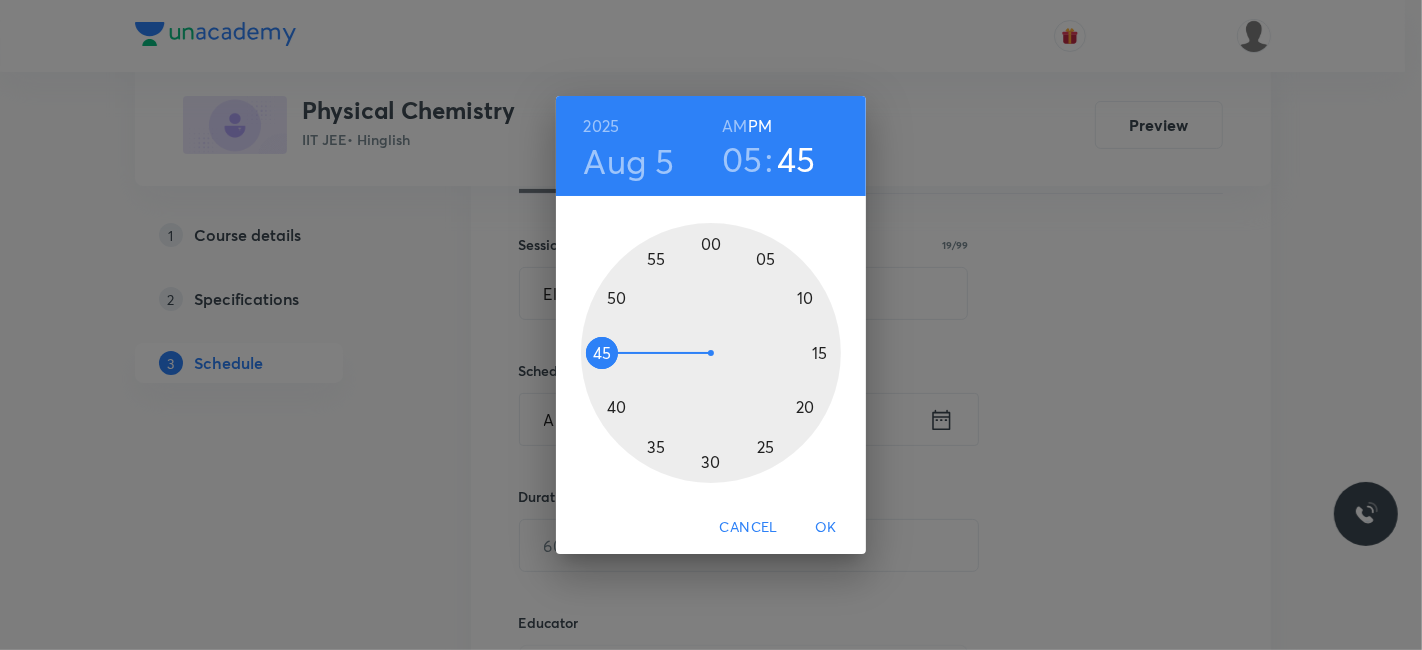 click at bounding box center [711, 353] 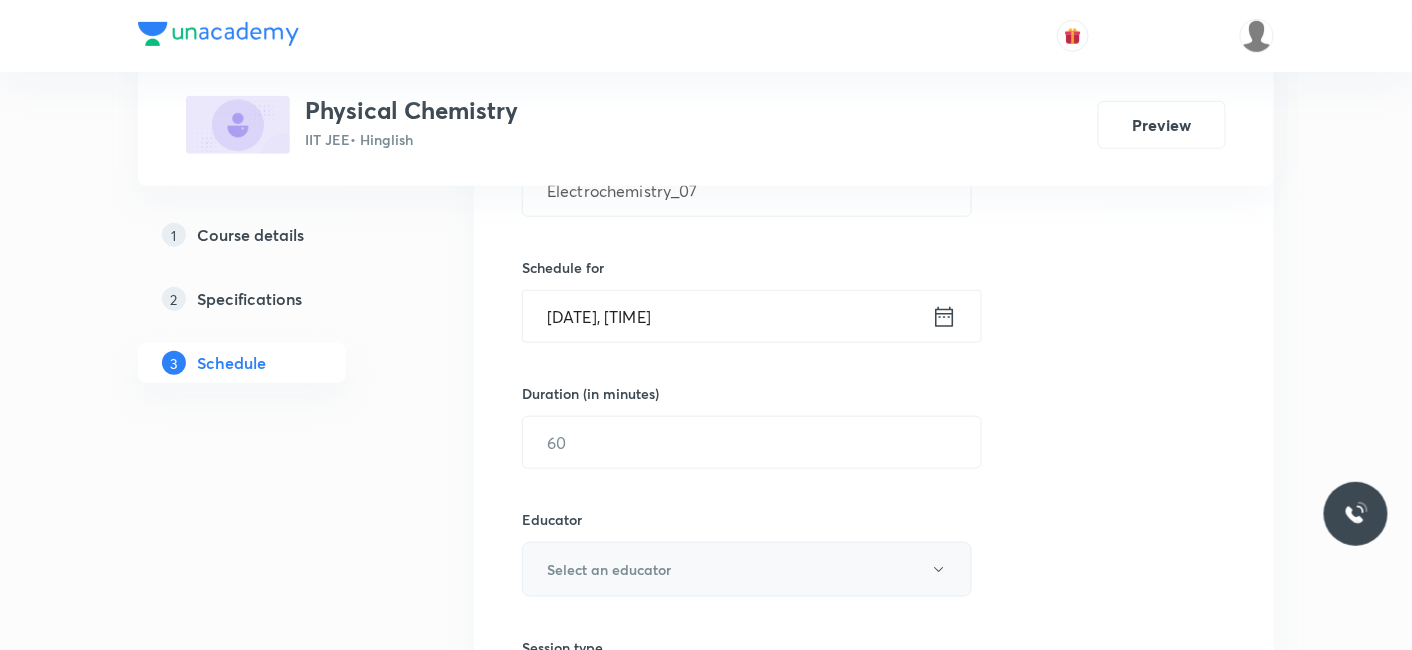 scroll, scrollTop: 555, scrollLeft: 0, axis: vertical 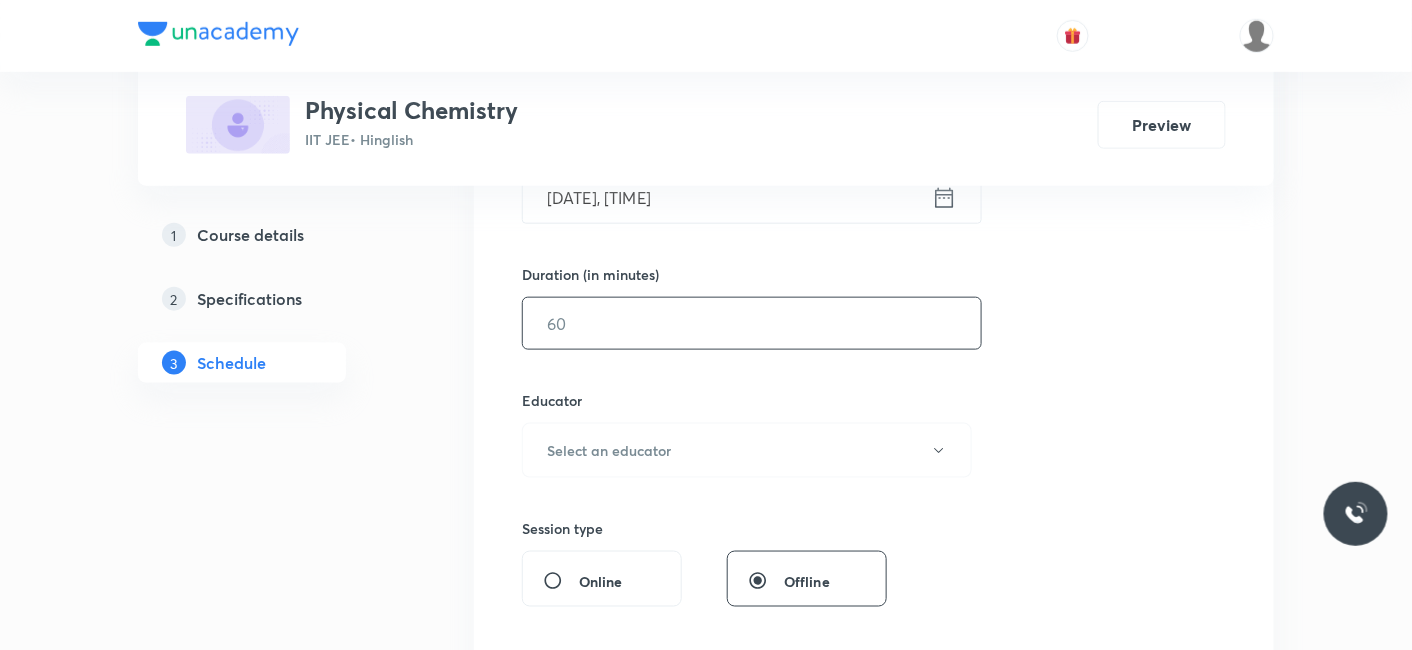 click at bounding box center [752, 323] 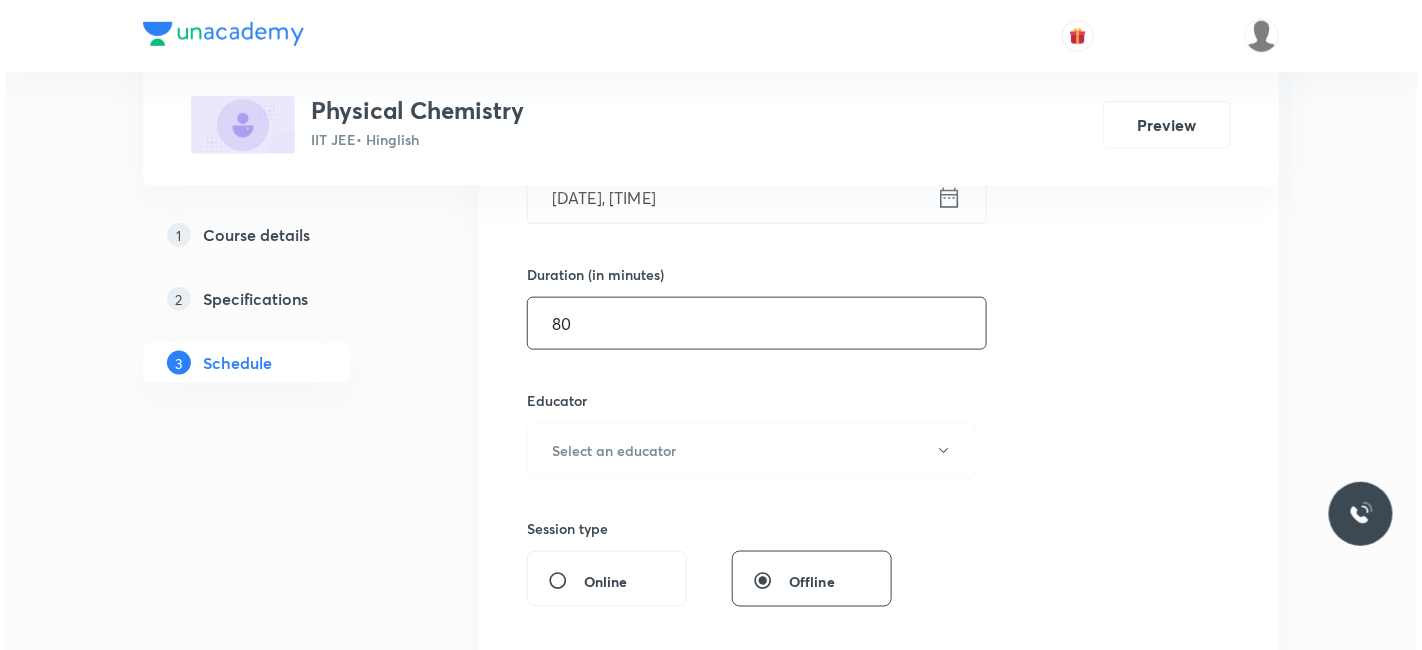 scroll, scrollTop: 666, scrollLeft: 0, axis: vertical 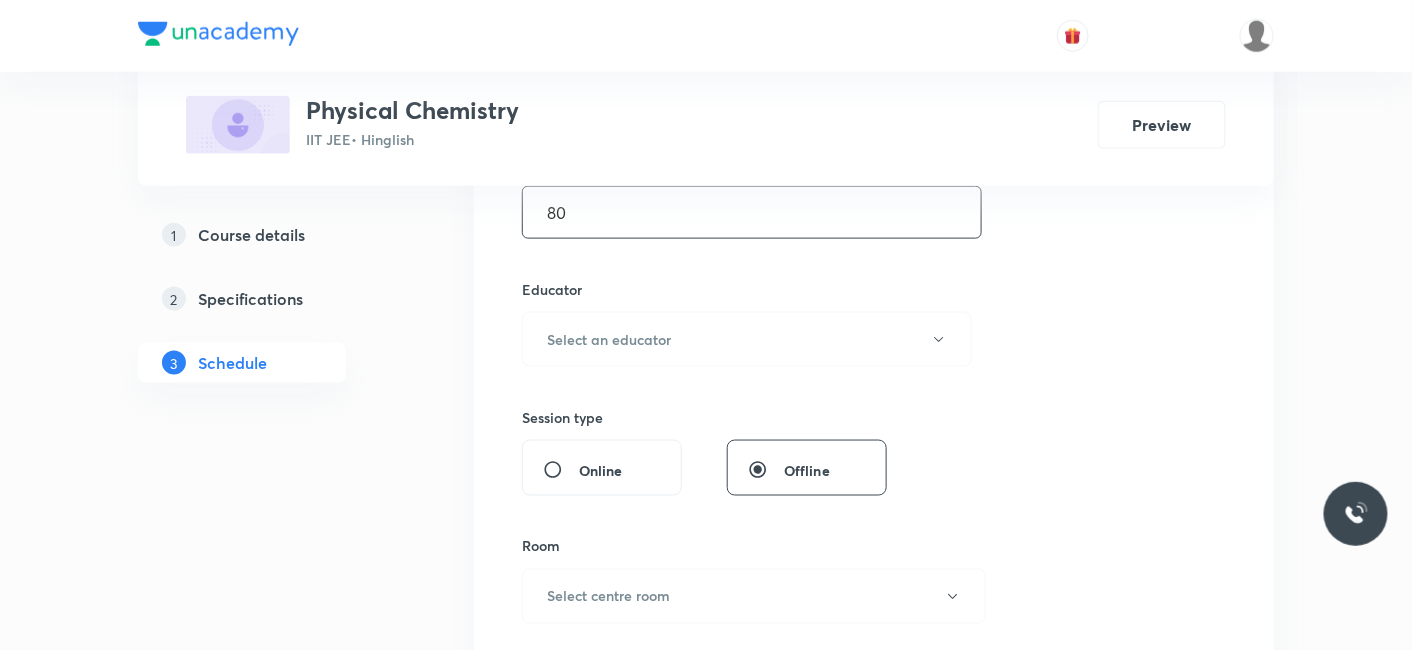 type on "80" 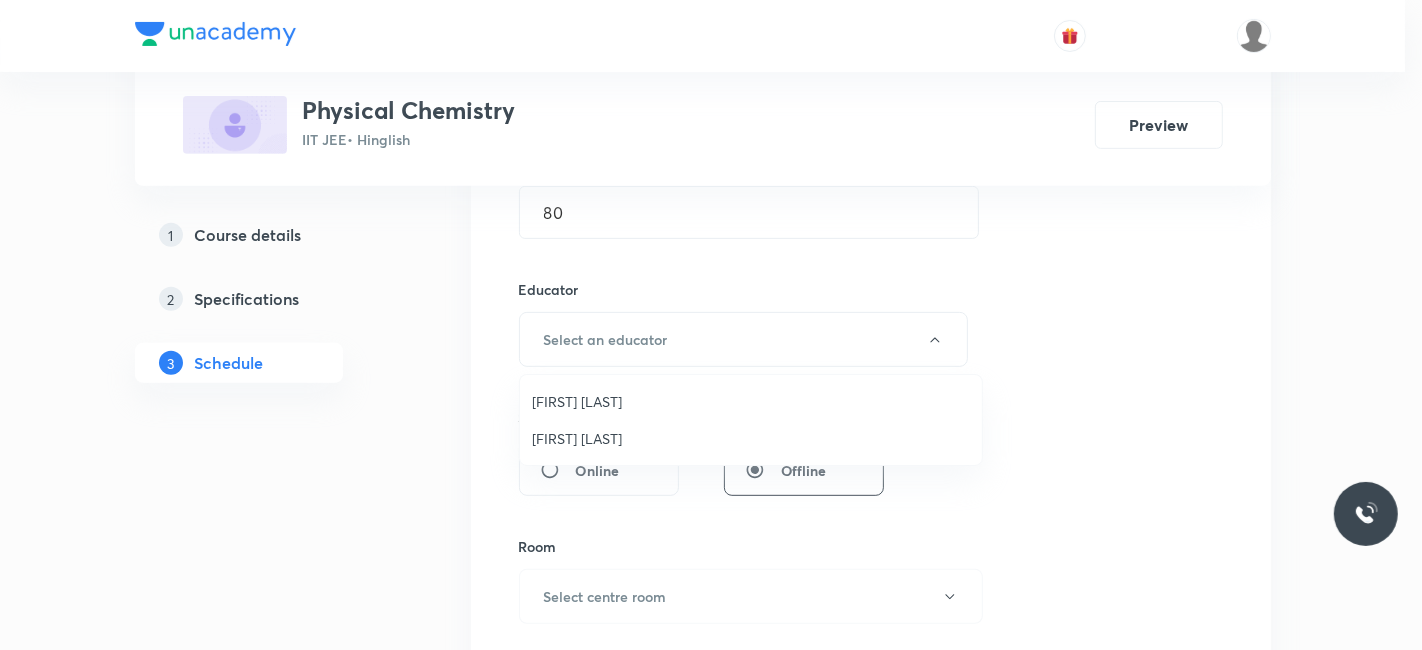 click on "Praveen Sharma" at bounding box center (751, 438) 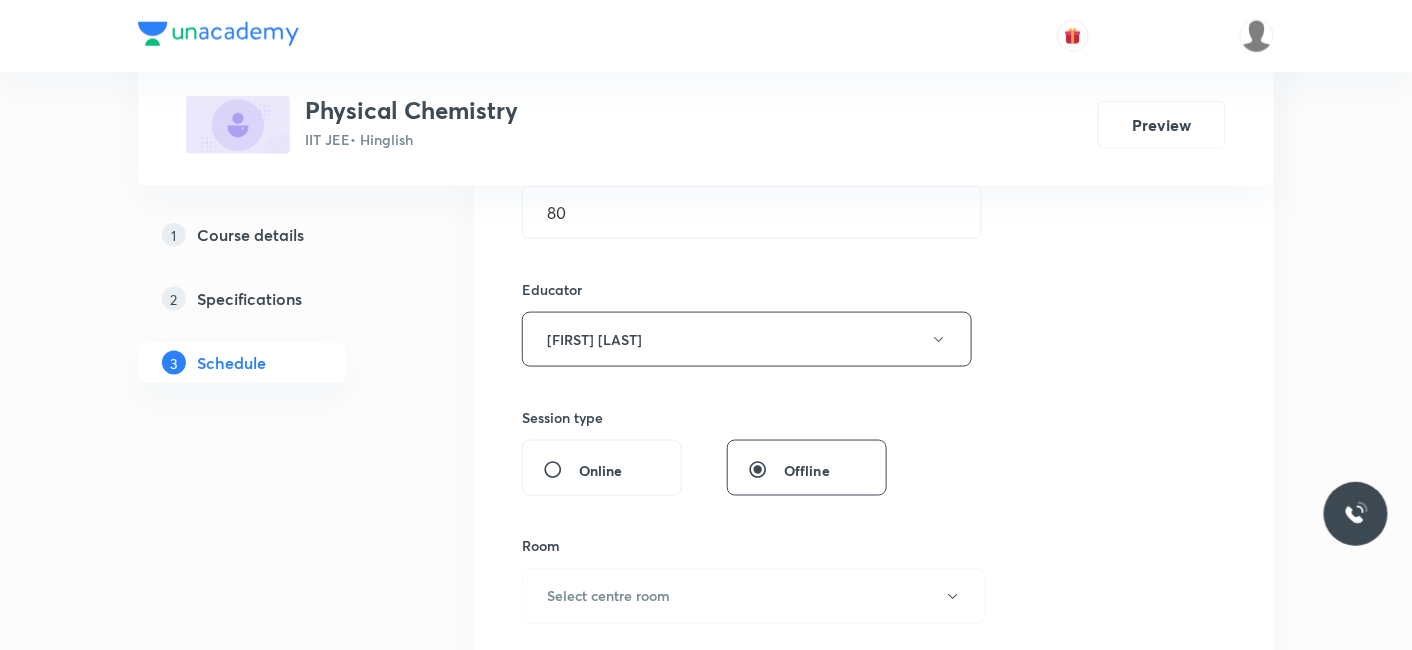 click on "1 Course details 2 Specifications 3 Schedule" at bounding box center (274, 1745) 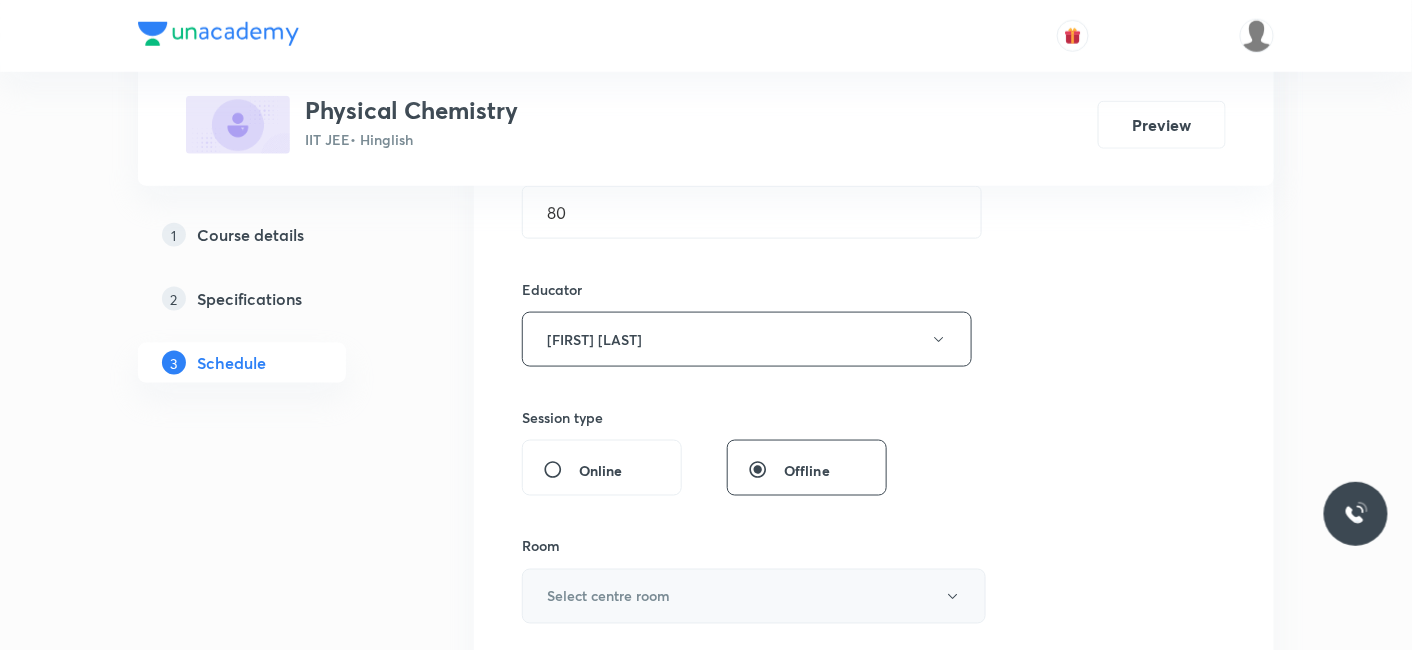 click on "Select centre room" at bounding box center (608, 596) 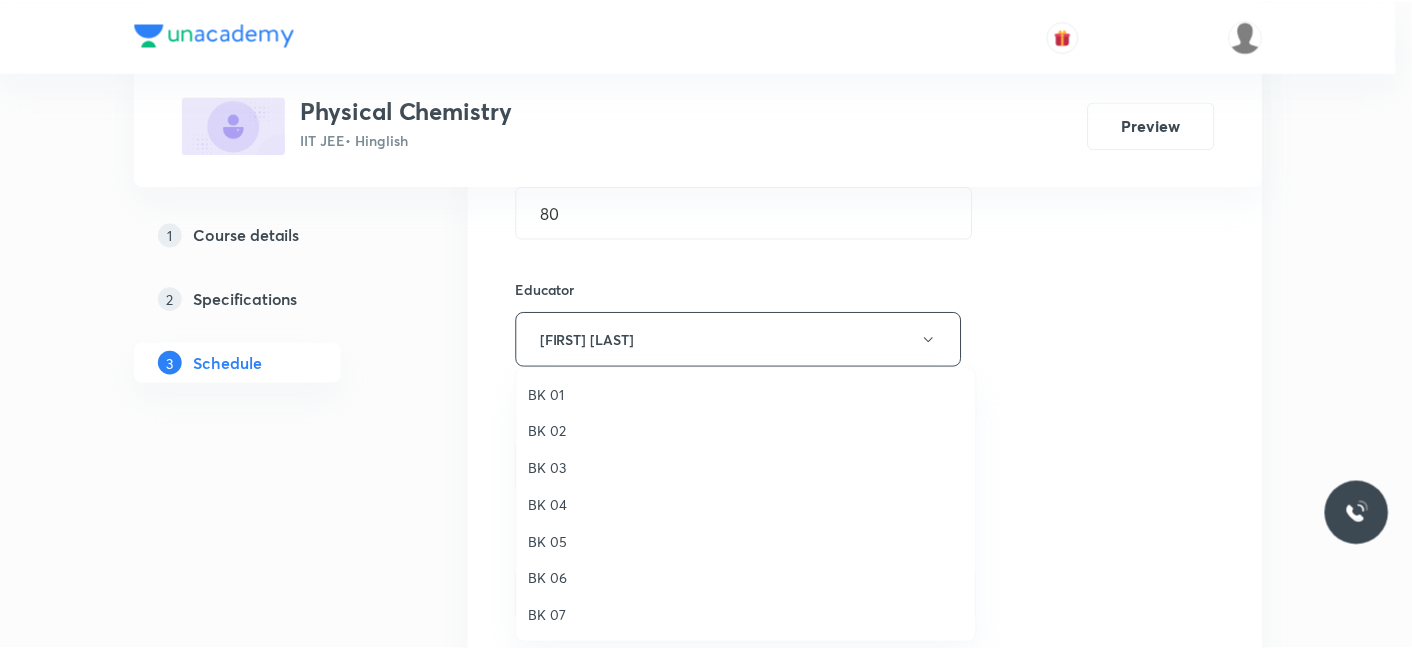 scroll, scrollTop: 37, scrollLeft: 0, axis: vertical 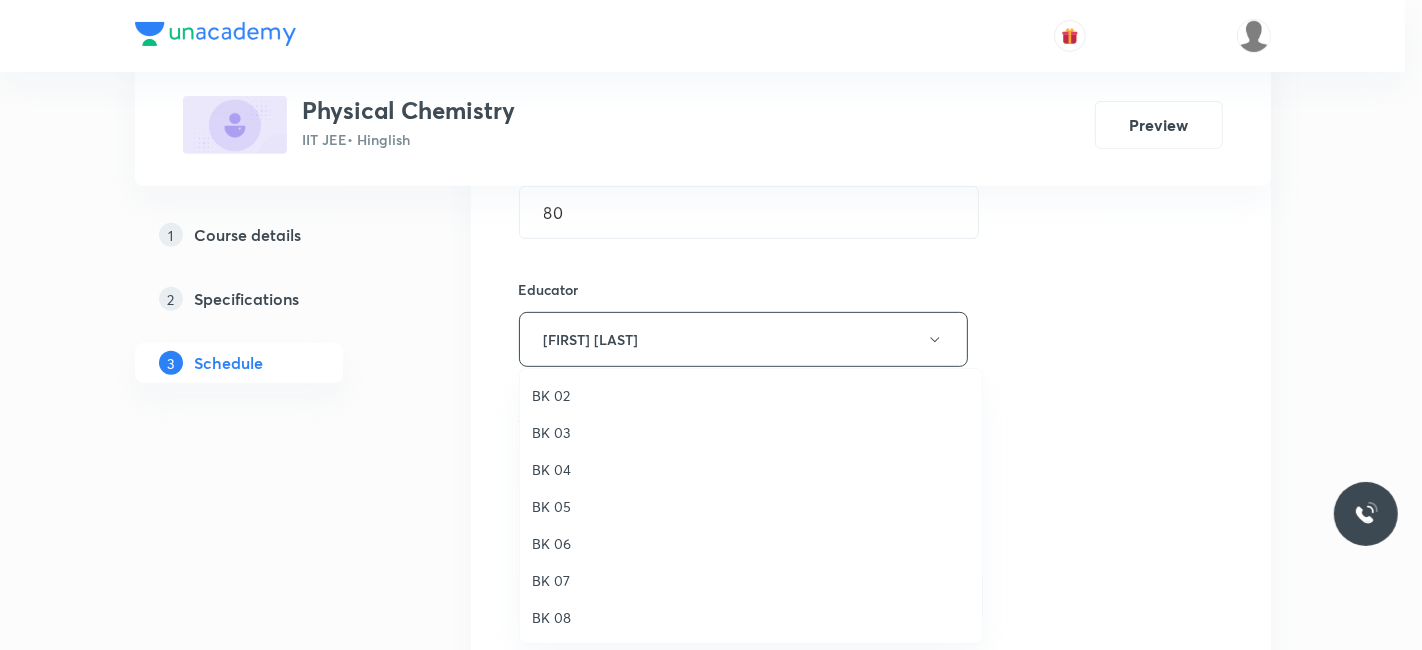 click on "BK 05" at bounding box center [751, 506] 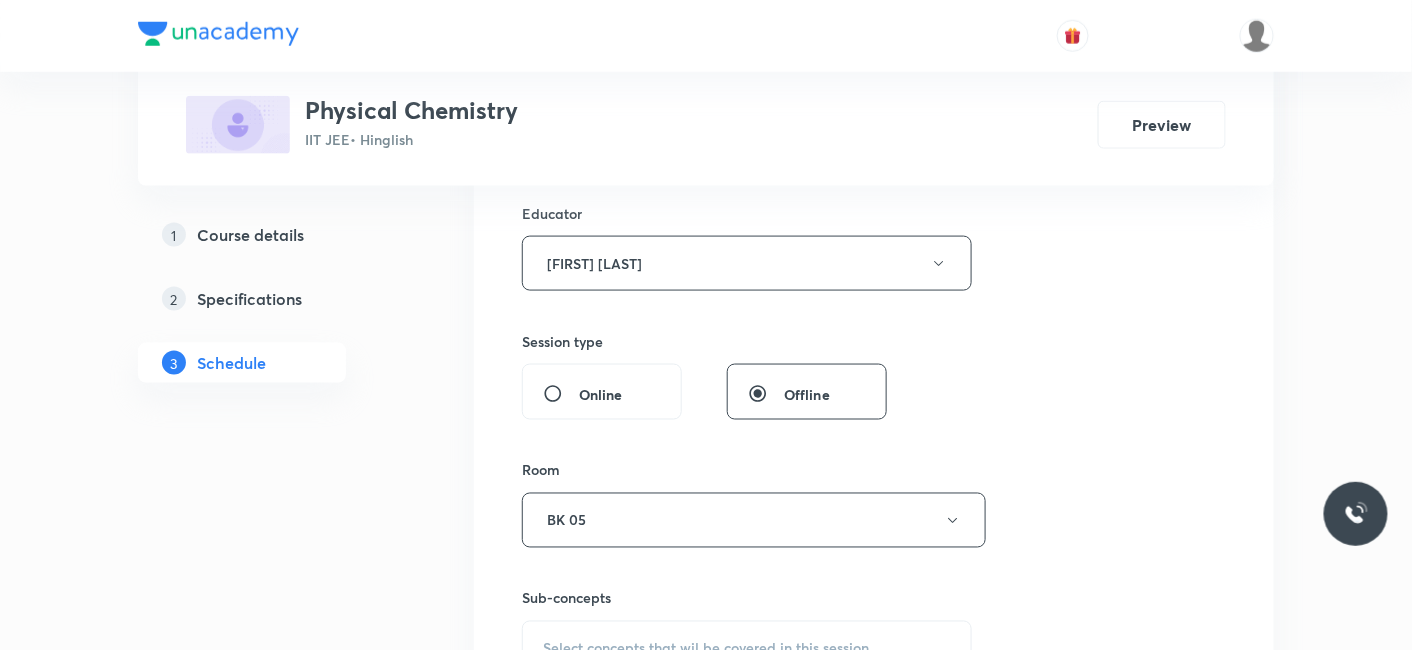 scroll, scrollTop: 777, scrollLeft: 0, axis: vertical 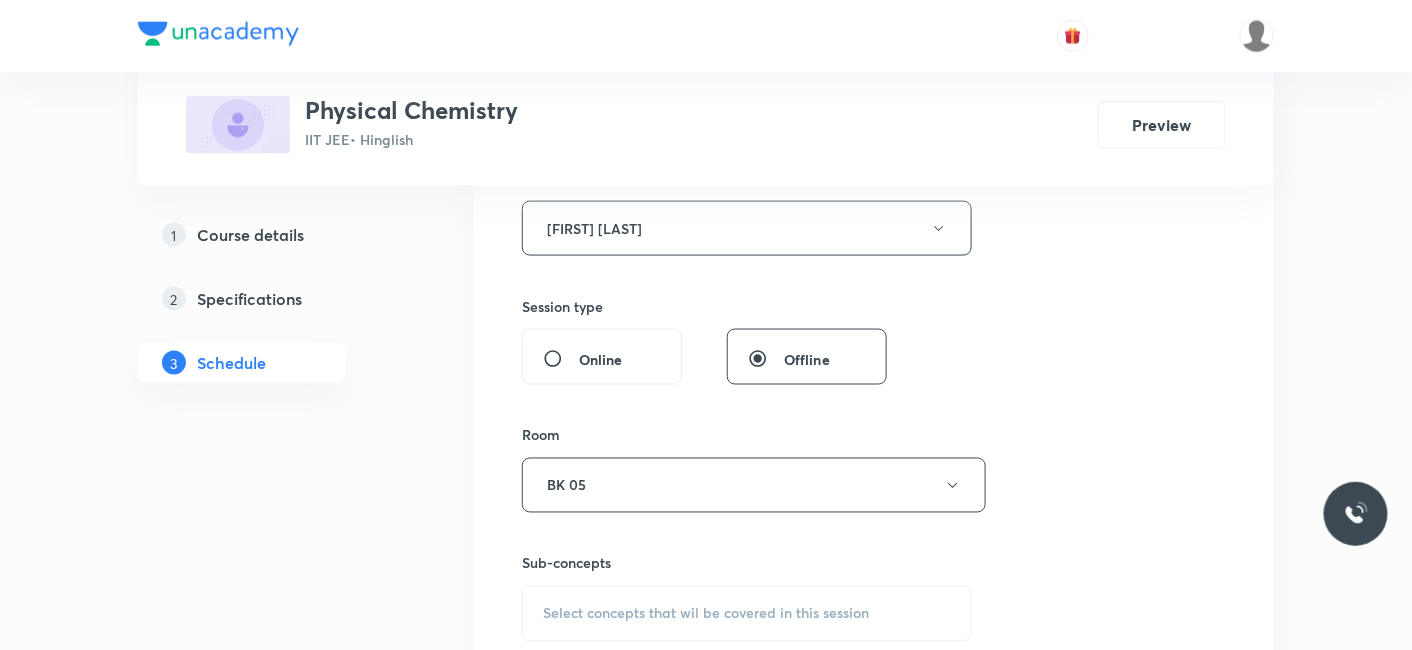 click on "Sub-concepts Select concepts that wil be covered in this session" at bounding box center [747, 577] 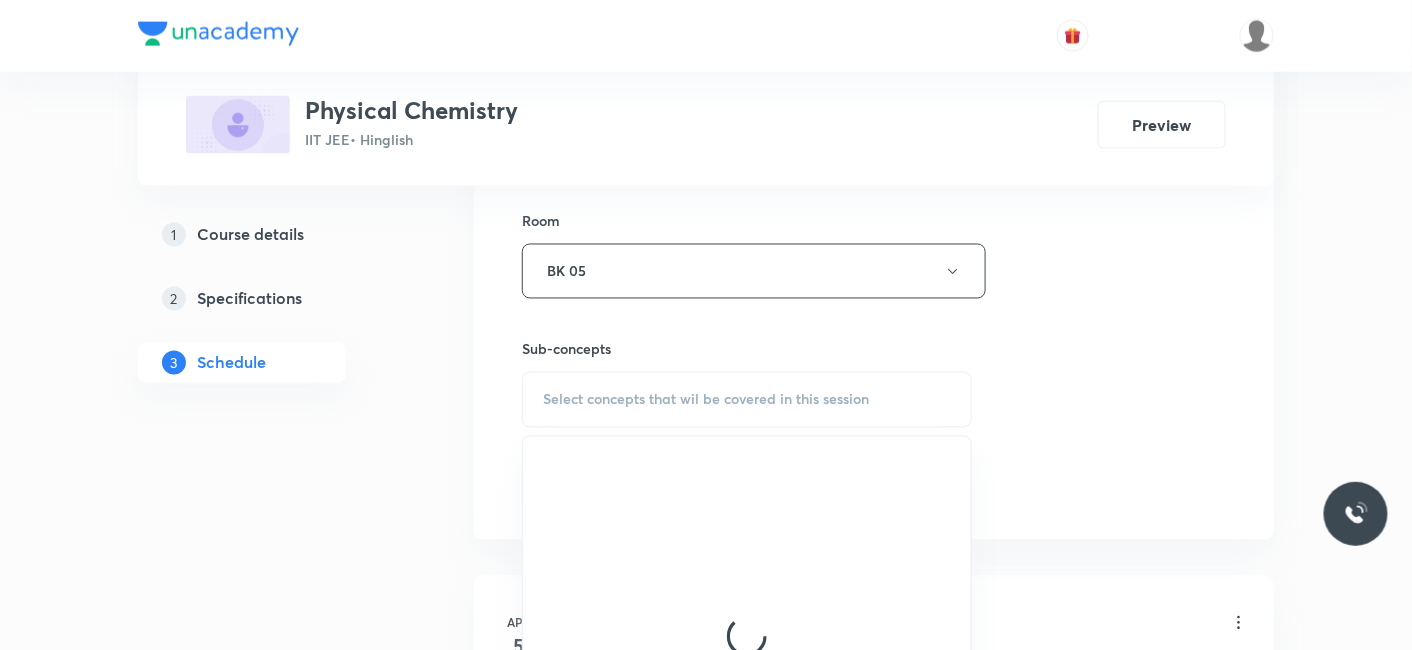scroll, scrollTop: 1000, scrollLeft: 0, axis: vertical 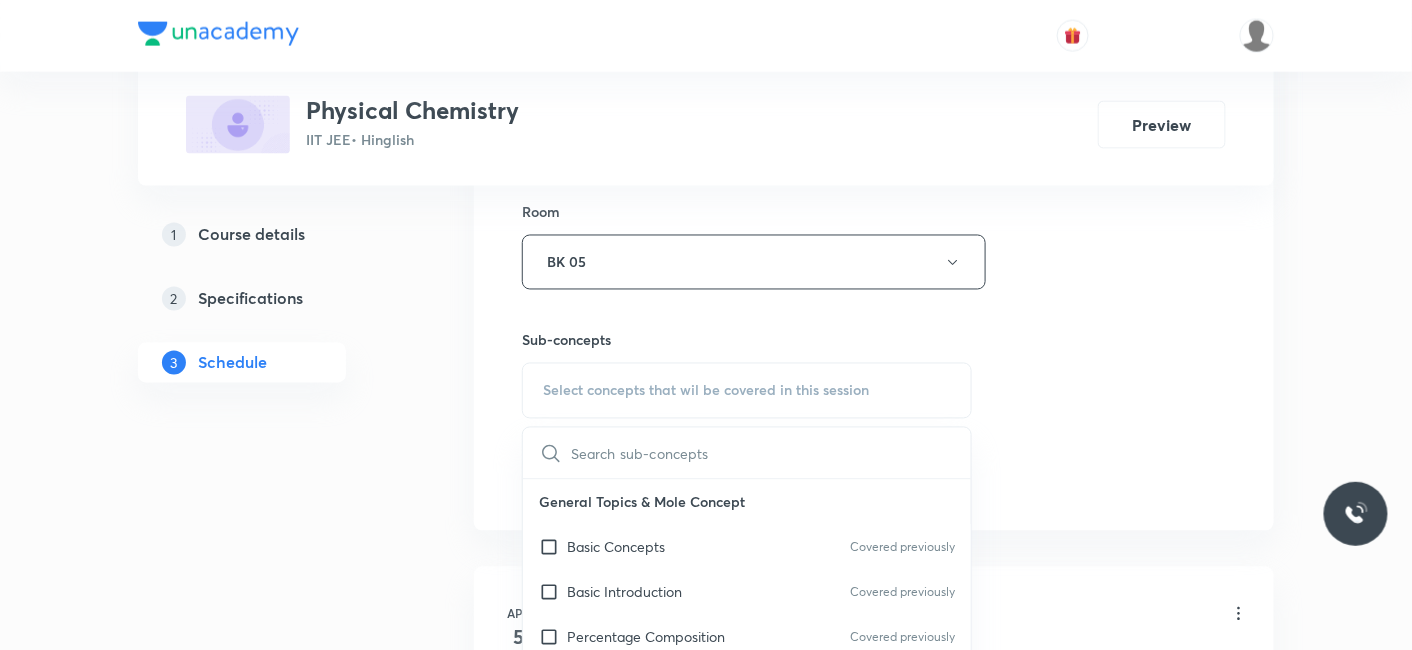 drag, startPoint x: 631, startPoint y: 540, endPoint x: 316, endPoint y: 469, distance: 322.90247 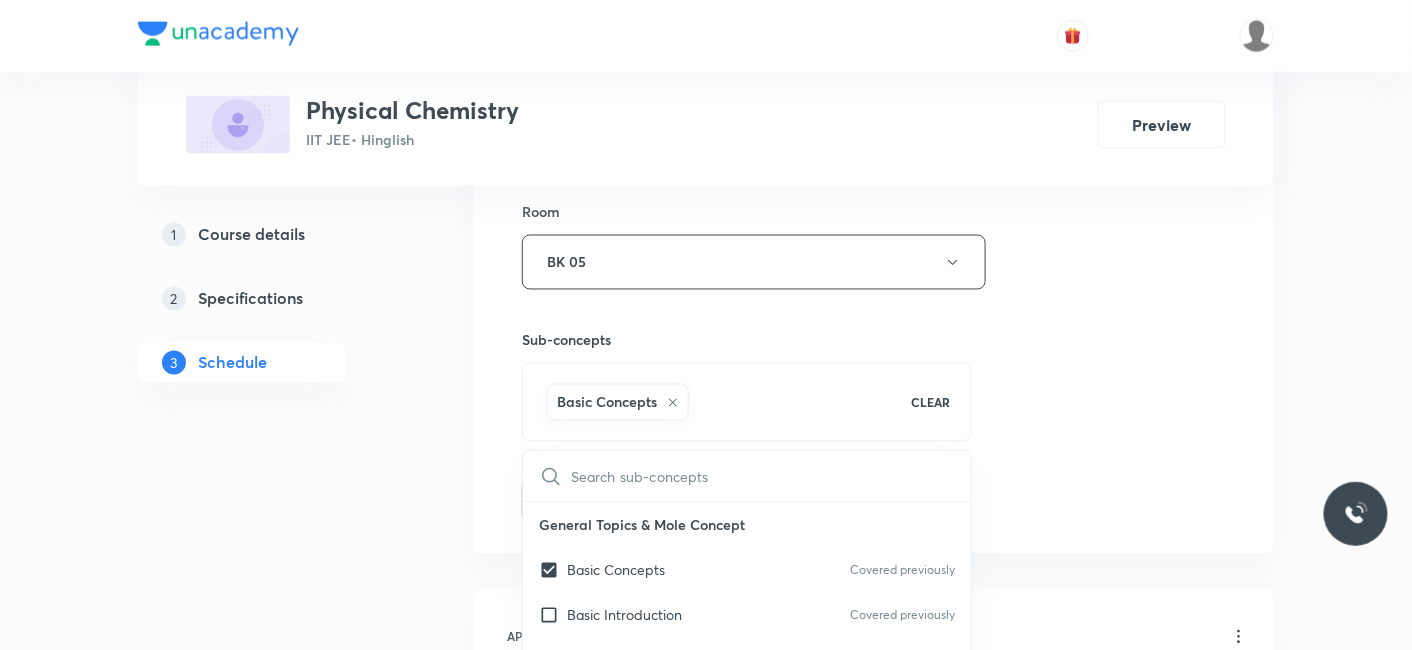 click on "1 Course details 2 Specifications 3 Schedule" at bounding box center (274, 1423) 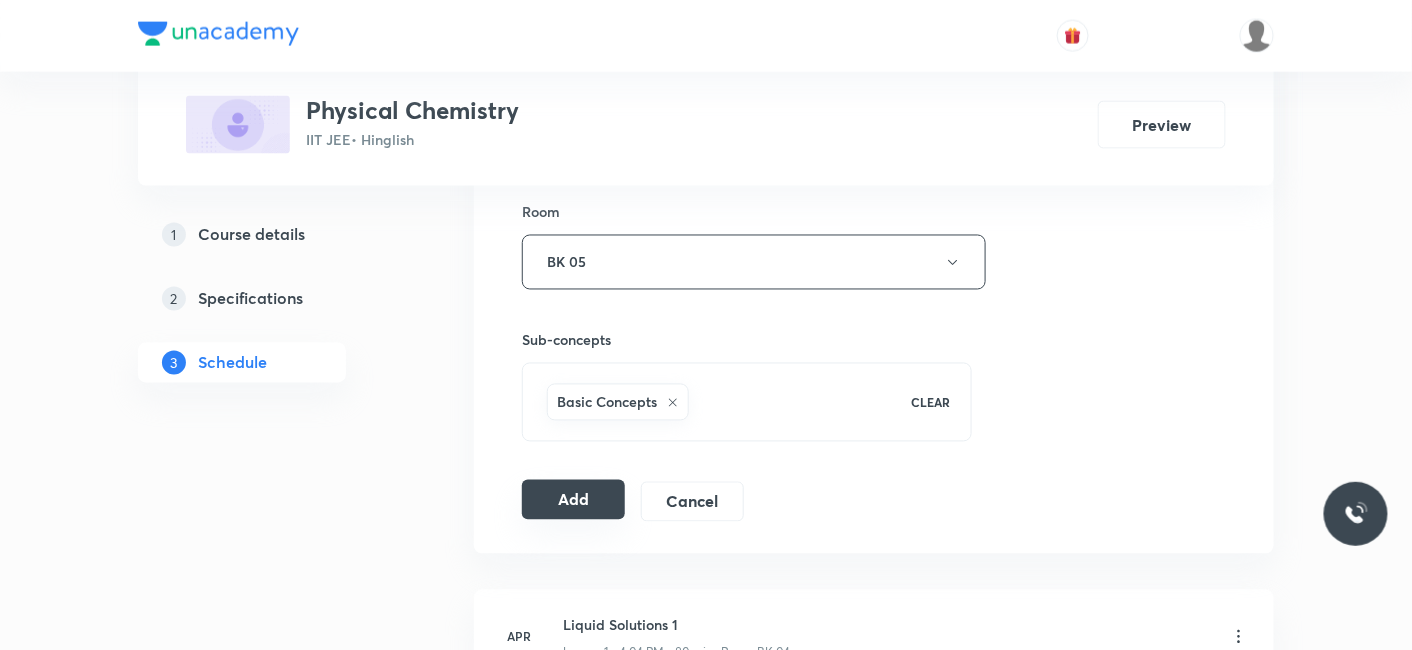 click on "Add" at bounding box center [573, 500] 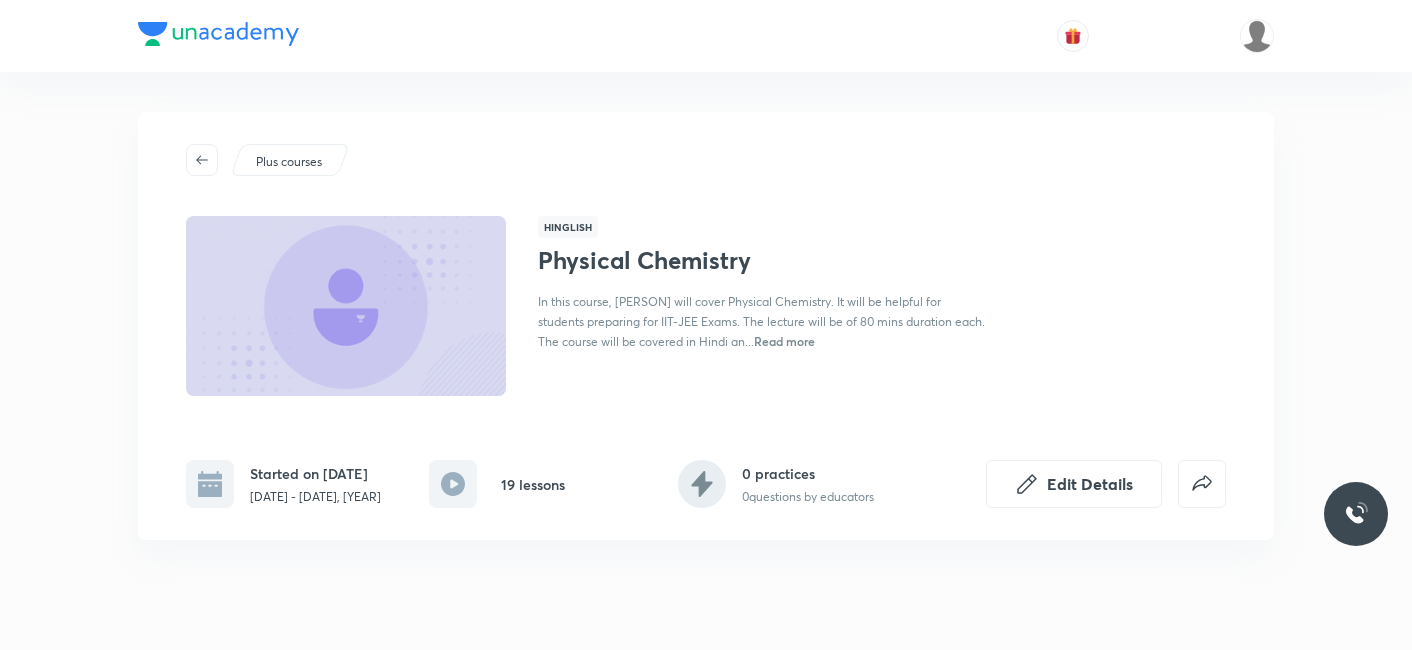 scroll, scrollTop: 0, scrollLeft: 0, axis: both 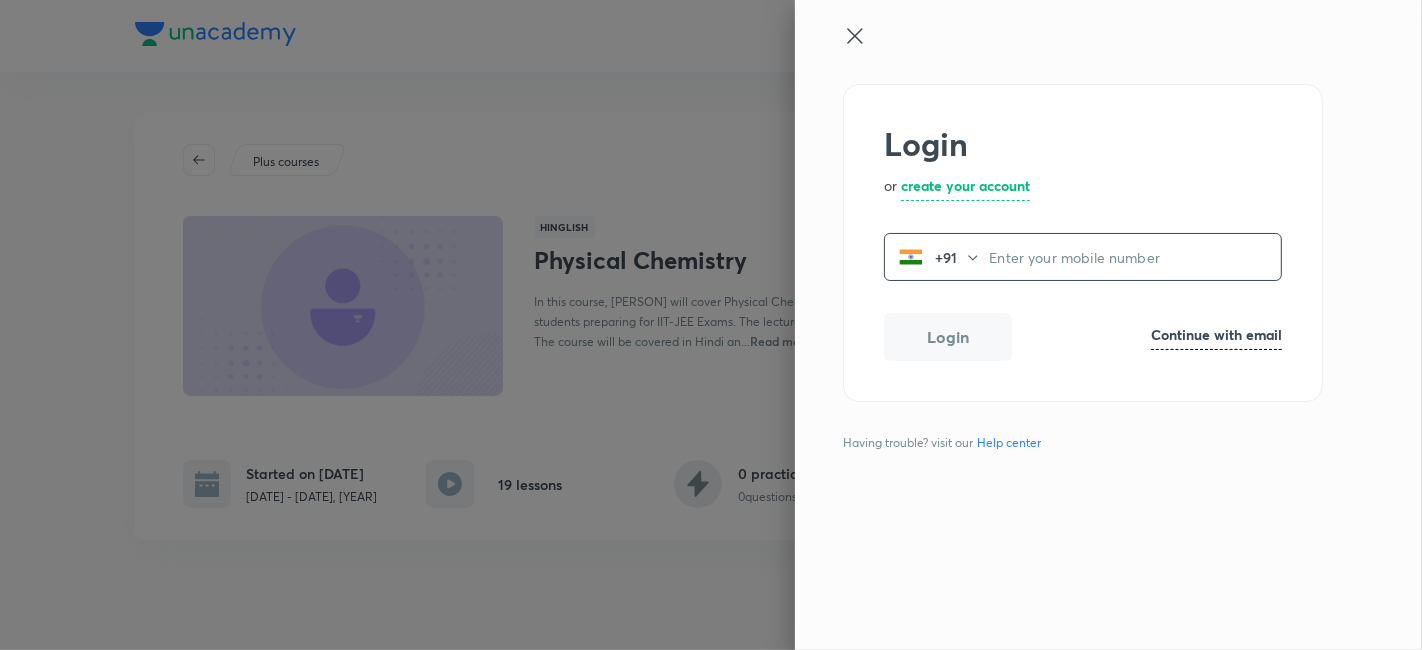 click at bounding box center (1135, 257) 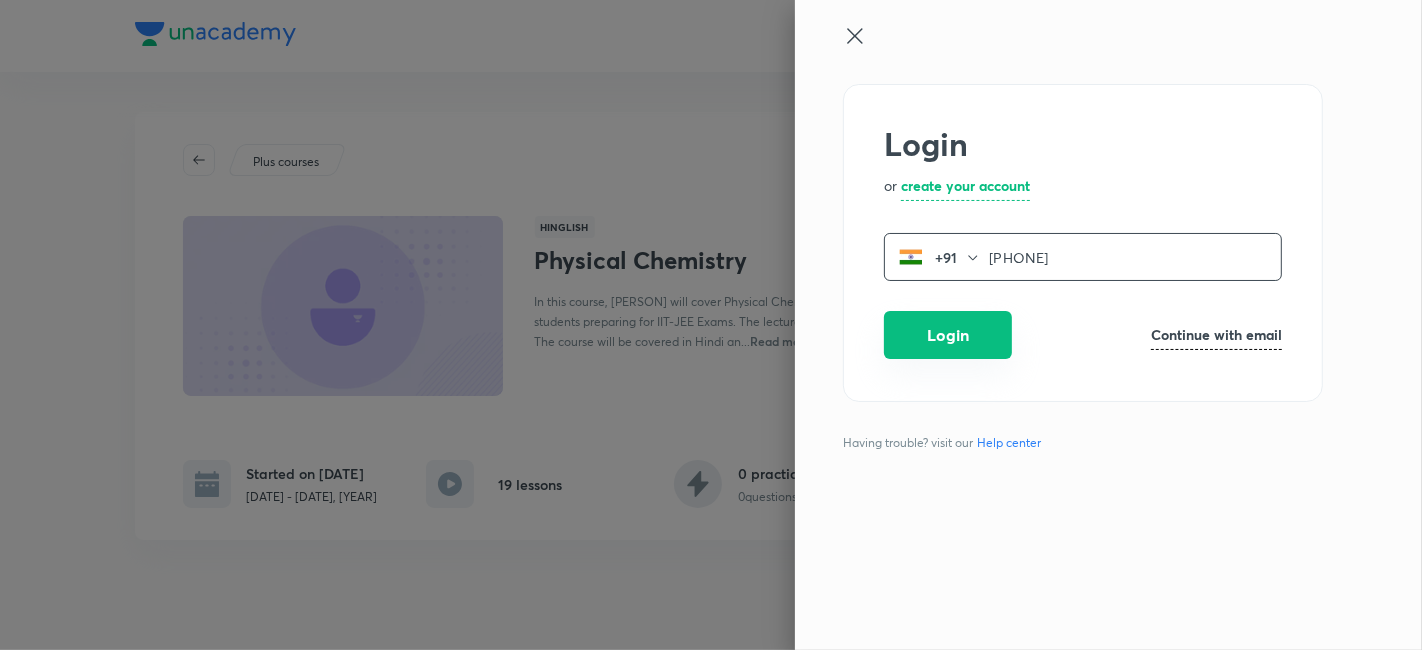 type on "[PHONE]" 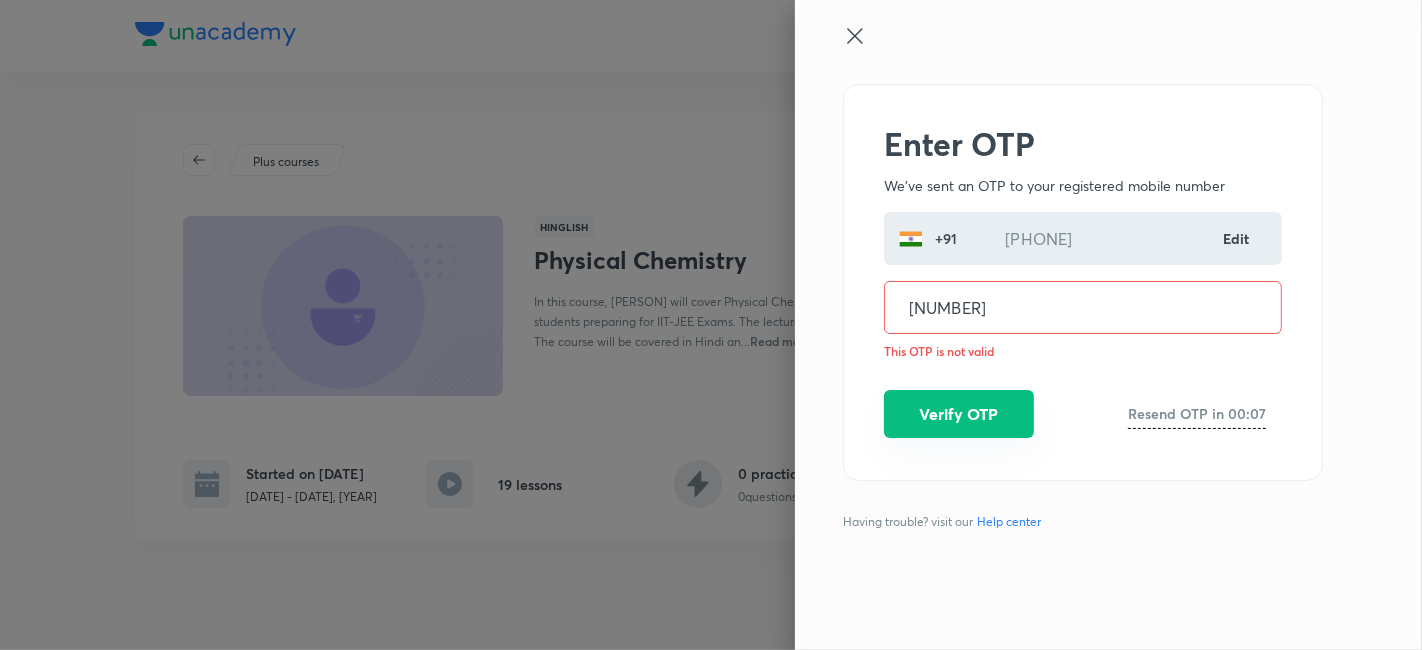 click on "Verify OTP" at bounding box center [959, 414] 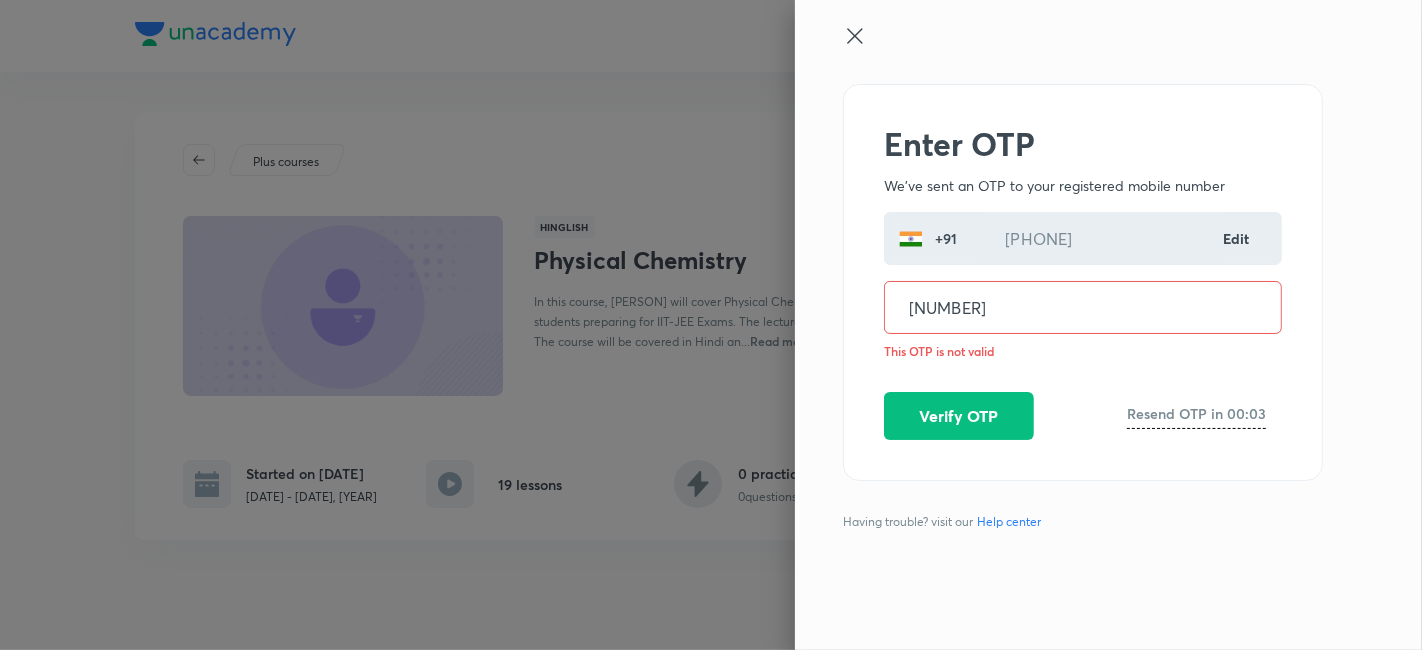 click on "862709" at bounding box center (1083, 307) 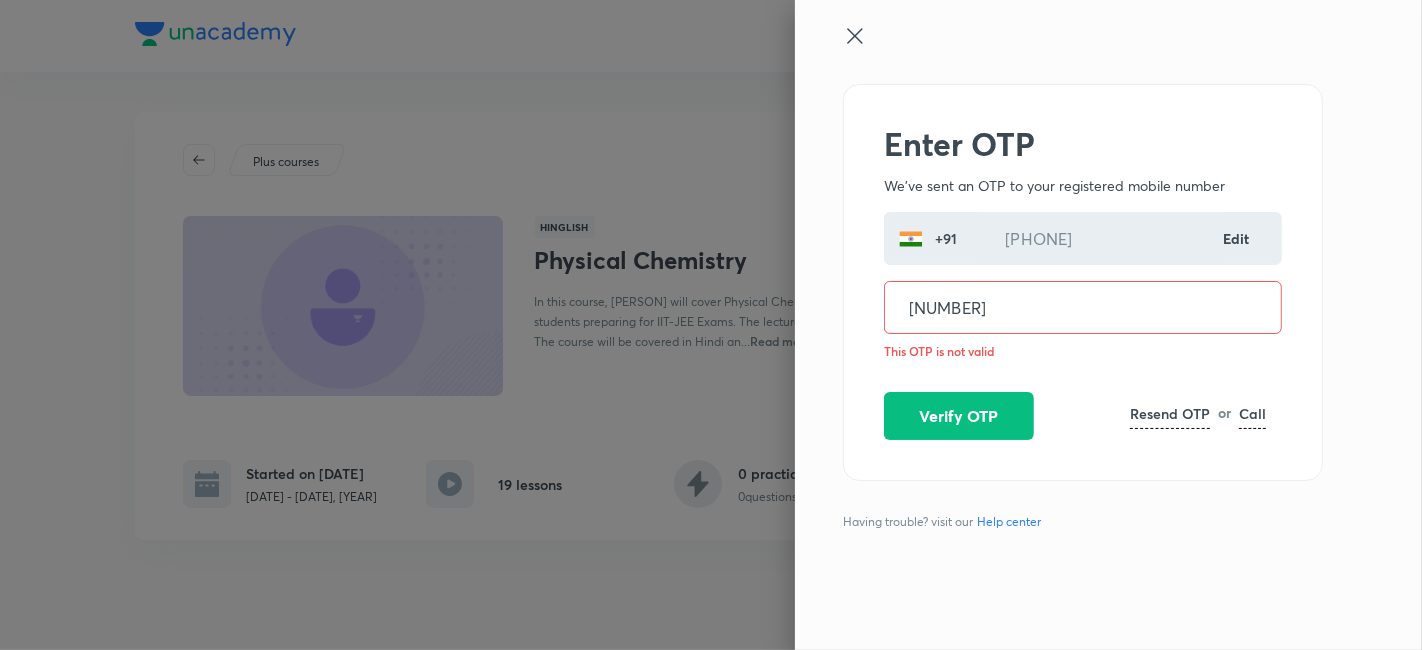 click on "Resend OTP" at bounding box center [1170, 413] 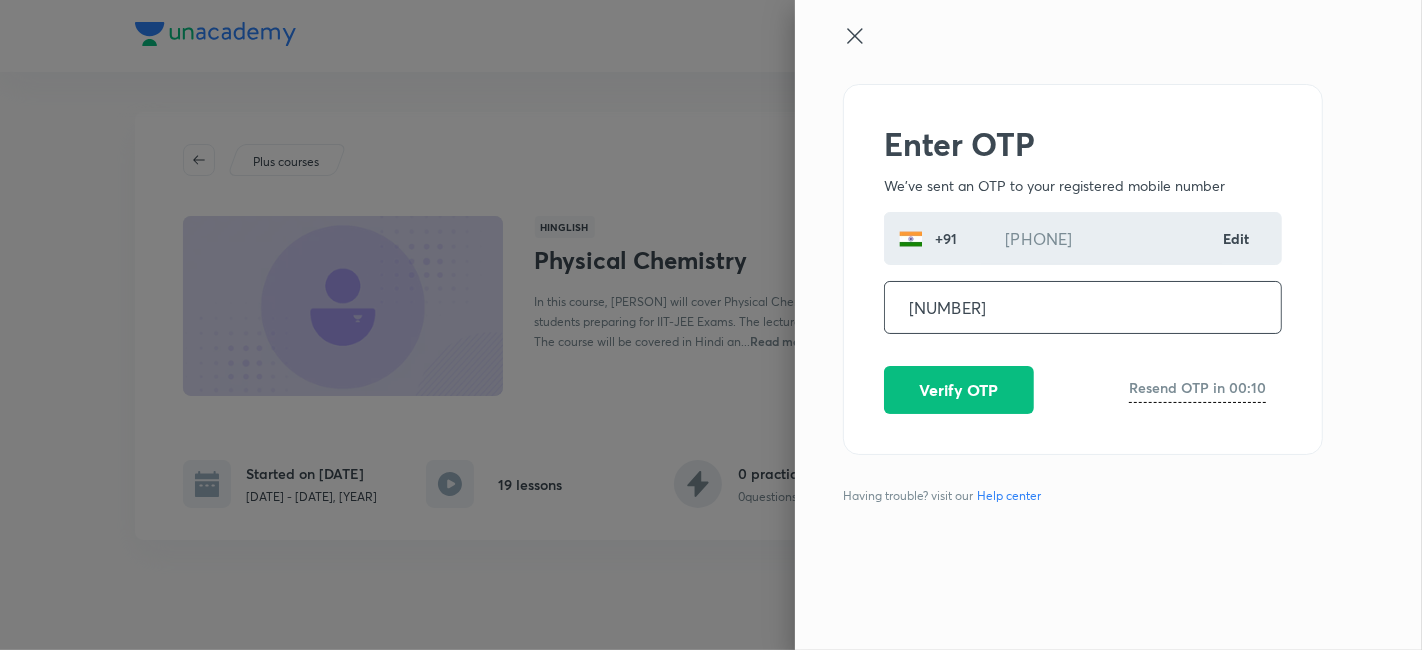 drag, startPoint x: 1041, startPoint y: 324, endPoint x: 879, endPoint y: 316, distance: 162.19742 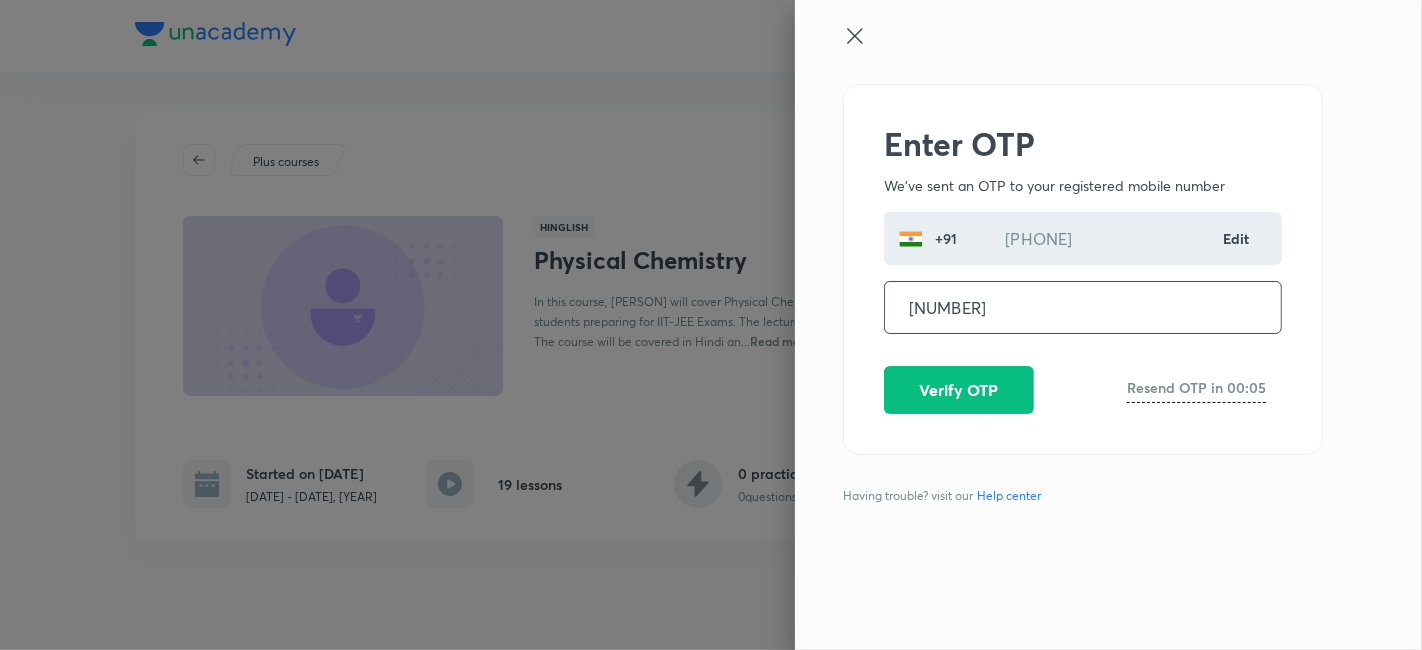 type on "365758" 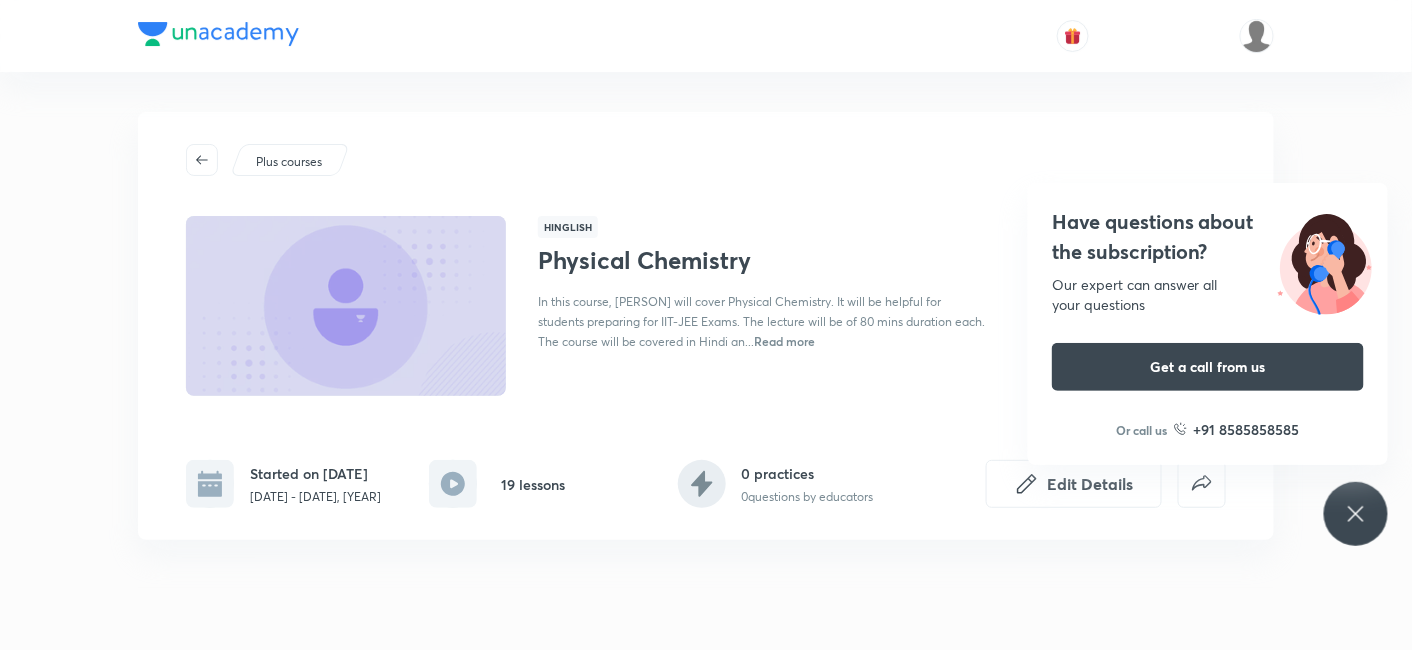 click 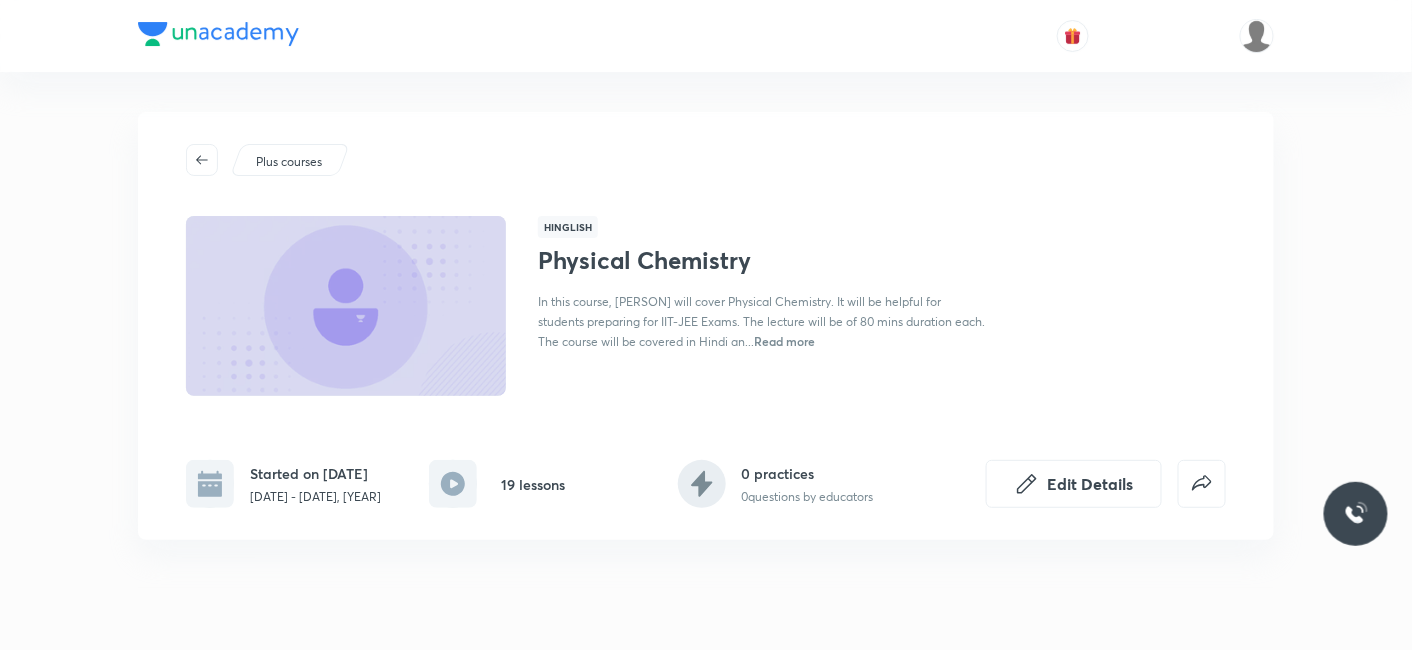 click at bounding box center (706, 36) 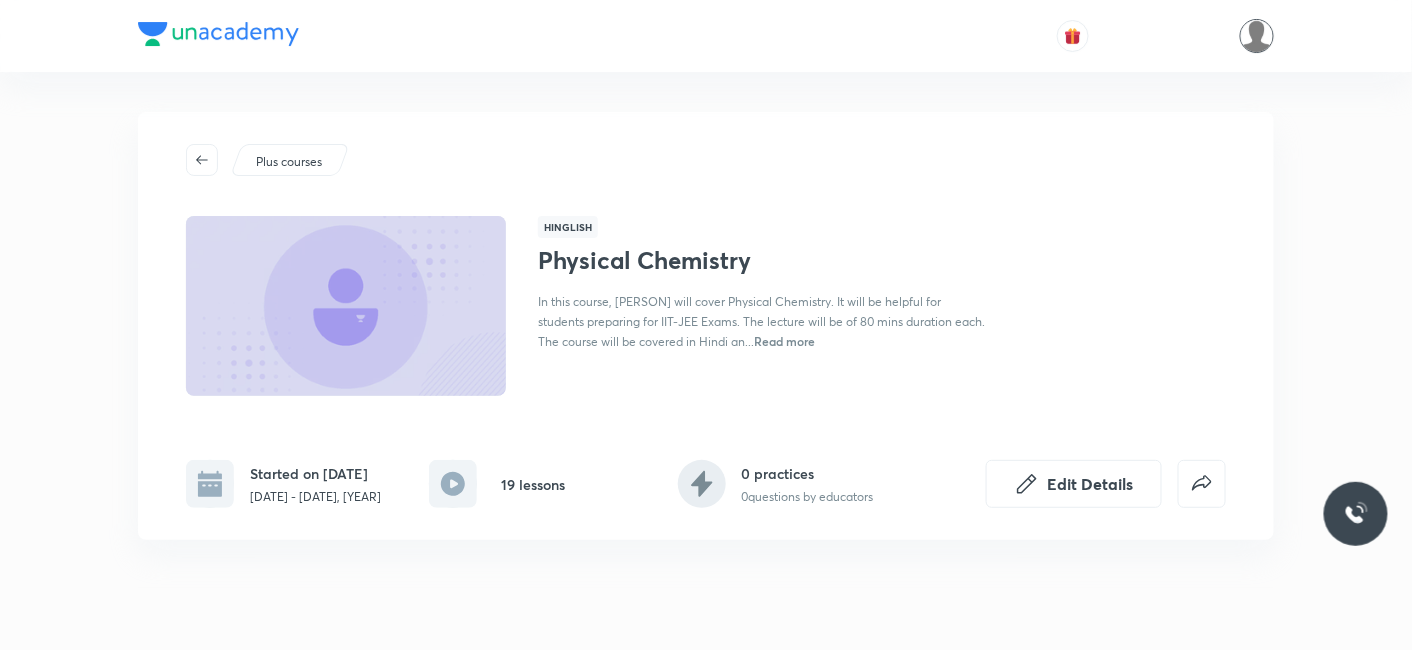 click at bounding box center (1257, 36) 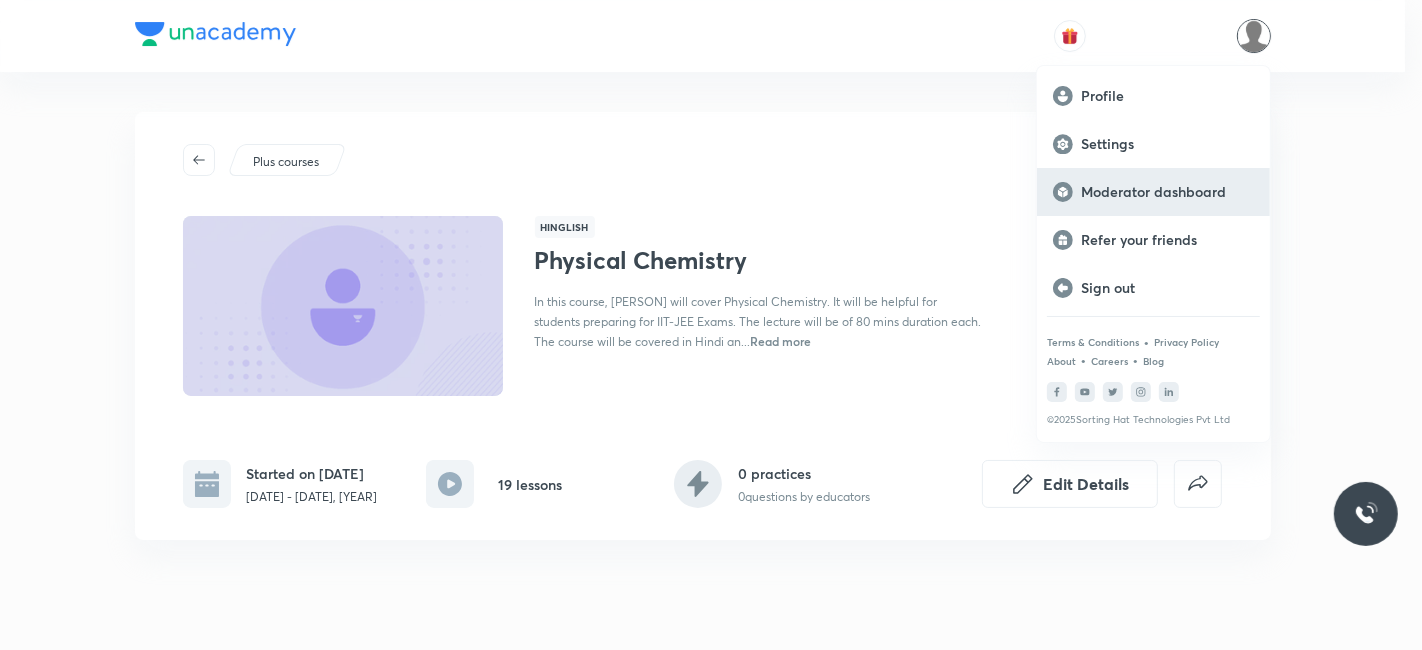 click on "Moderator dashboard" at bounding box center (1167, 192) 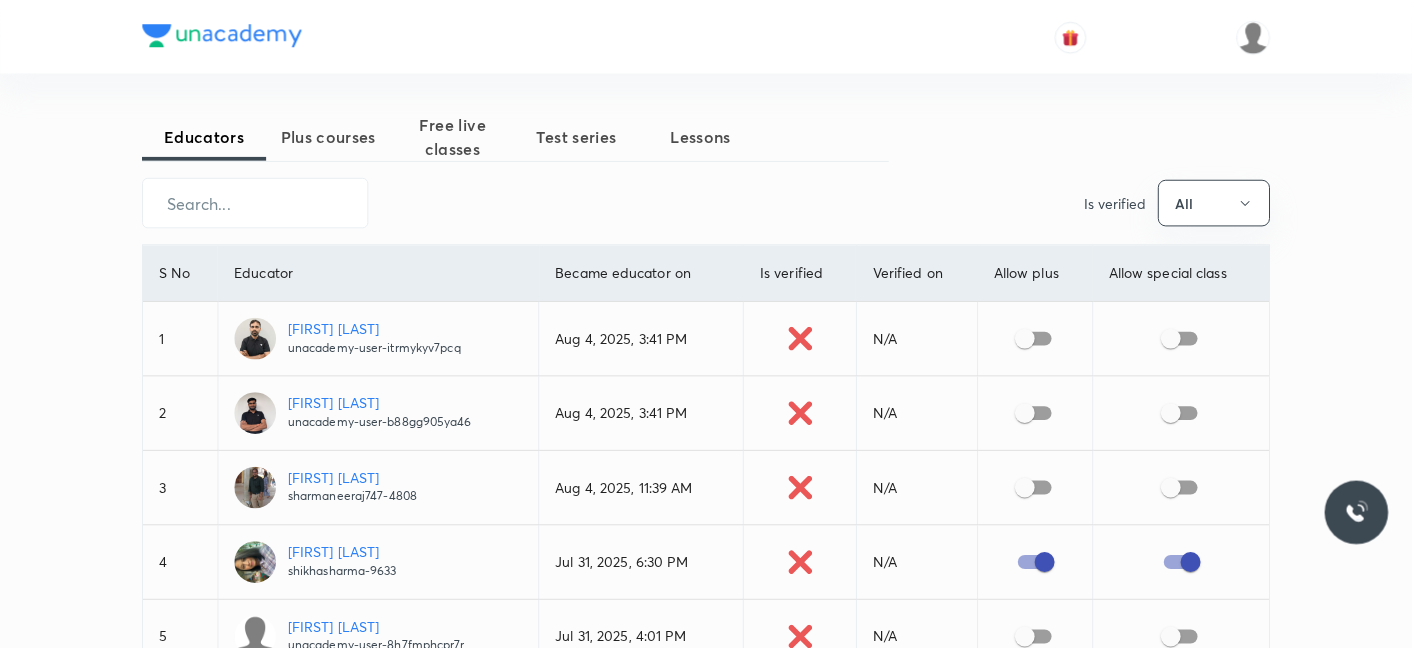 scroll, scrollTop: 0, scrollLeft: 0, axis: both 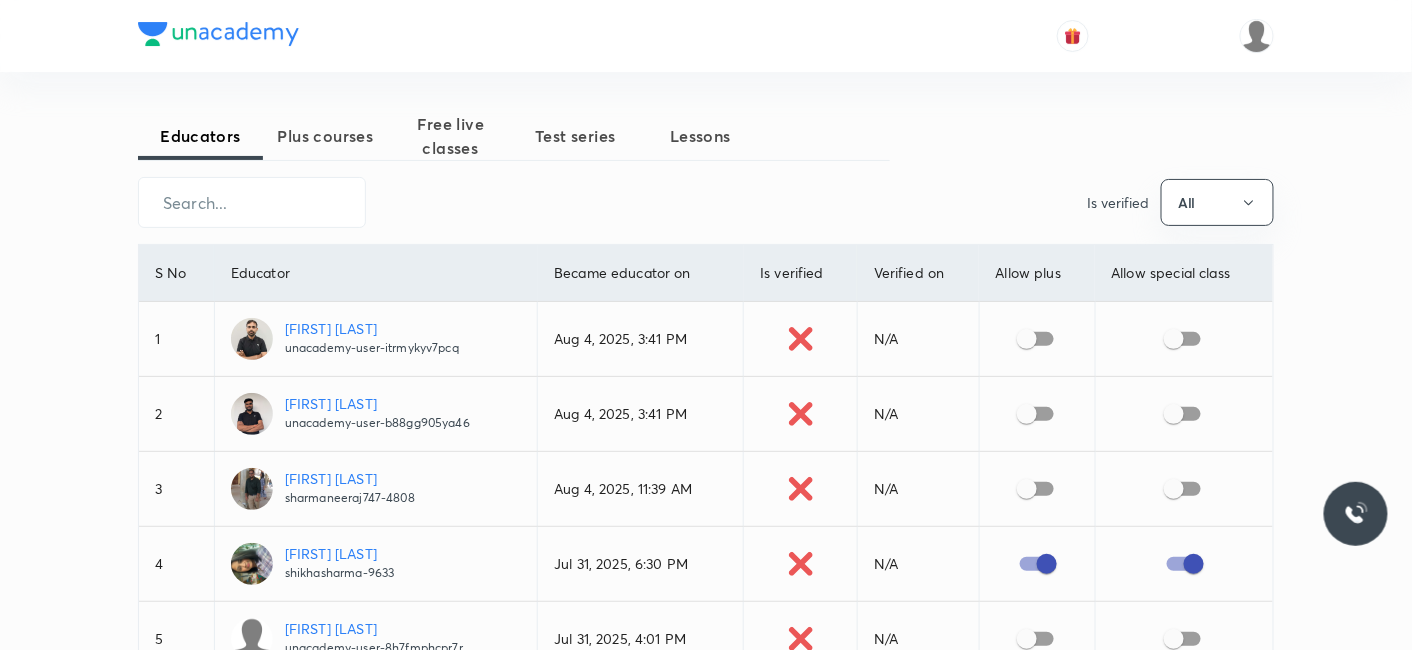 click on "Plus courses" at bounding box center (325, 136) 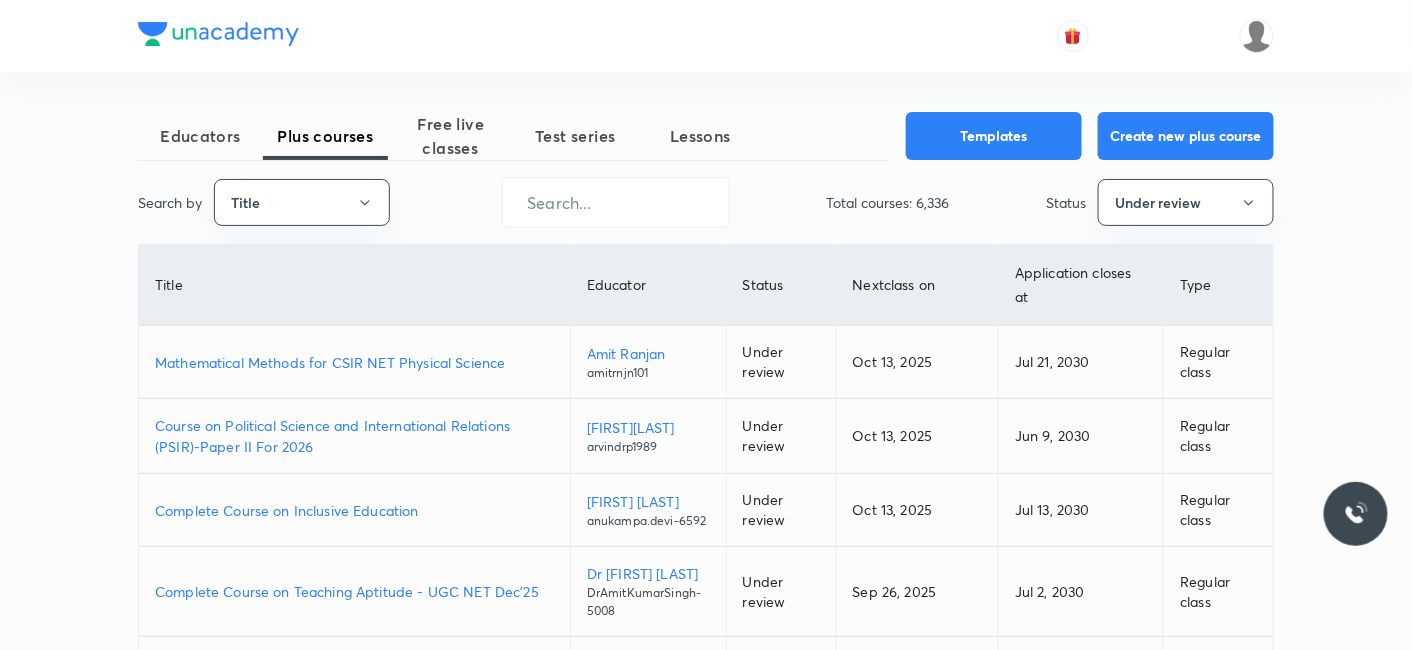 click on "Mathematical Methods for CSIR NET Physical Science" at bounding box center [354, 362] 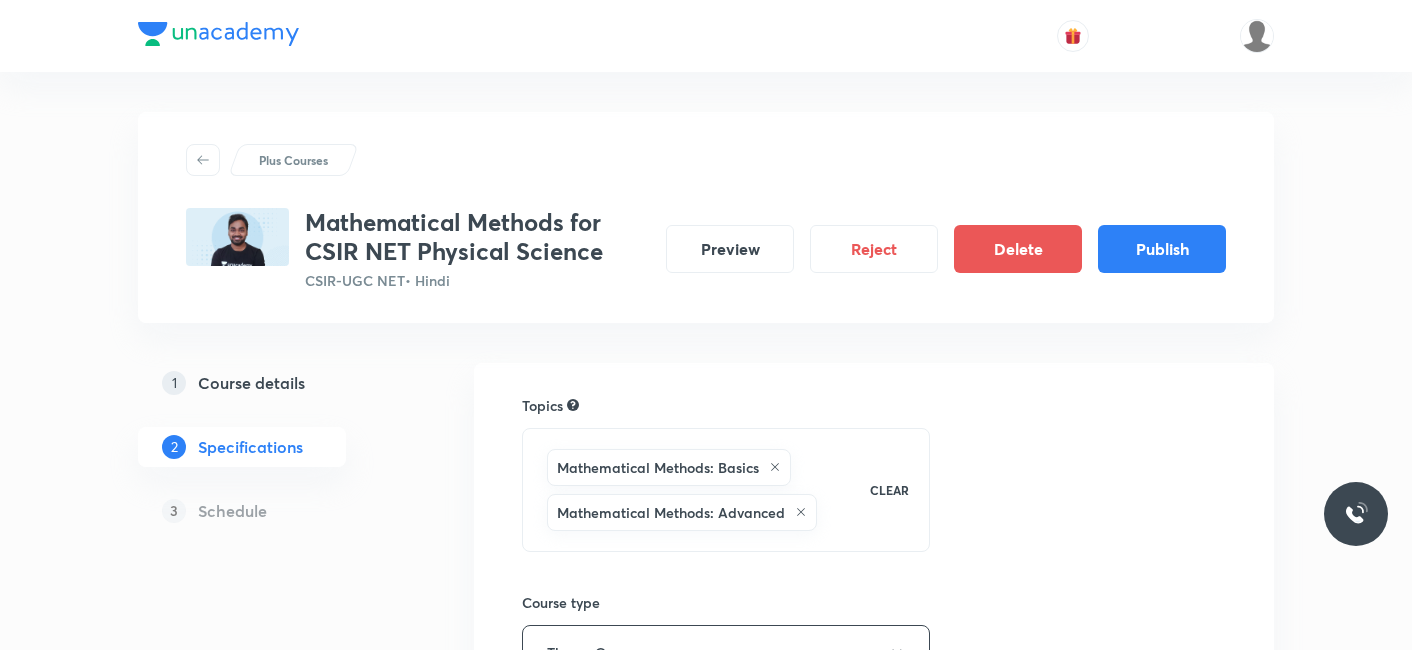 scroll, scrollTop: 0, scrollLeft: 0, axis: both 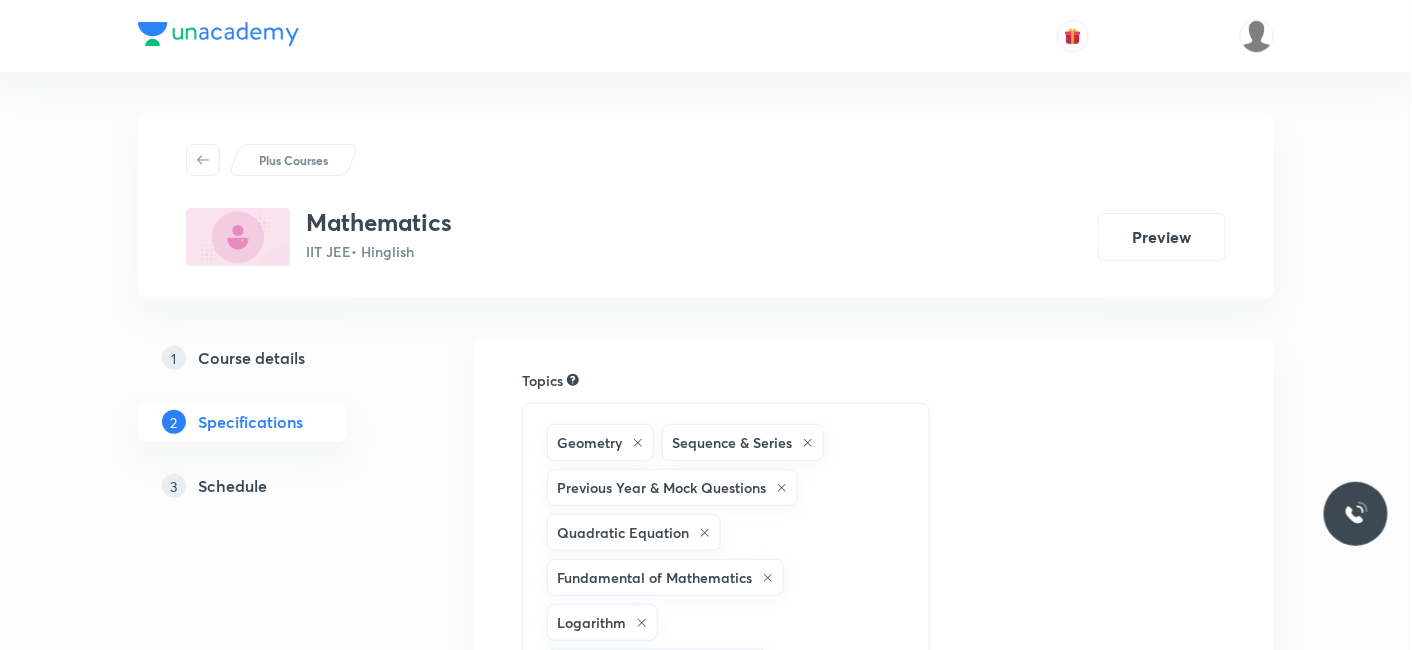 click on "Schedule" at bounding box center [232, 486] 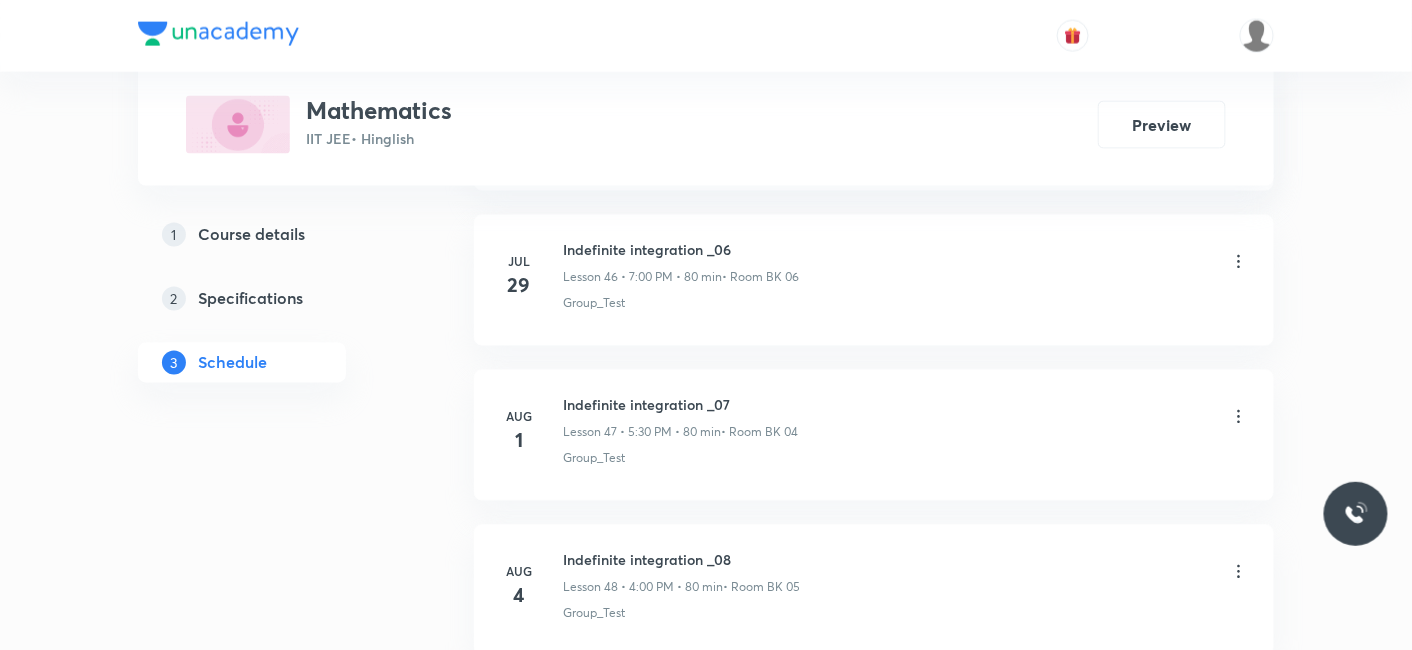 scroll, scrollTop: 8362, scrollLeft: 0, axis: vertical 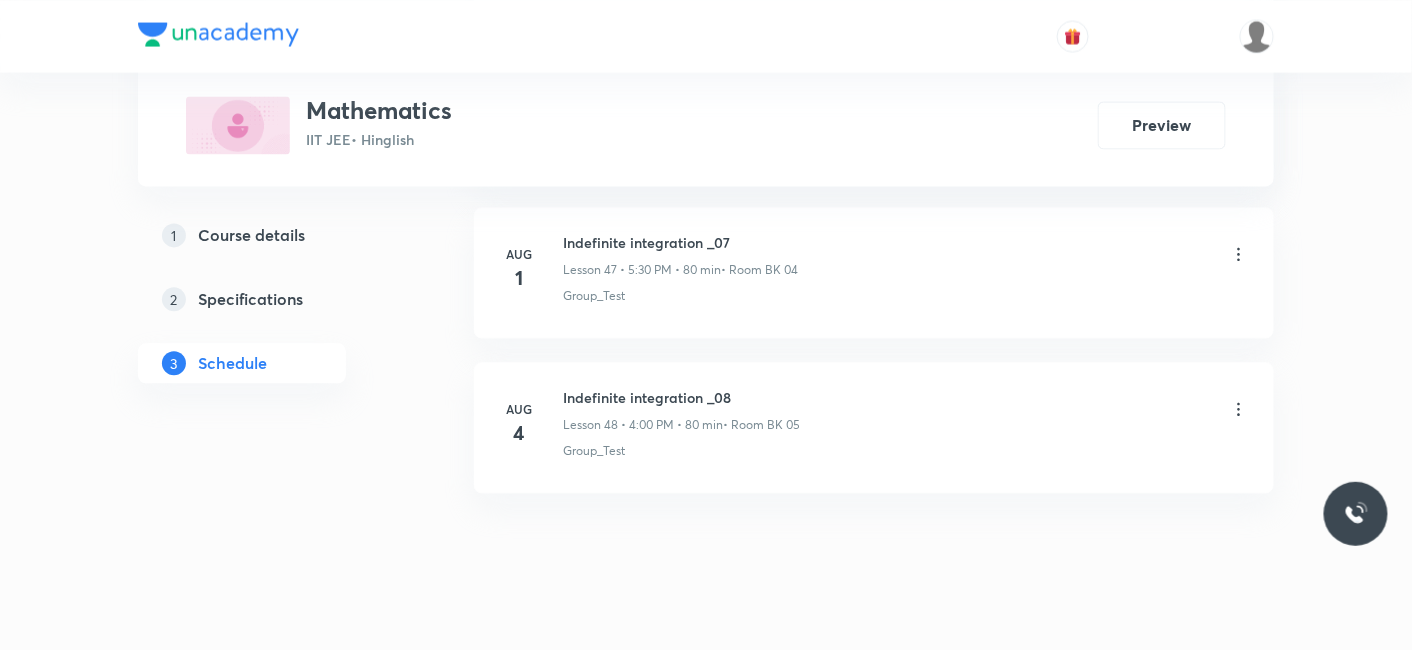 click on "[MONTH] [DAY] Indefinite integration _08 Lesson 48 • [TIME] • [DURATION]  • Room BK 05 Group_Test" at bounding box center (874, 427) 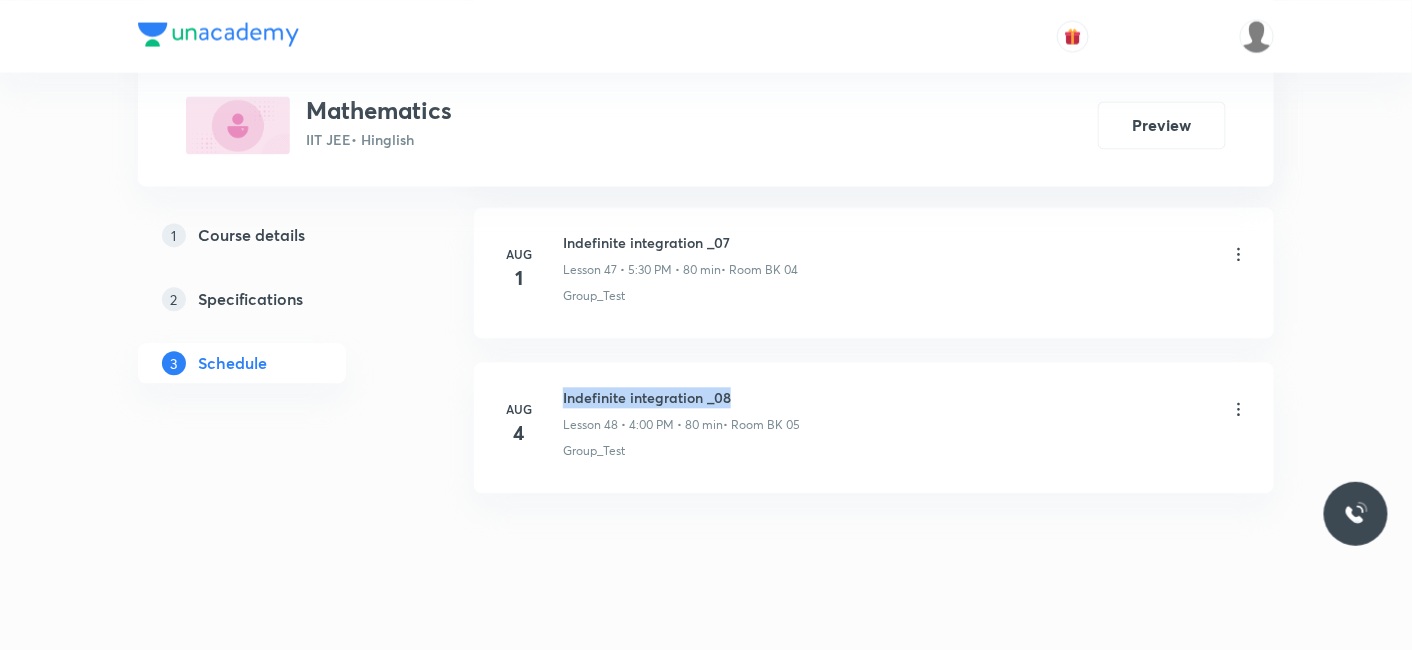 drag, startPoint x: 563, startPoint y: 367, endPoint x: 856, endPoint y: 367, distance: 293 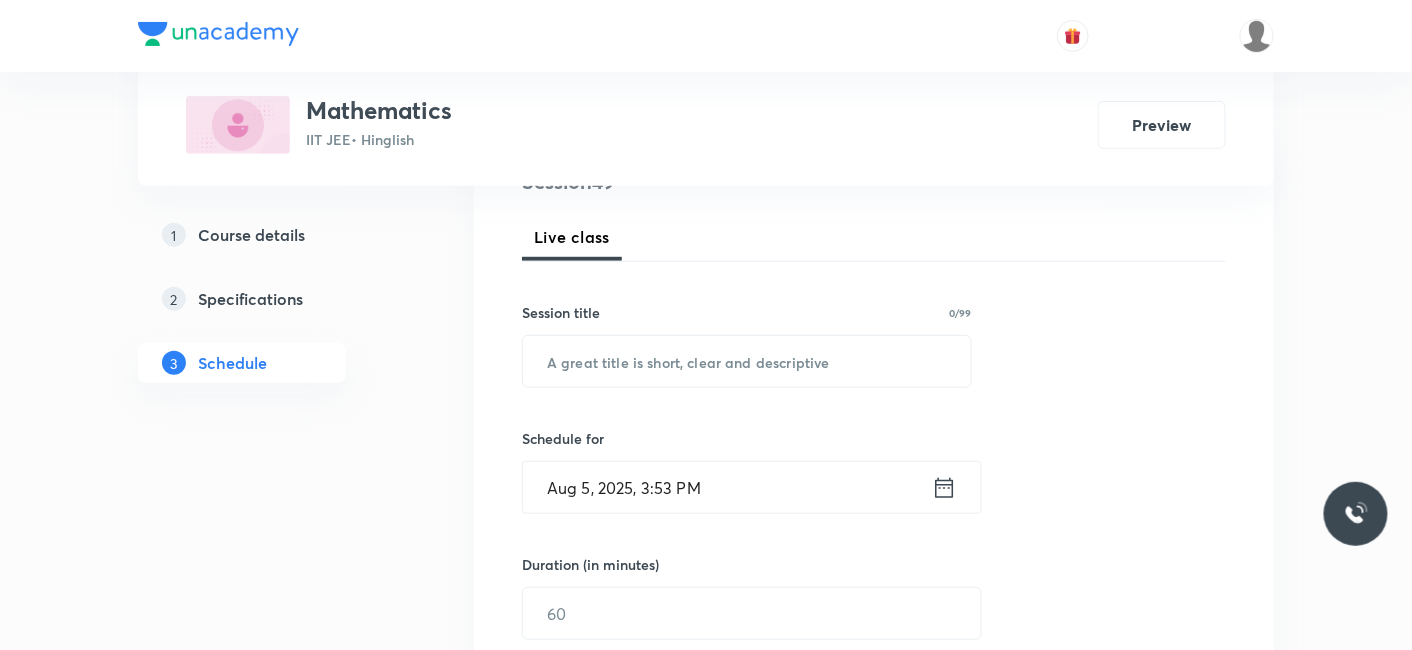 scroll, scrollTop: 333, scrollLeft: 0, axis: vertical 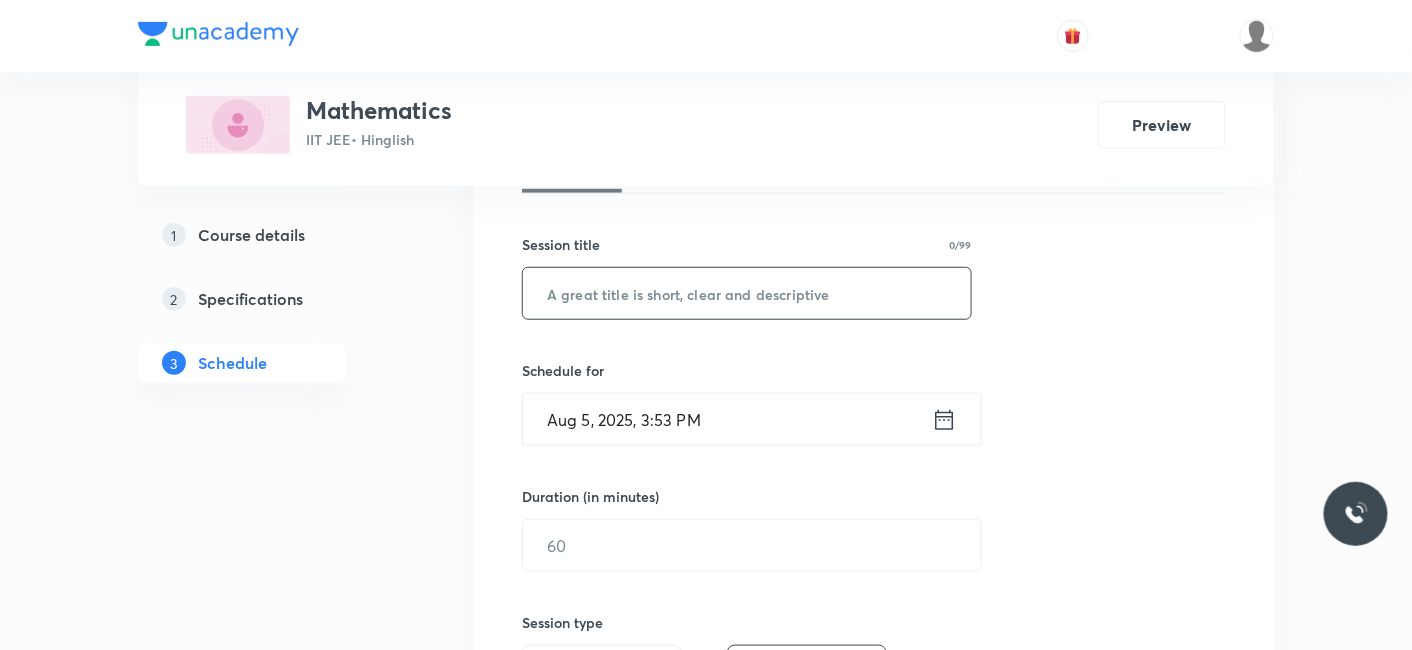 click at bounding box center [747, 293] 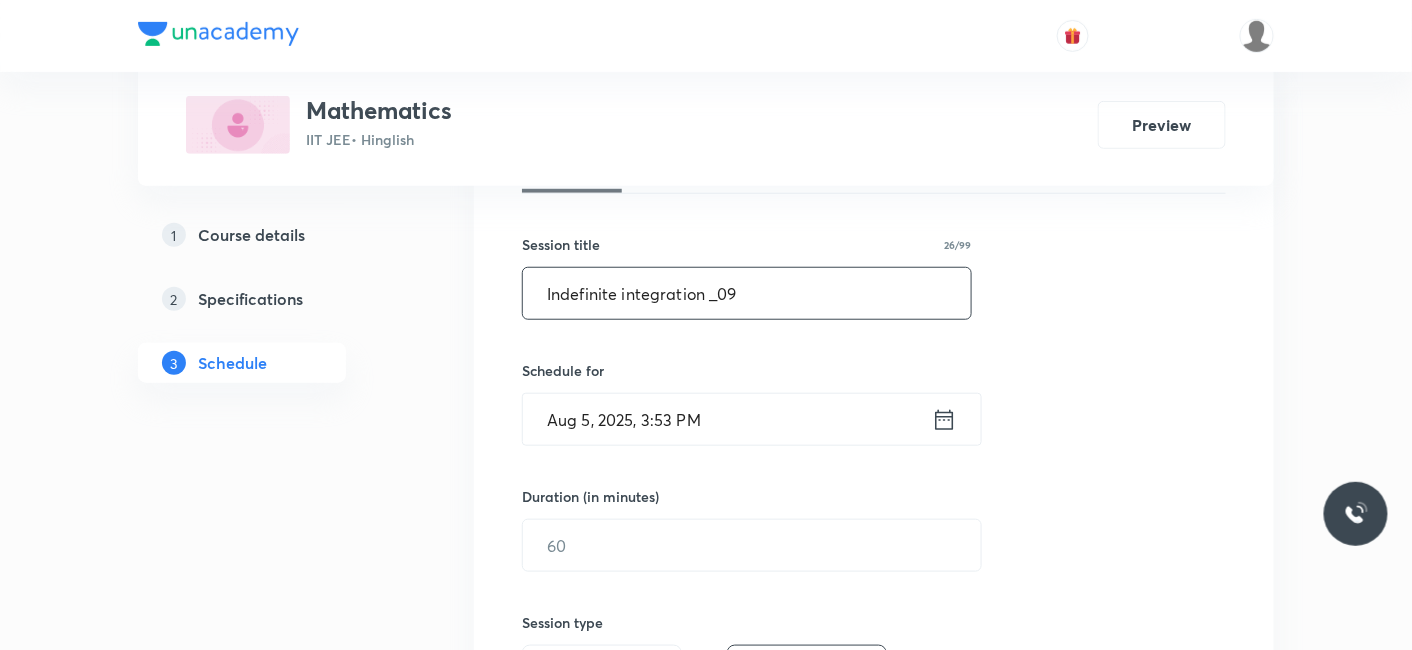type on "Indefinite integration _09" 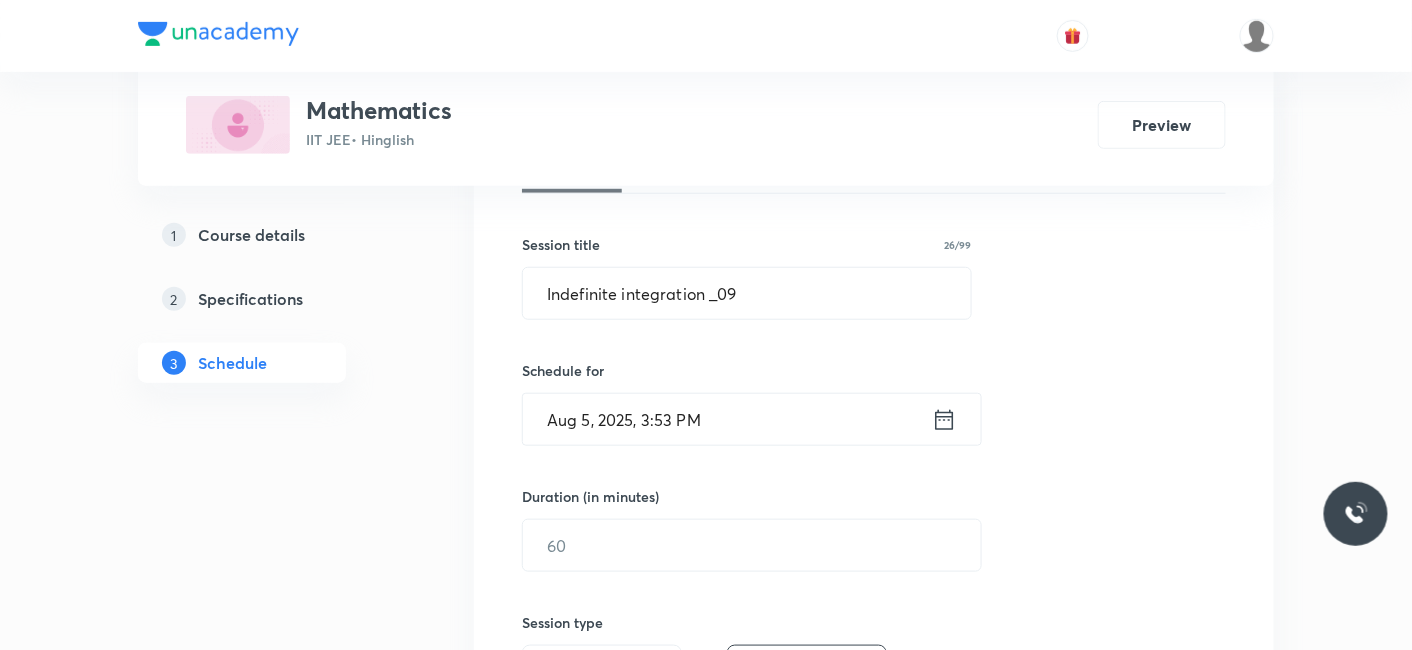 click on "Aug 5, 2025, 3:53 PM" at bounding box center [727, 419] 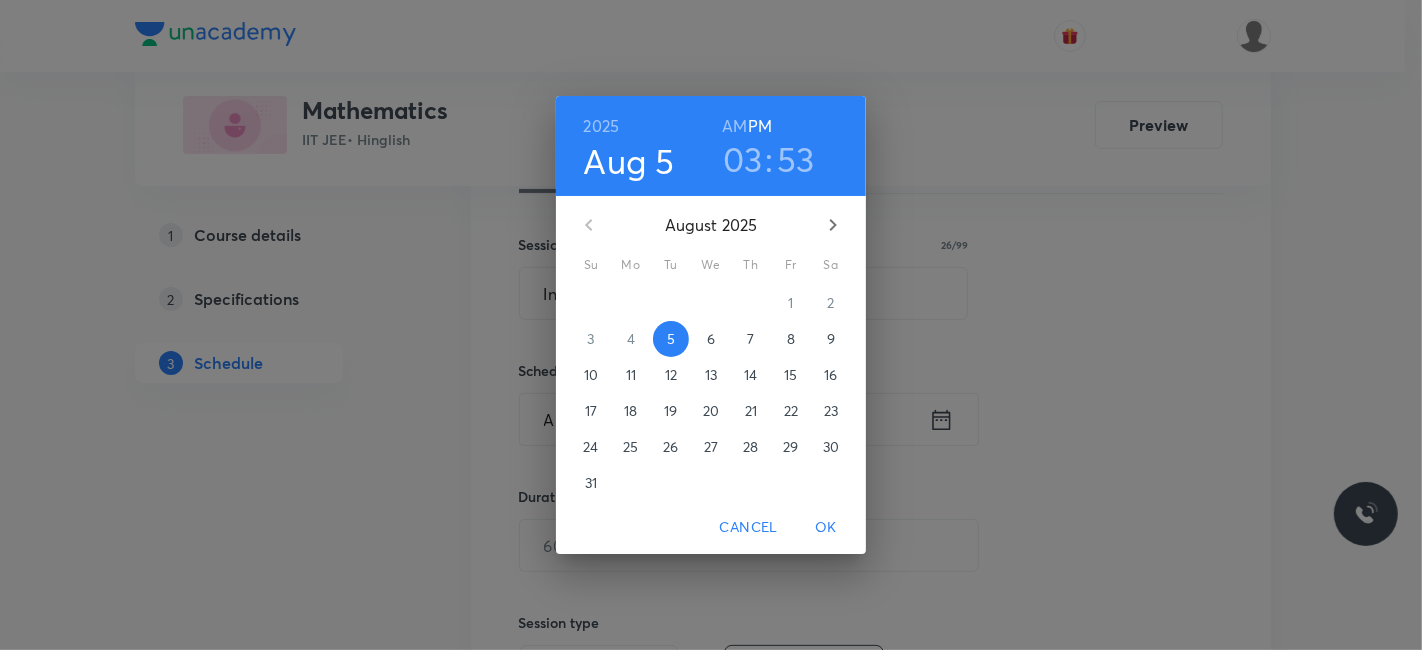 click on "03" at bounding box center (743, 159) 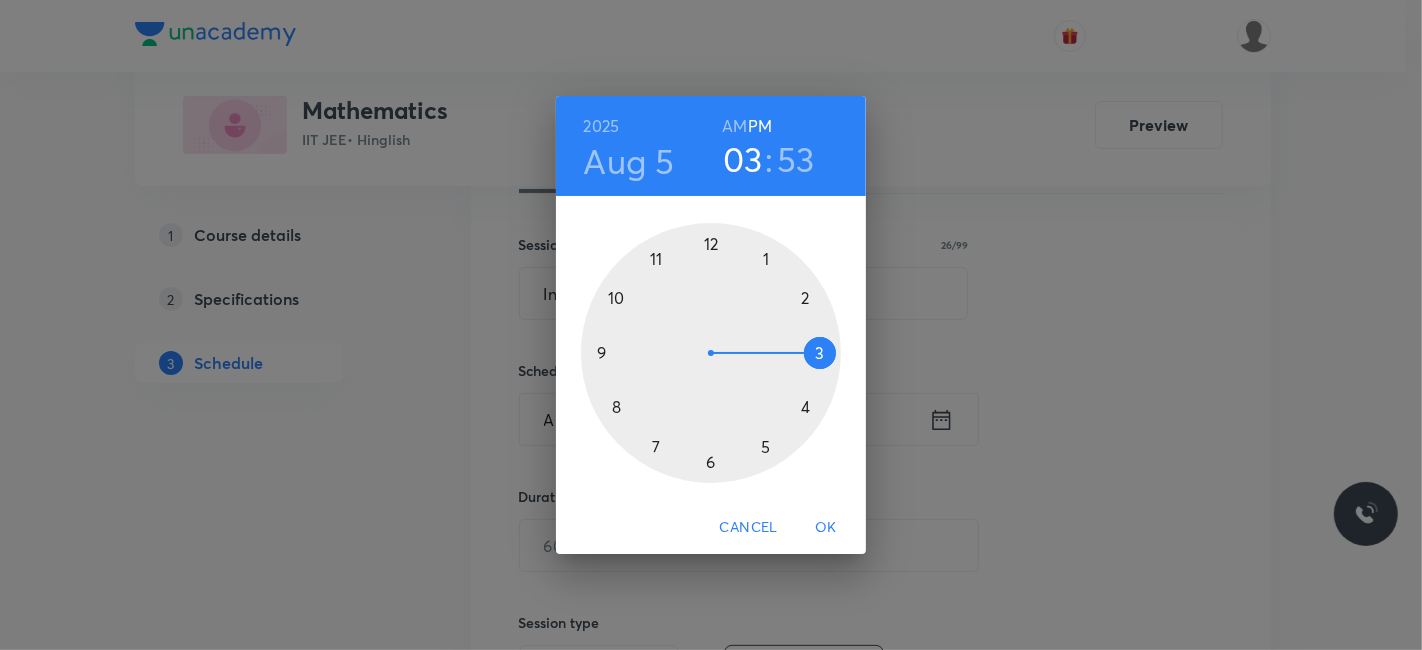 click on "03" at bounding box center (743, 159) 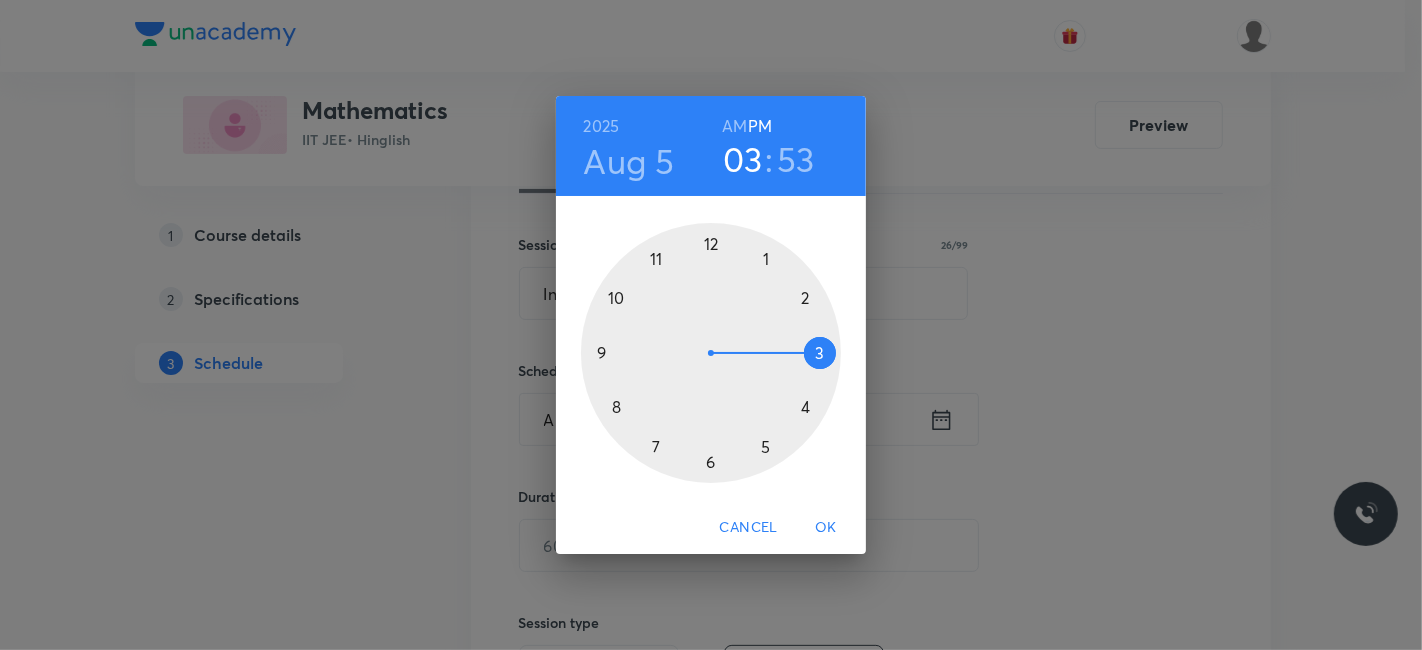 click at bounding box center (711, 353) 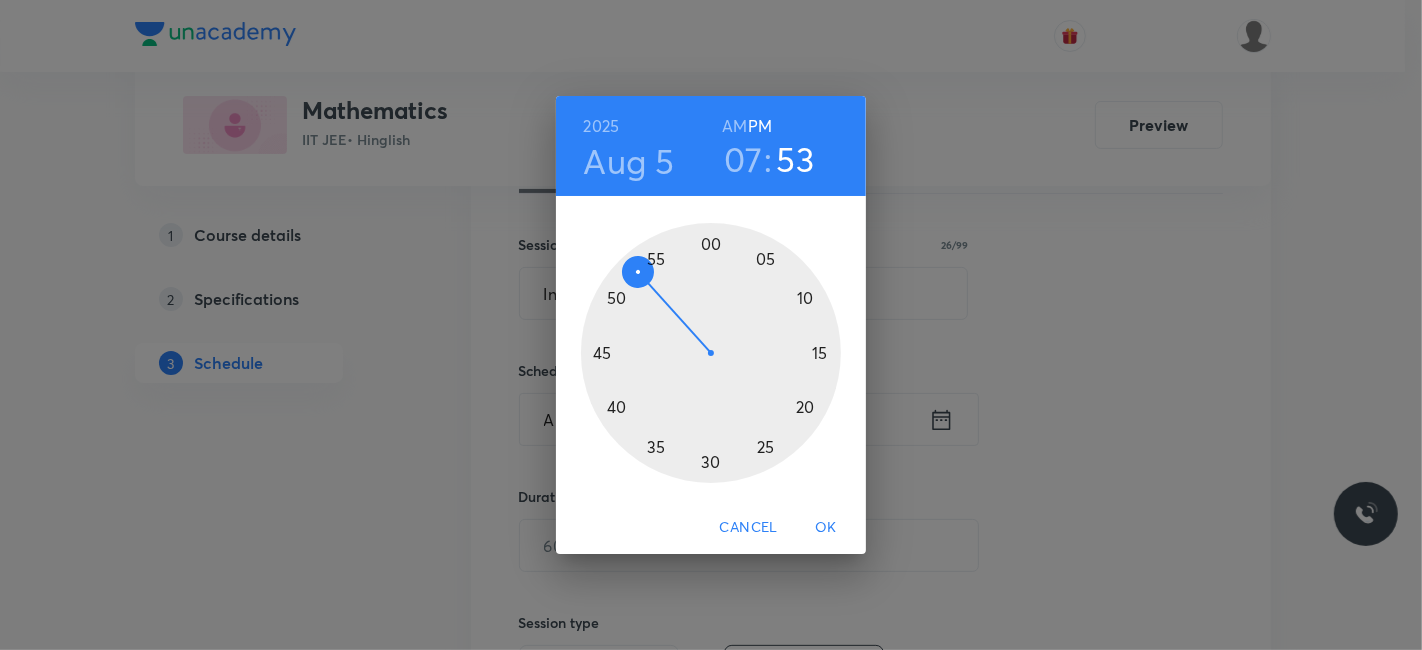 click on "53" at bounding box center [796, 159] 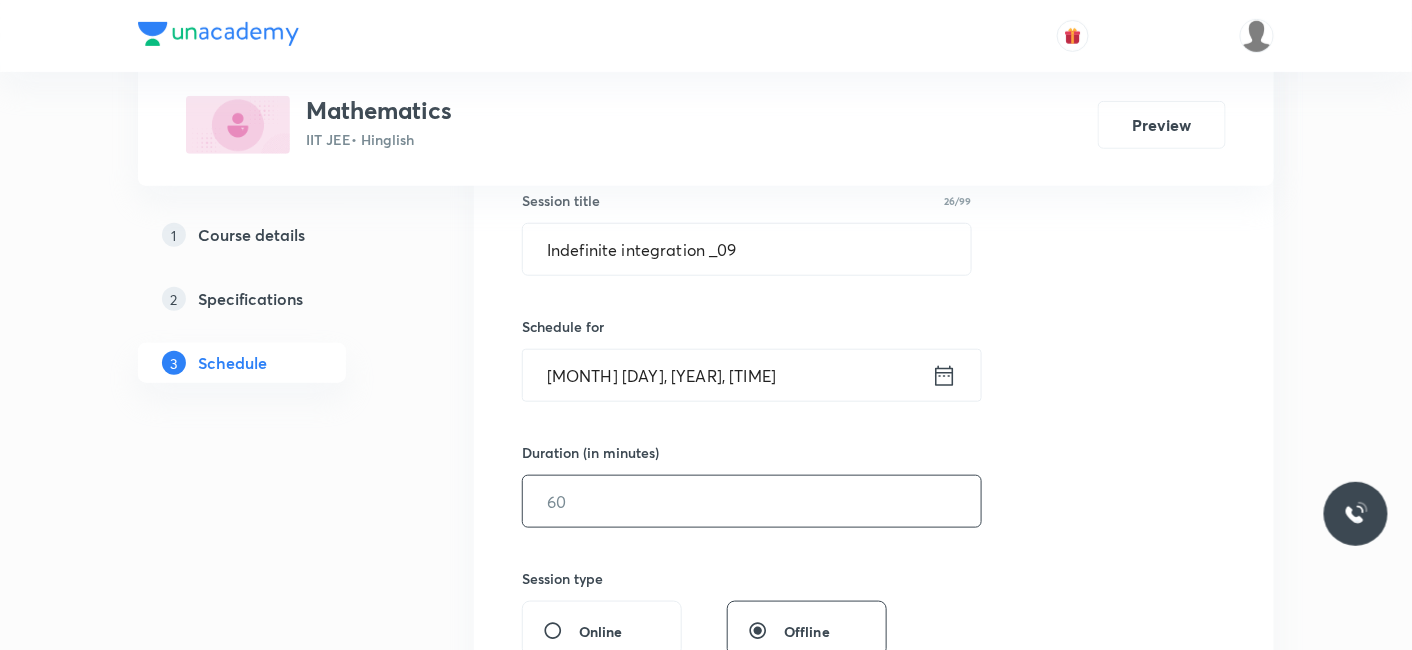 scroll, scrollTop: 444, scrollLeft: 0, axis: vertical 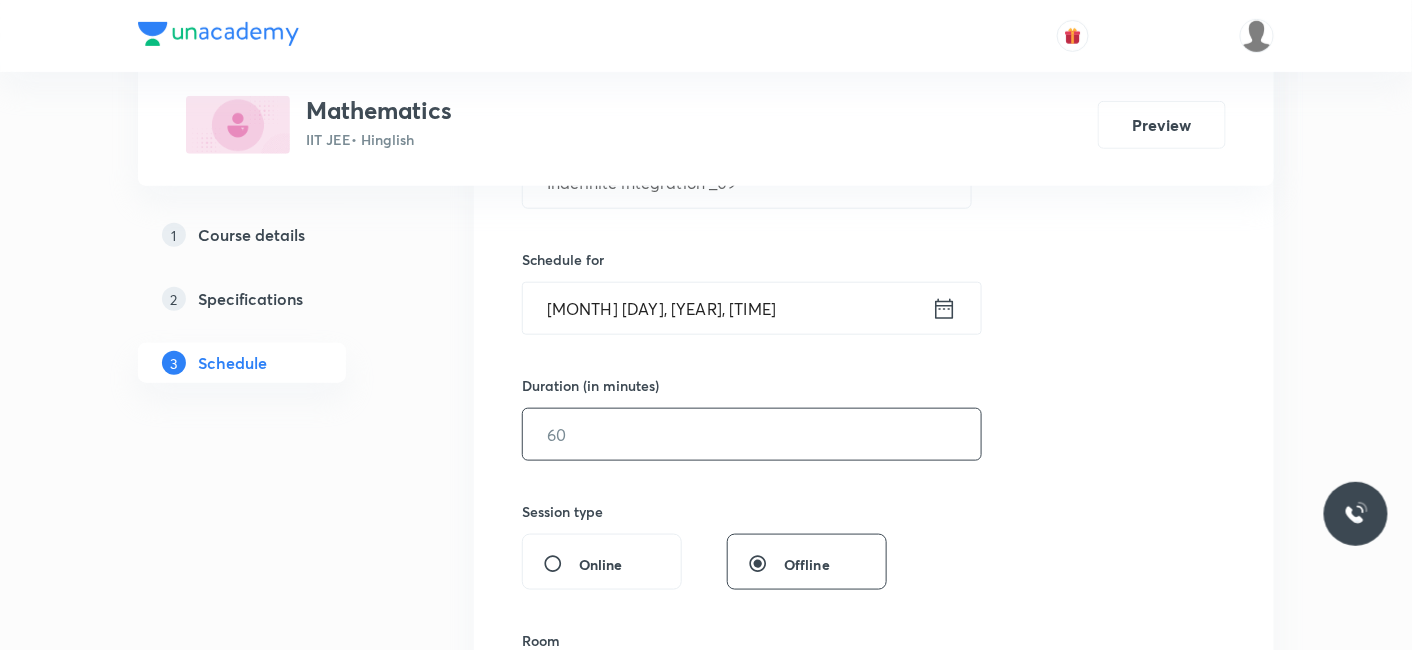 click on "Session 49 Live class Session title 26/99 Indefinite integration _09 ​ Schedule for [MONTH] [DAY], [YEAR], [TIME] ​ Duration (in minutes) ​   Session type Online Offline Room Select centre room Sub-concepts Select concepts that wil be covered in this session Add Cancel" at bounding box center [874, 457] 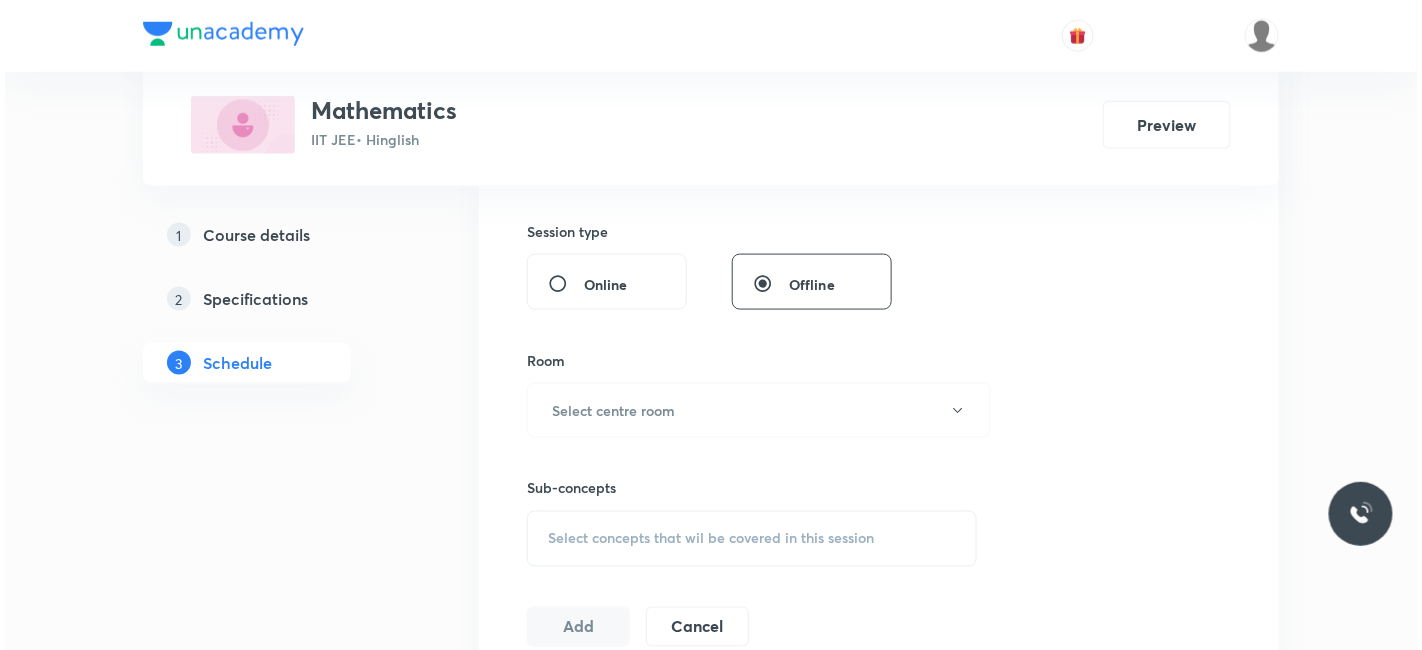 scroll, scrollTop: 777, scrollLeft: 0, axis: vertical 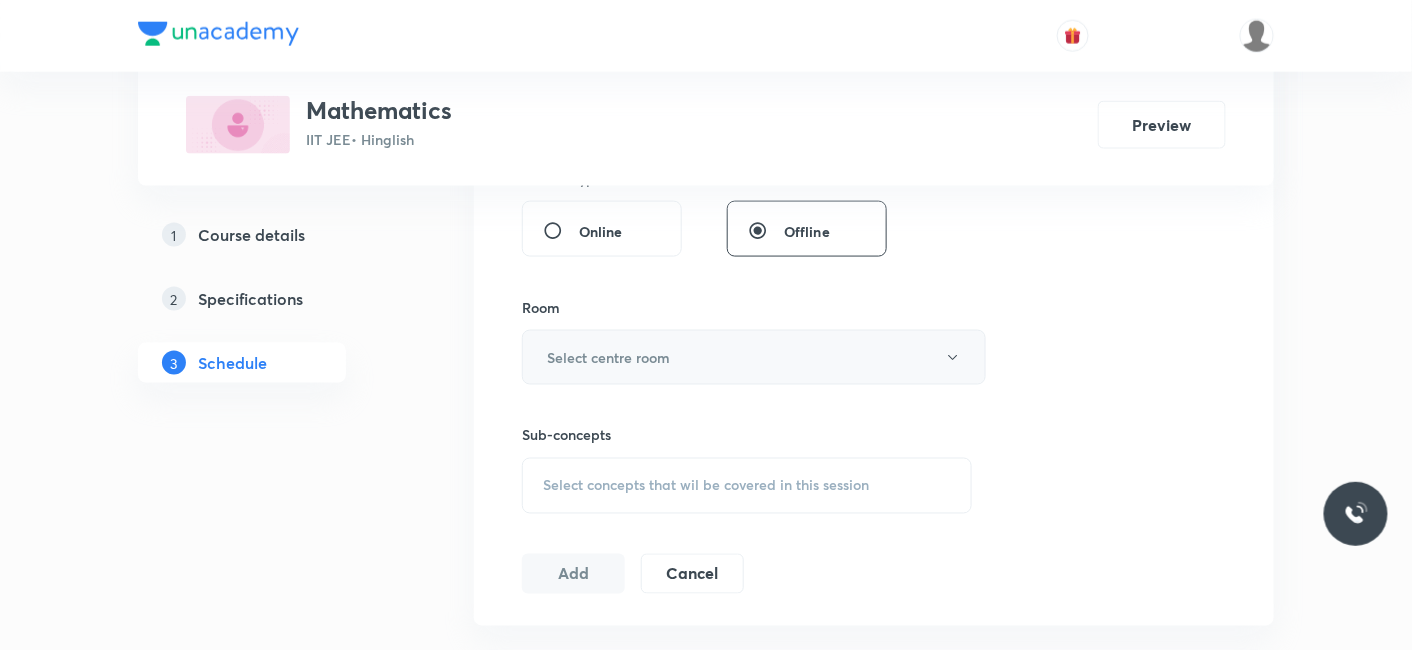 type on "80" 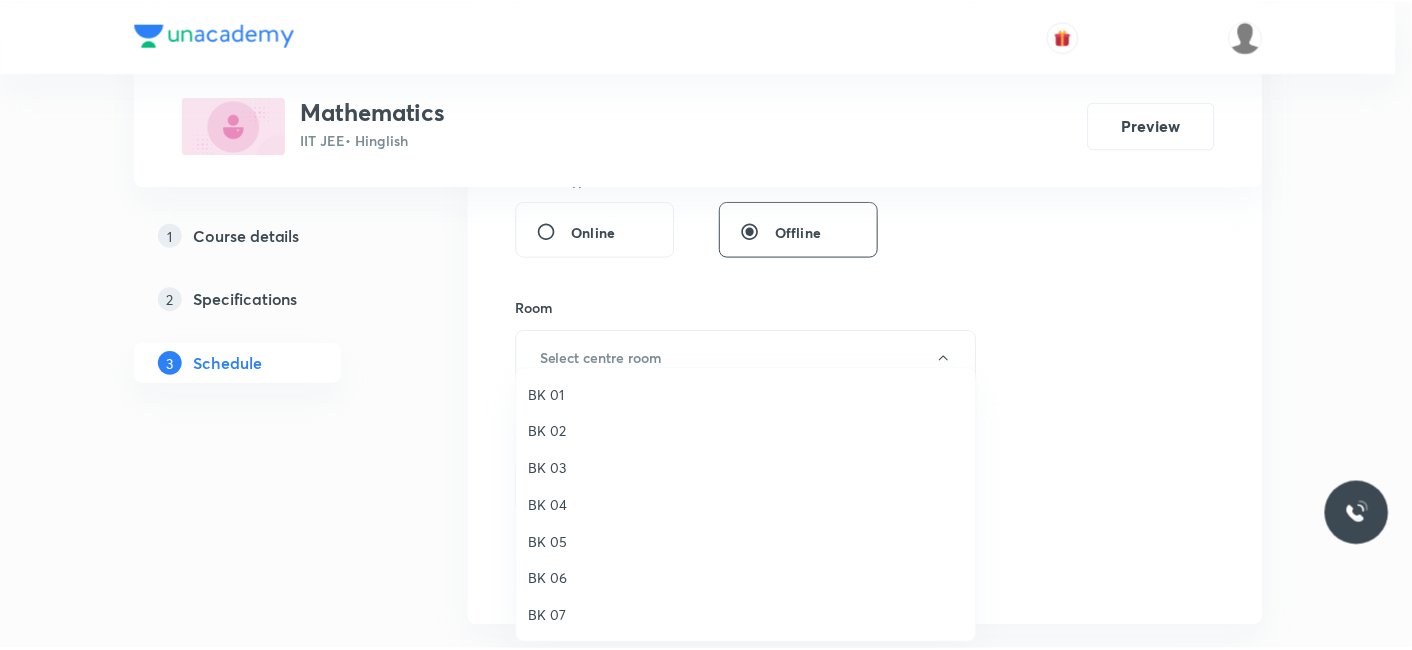 scroll, scrollTop: 37, scrollLeft: 0, axis: vertical 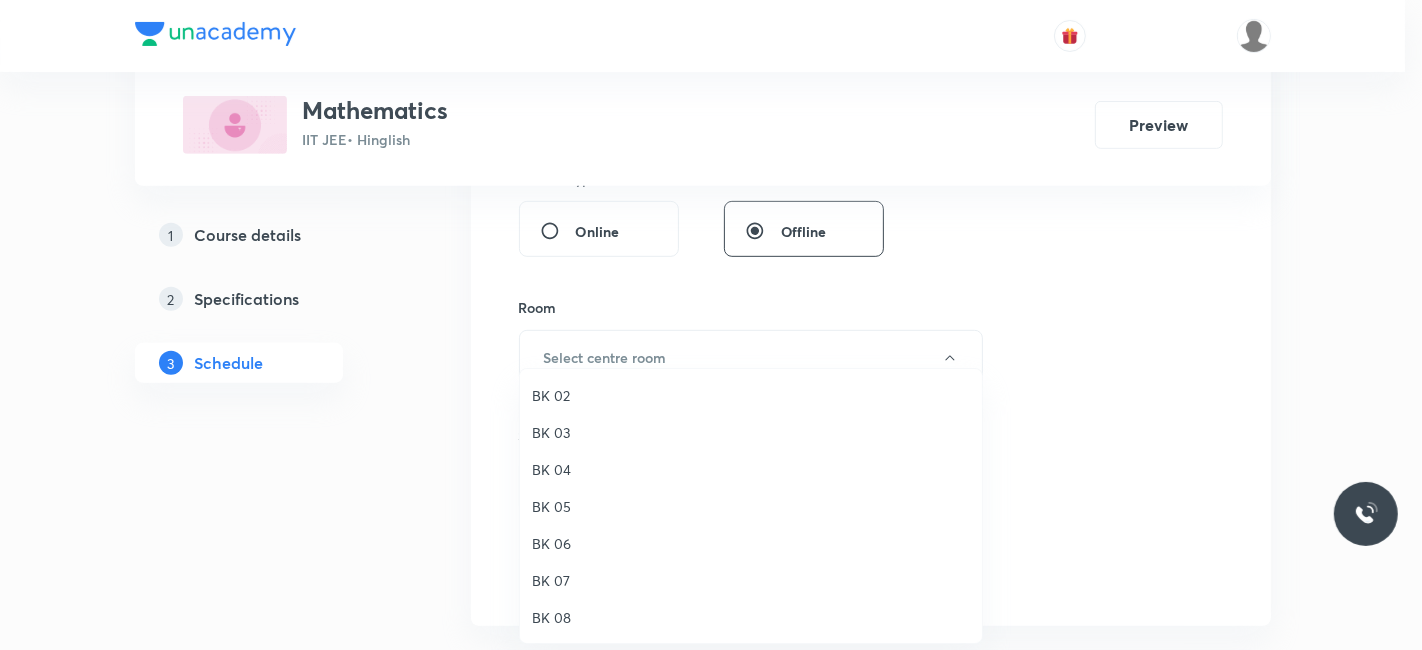click on "BK 05" at bounding box center (751, 506) 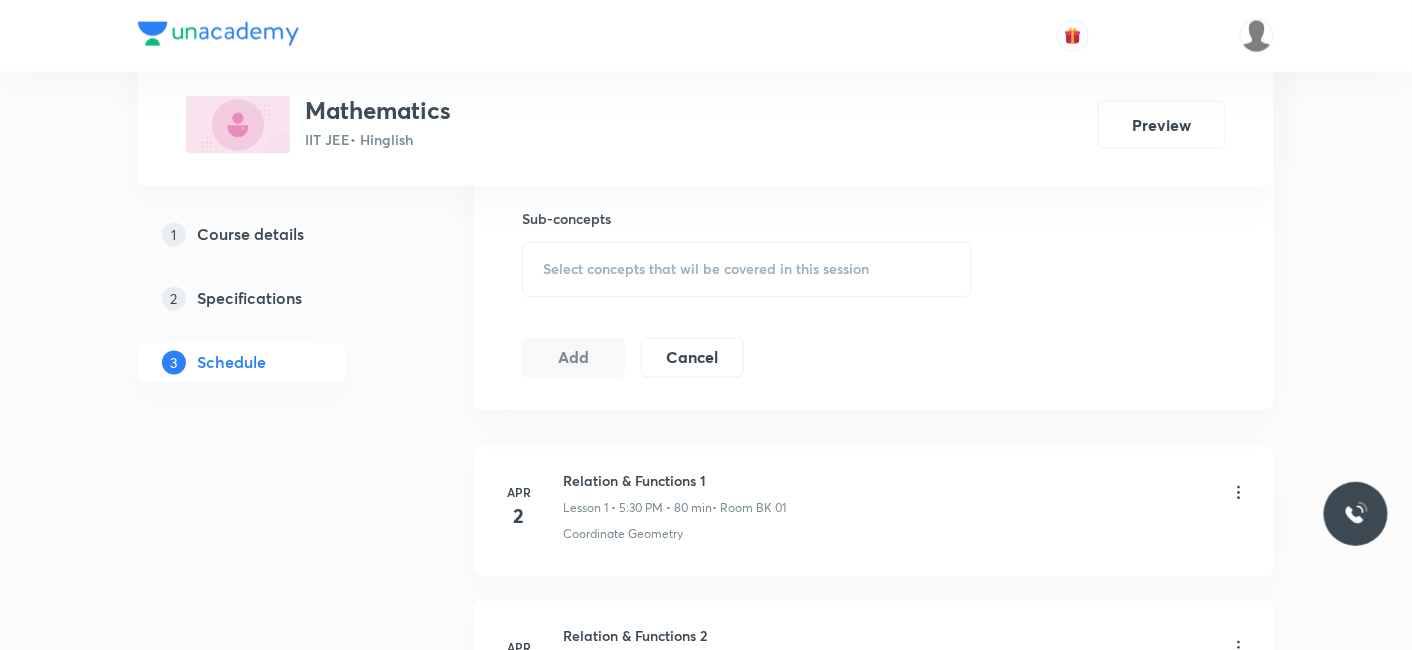 scroll, scrollTop: 1000, scrollLeft: 0, axis: vertical 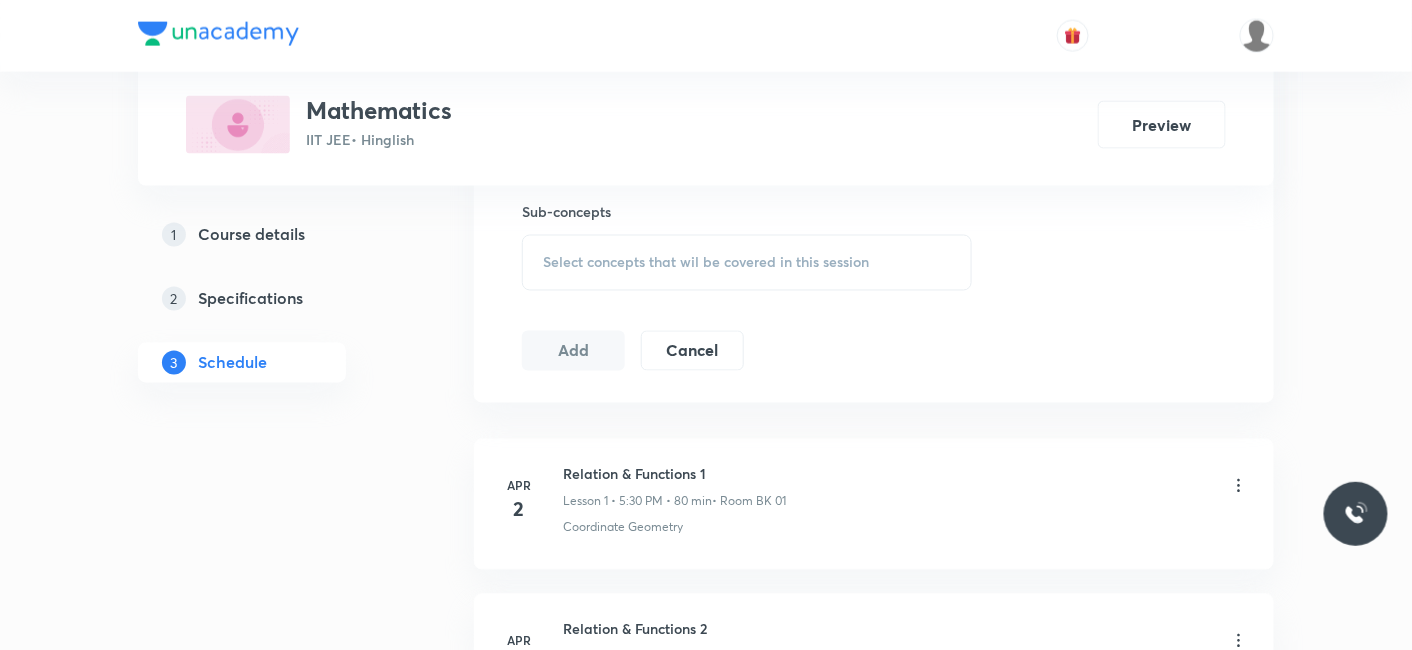 click on "Select concepts that wil be covered in this session" at bounding box center [706, 263] 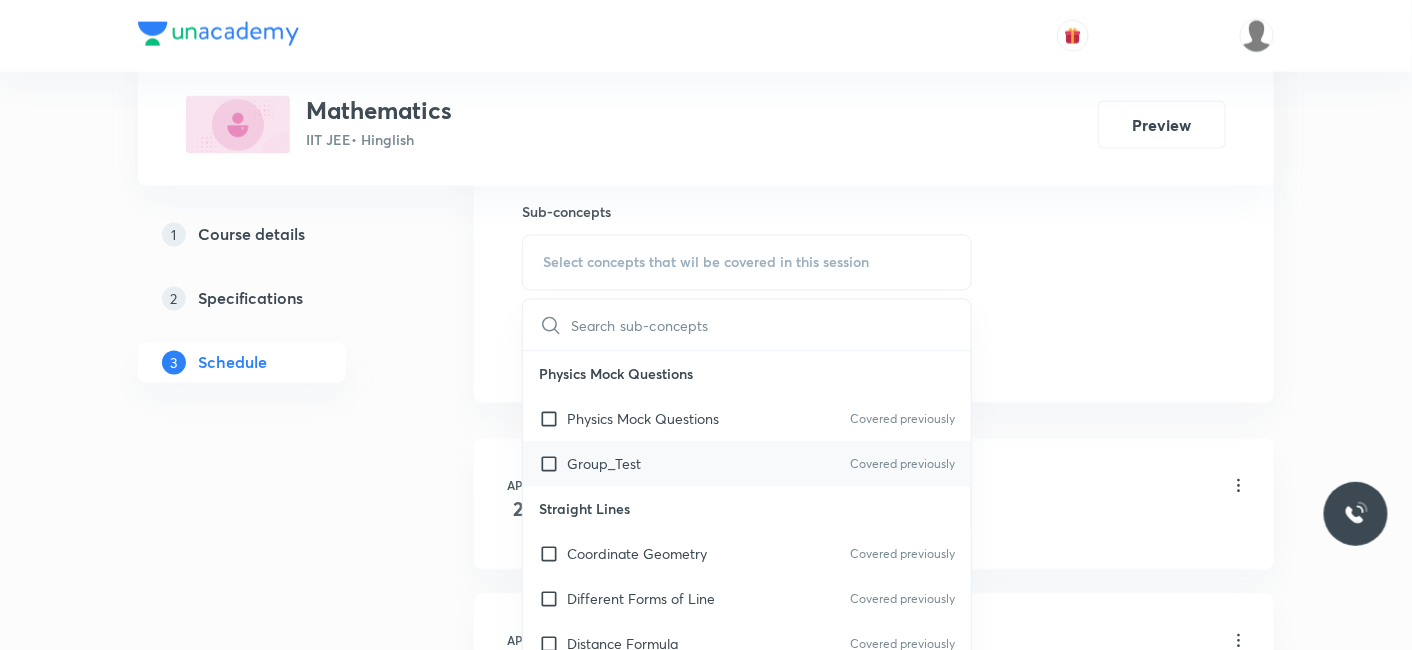 click on "Group_Test" at bounding box center (604, 464) 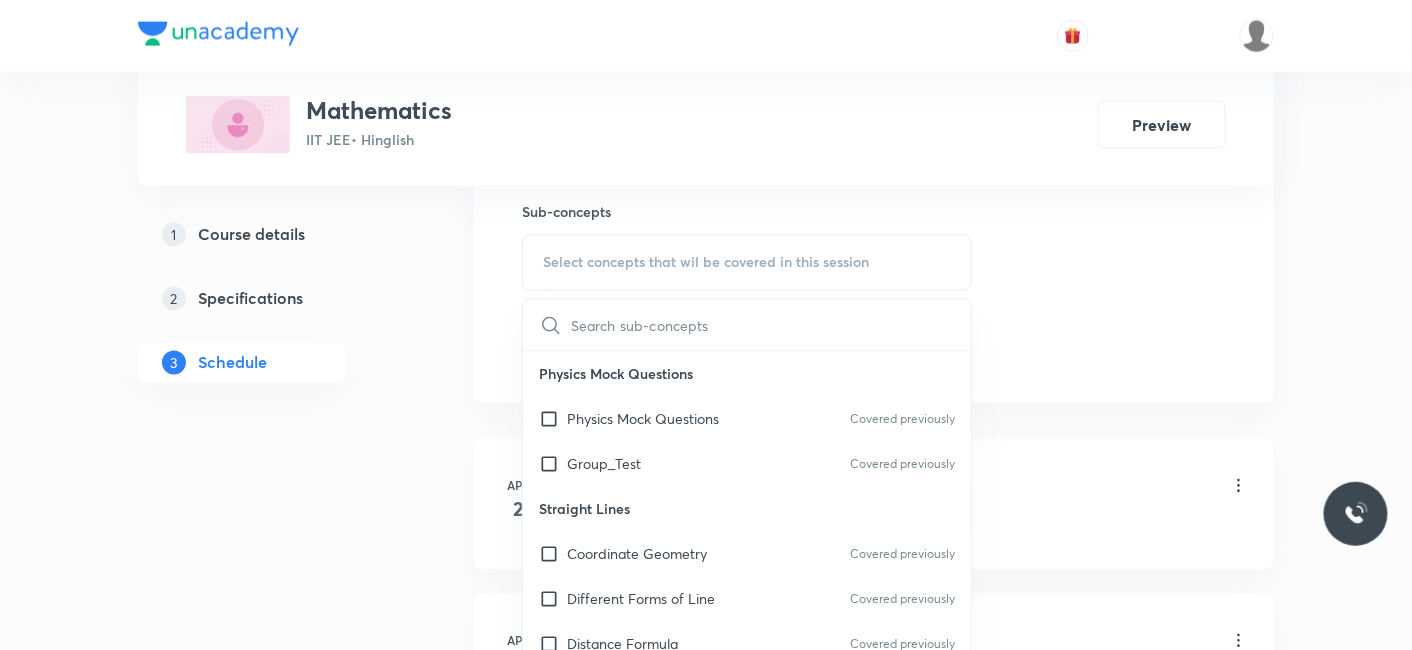 checkbox on "true" 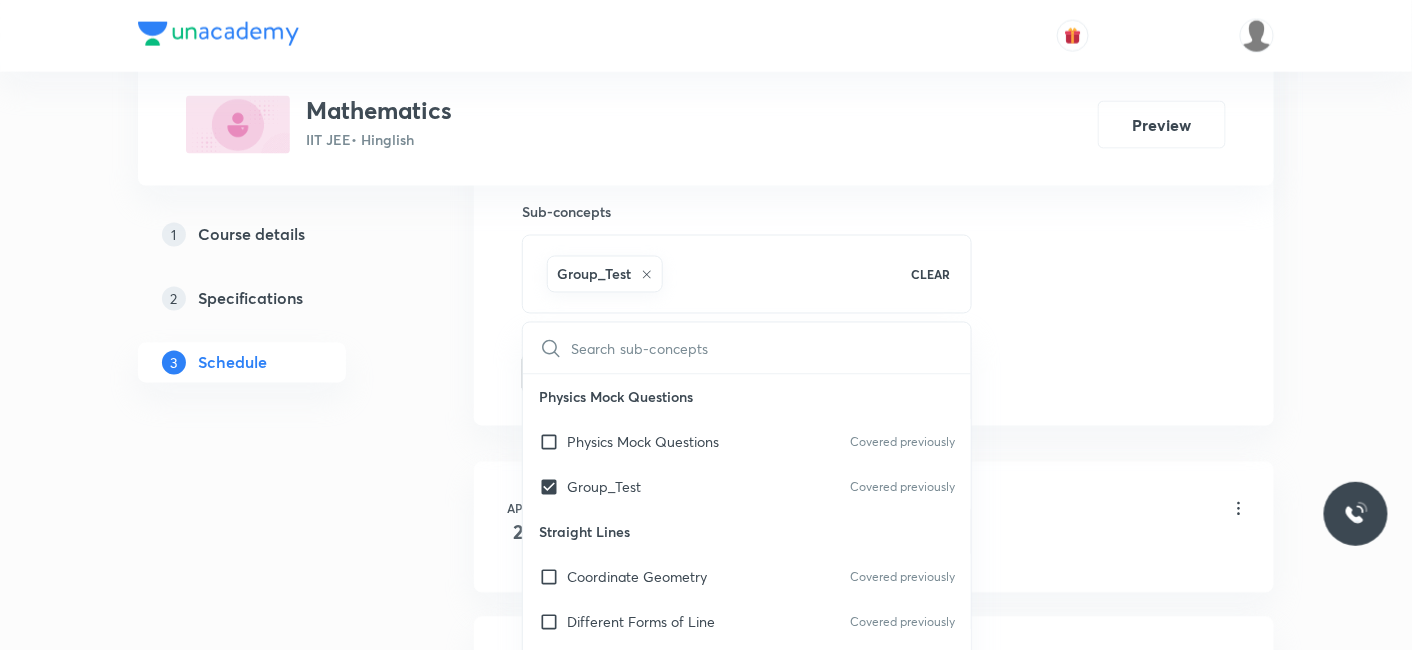 click on "1 Course details 2 Specifications 3 Schedule" at bounding box center (274, 3684) 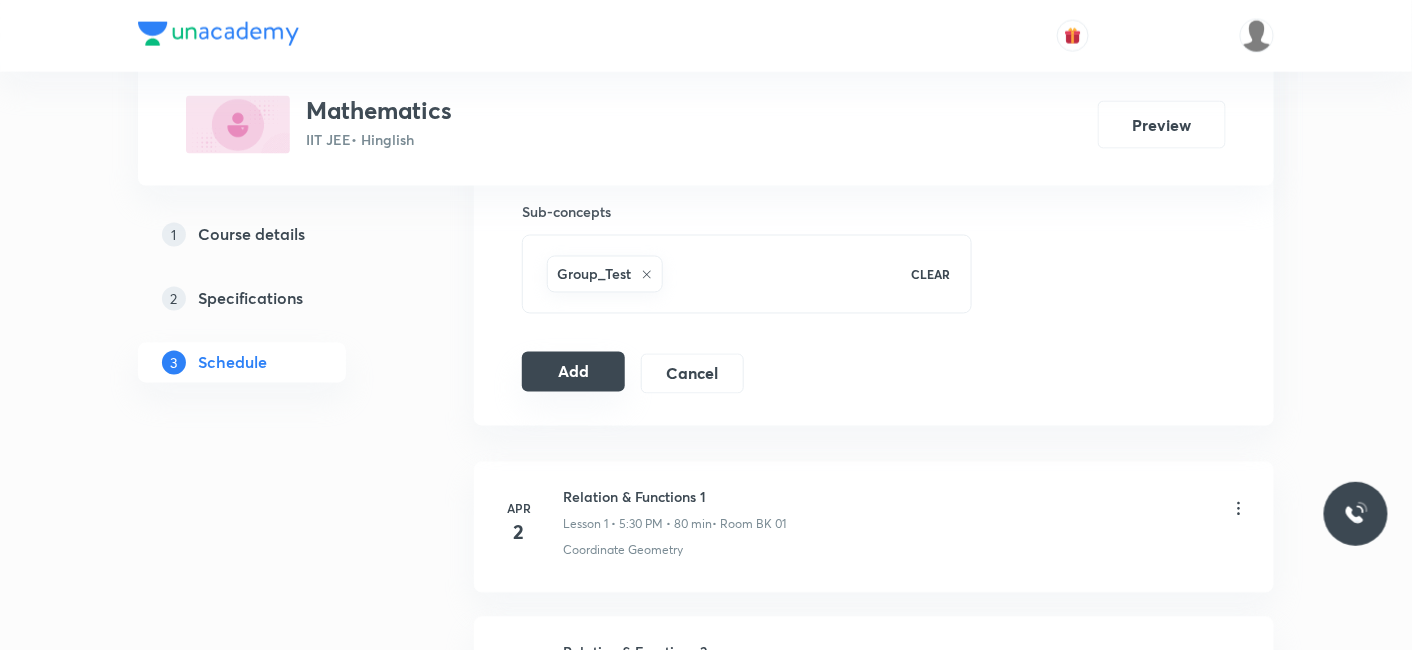 click on "Add" at bounding box center [573, 372] 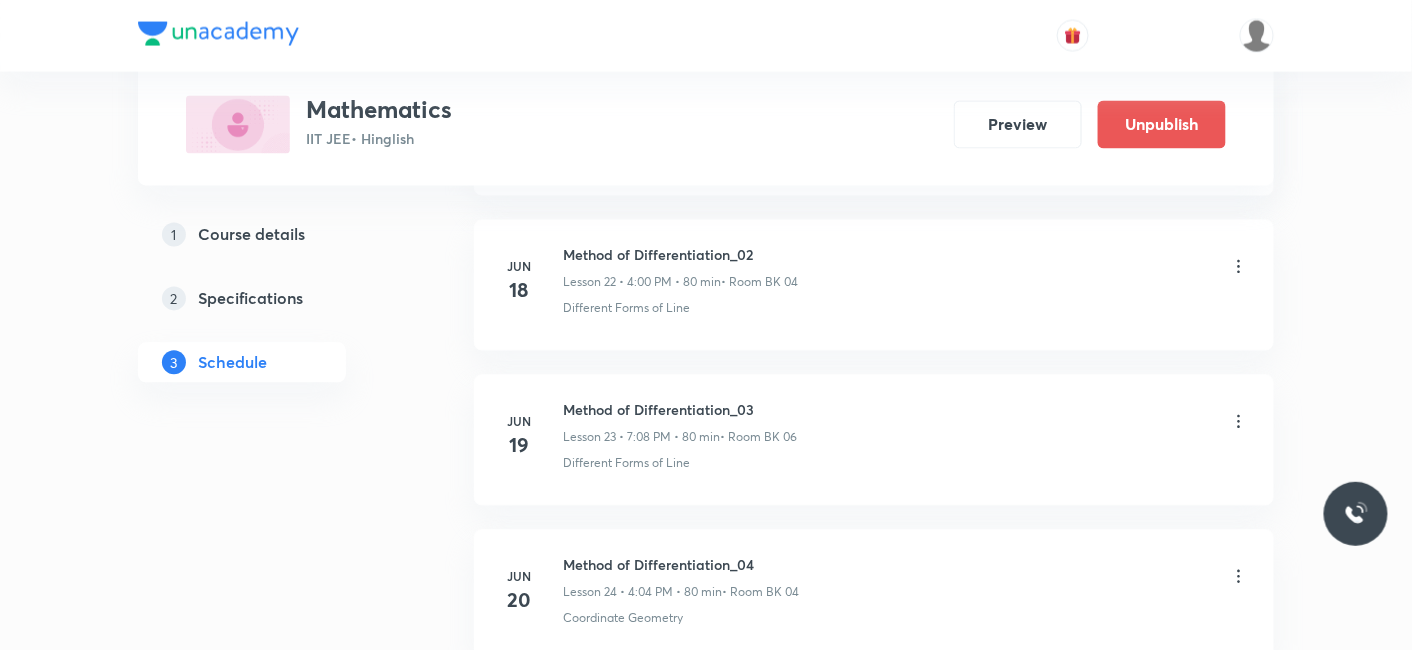 scroll, scrollTop: 7601, scrollLeft: 0, axis: vertical 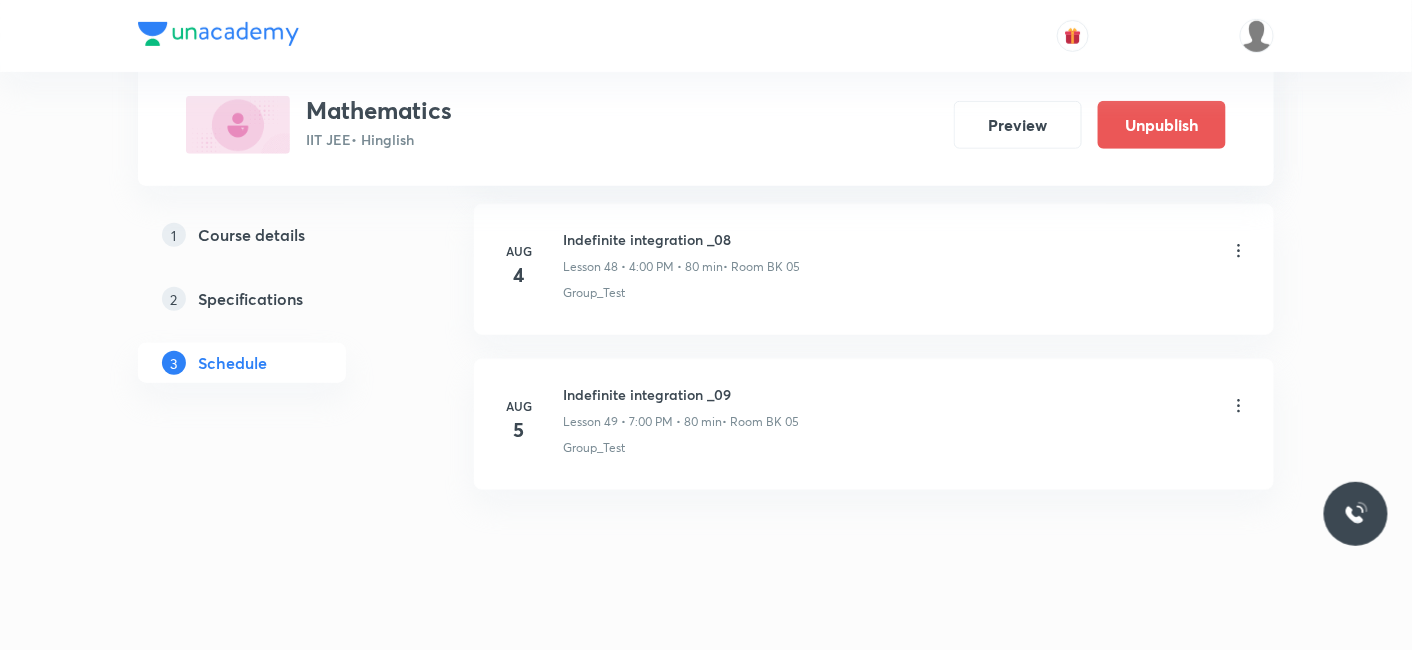 click on "[MONTH] [DAY] Relation & Functions 1 Lesson 1 • [TIME] • [DURATION]  • Room BK 01 Coordinate Geometry [MONTH] [DAY] Relation & Functions 2 Lesson 2 • [TIME] • [DURATION]  • Room BK 01 Coordinate Geometry [MONTH] [DAY] Relation & Functions 3 Lesson 3 • [TIME] • [DURATION]  • Room BK 03 Coordinate Geometry [MONTH] [DAY] Relation & Functions 4 Lesson 4 • [TIME] • [DURATION]  • Room BK 02 Coordinate Geometry [MONTH] [DAY] Relation & Functions 5 Lesson 5 • [TIME] • [DURATION]  • Room BK 02 Coordinate Geometry [MONTH] [DAY] Relation & Functions 6 Lesson 6 • [TIME] • [DURATION]  • Room BK 03 Coordinate Geometry [MONTH] [DAY] Relation & Functions 7 Lesson 7 • [TIME] • [DURATION]  • Room BK 01 Group_Test [MONTH] [DAY] Relation & Functions 8 Lesson 8 • [TIME] • [DURATION]  • Room BK 03 Physics Mock Questions [MONTH] [DAY] Relation & Functions 9 Lesson 9 • [TIME] • [DURATION]  • Room BK 02 Distance Form of a Line (Parametric Form) [MONTH] [DAY] Relation & Functions 10 Lesson 10 • [TIME] • [DURATION]  • Room BK 03 Coordinate Geometry [MONTH] [DAY] [MONTH] [DAY]" at bounding box center [874, -3288] 